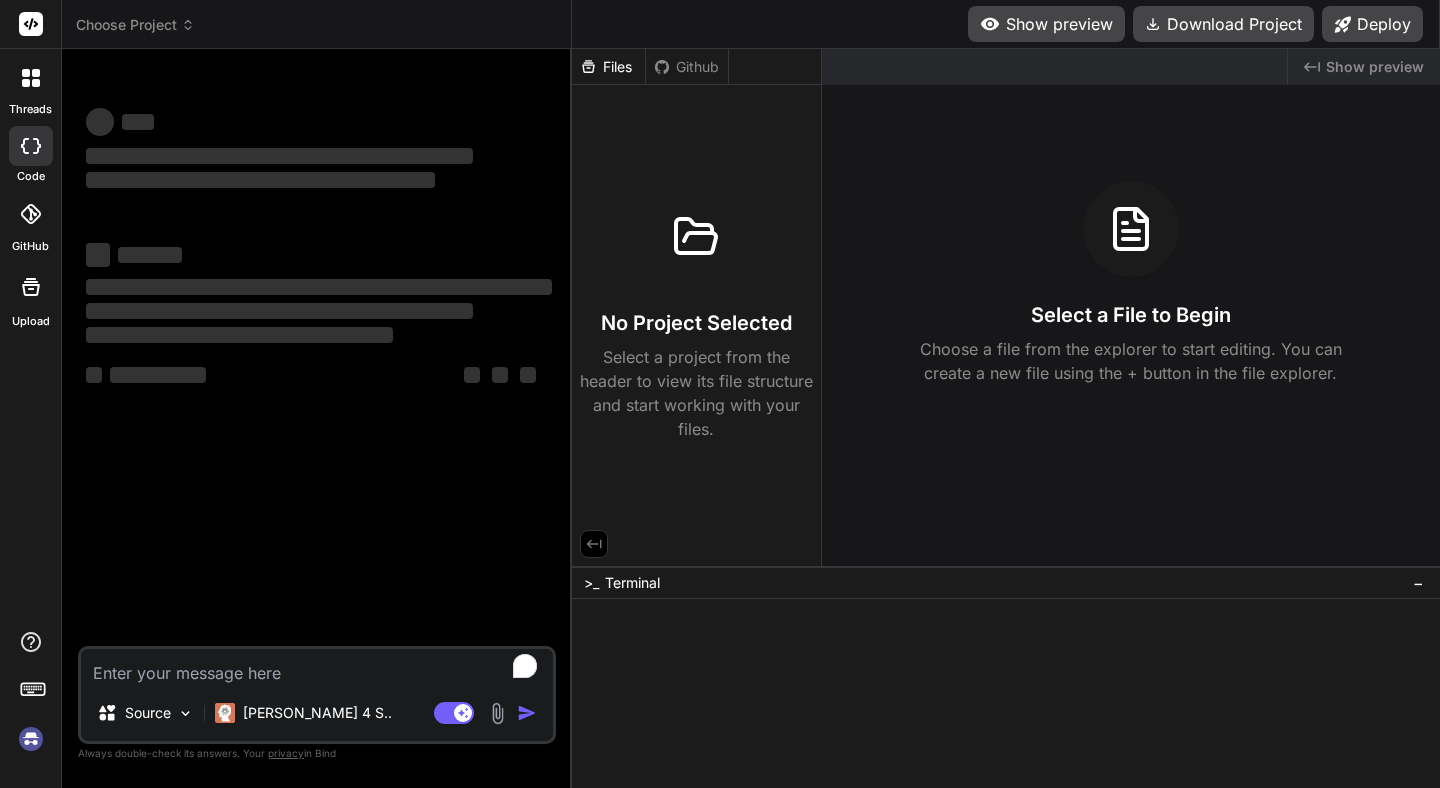 scroll, scrollTop: 0, scrollLeft: 0, axis: both 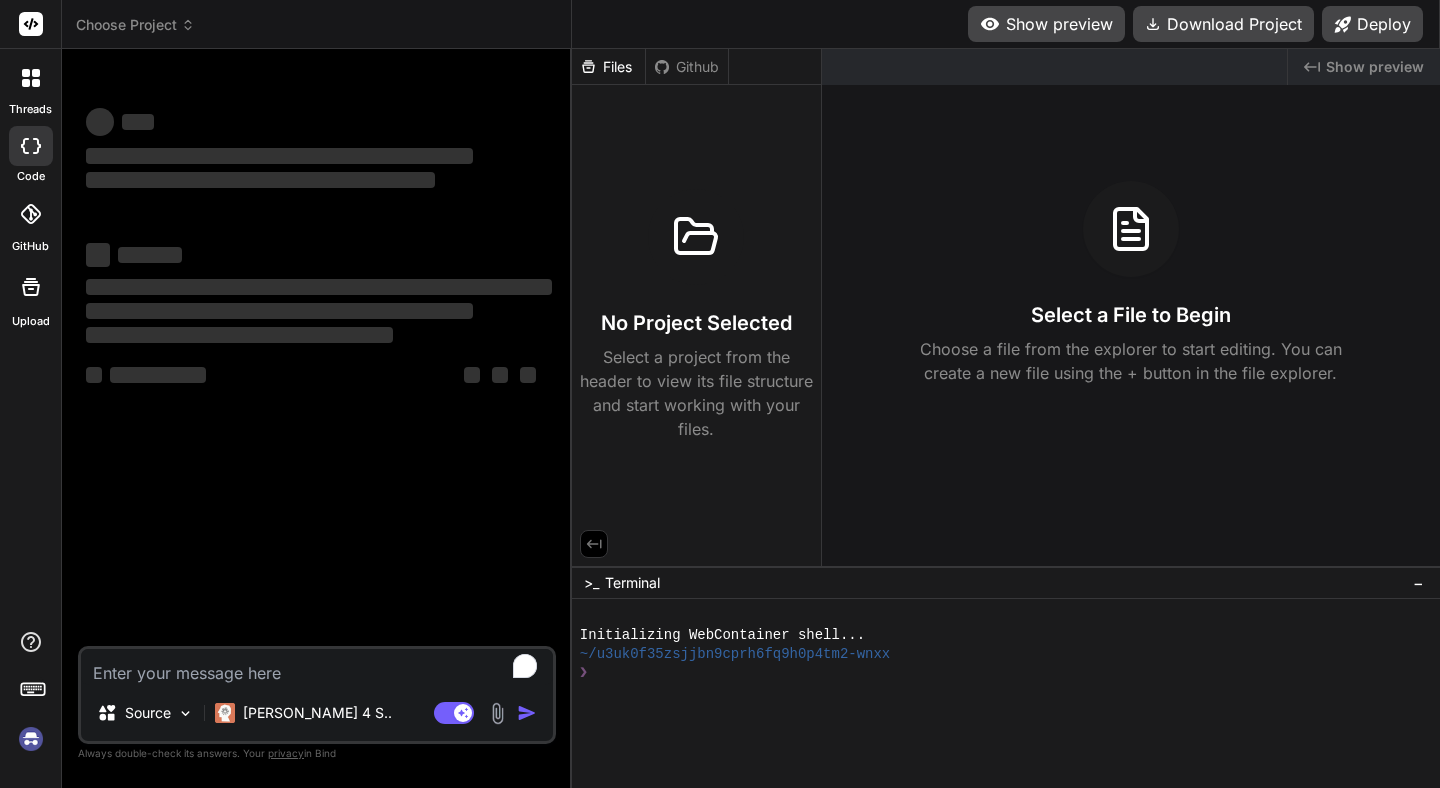 type on "x" 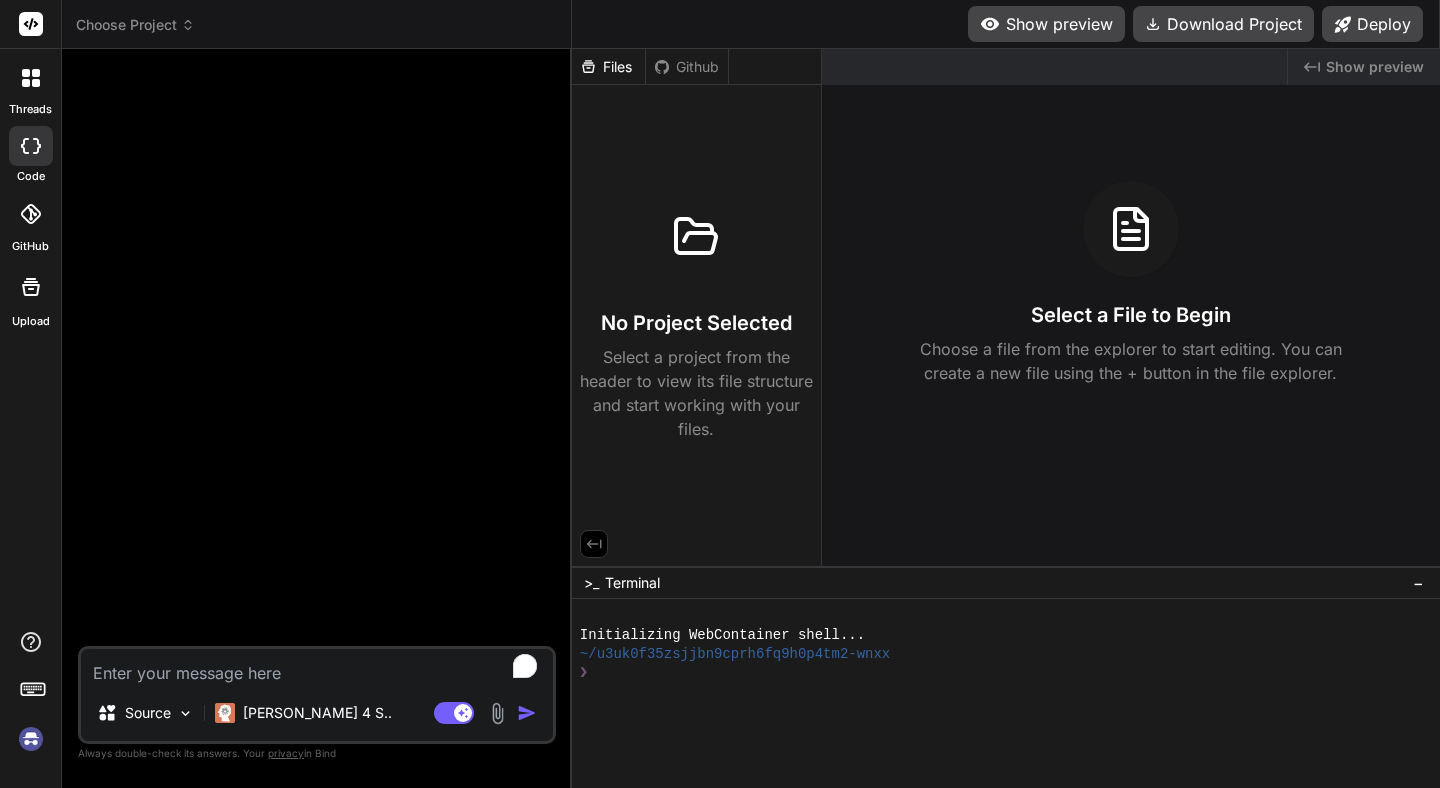 click at bounding box center (317, 667) 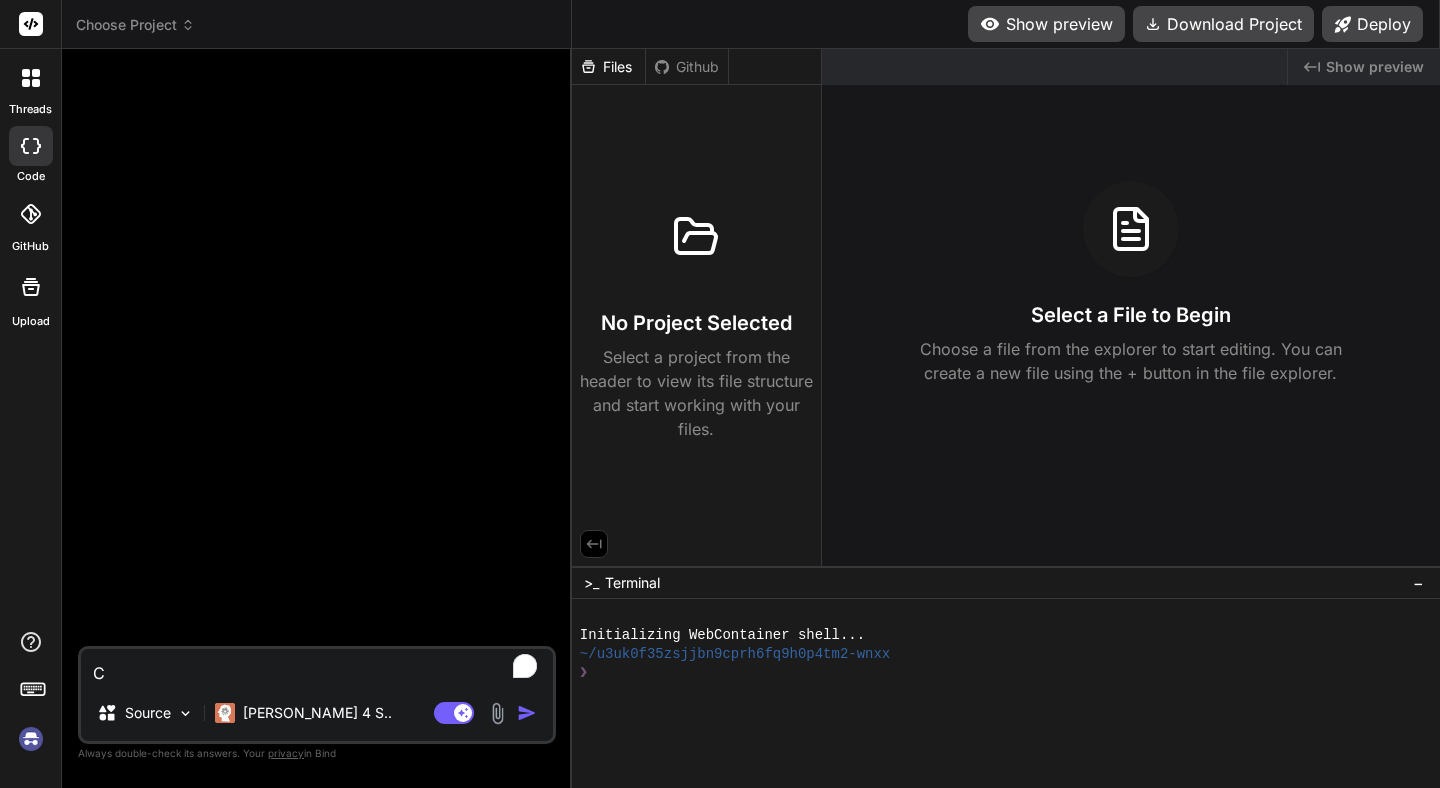 type on "x" 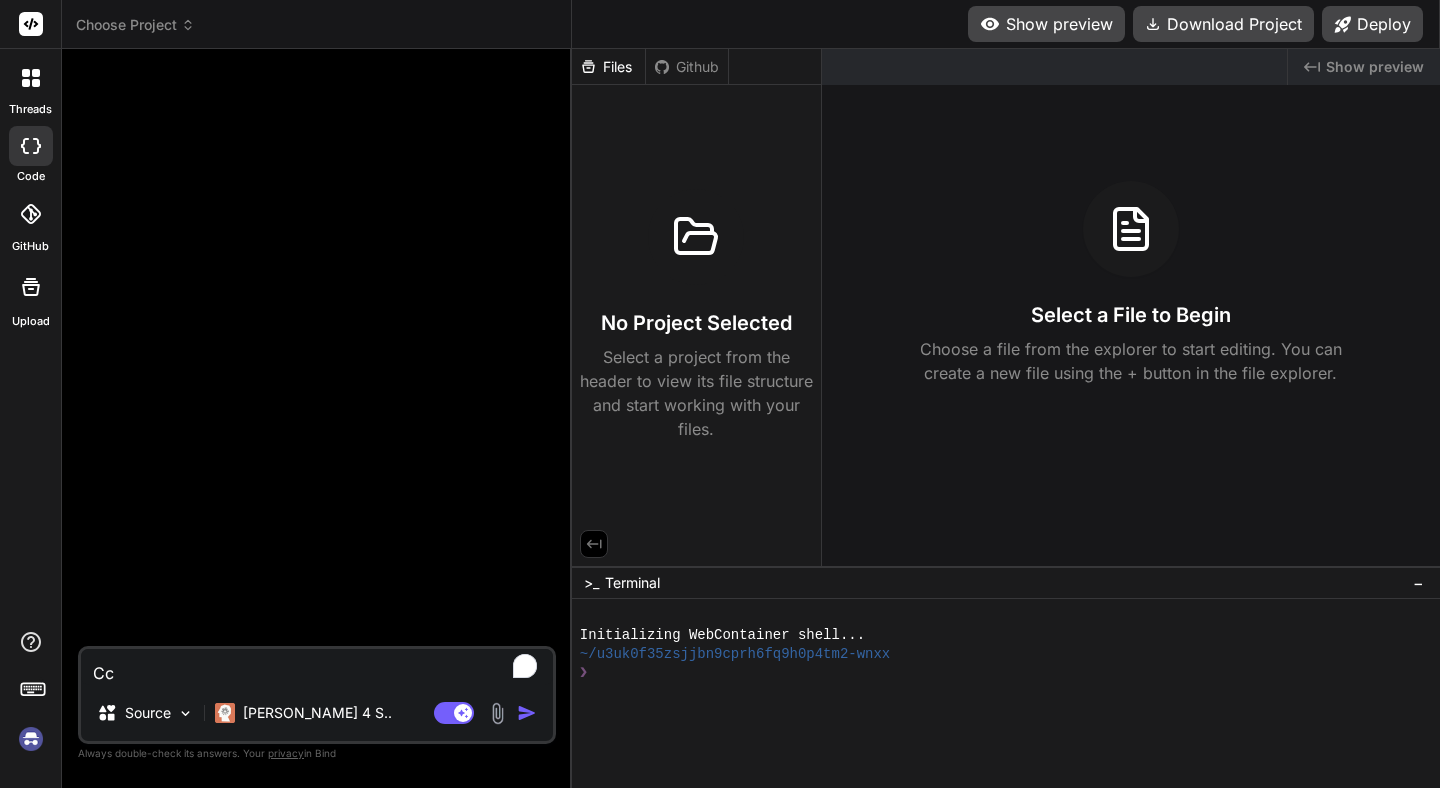 type on "Ccr" 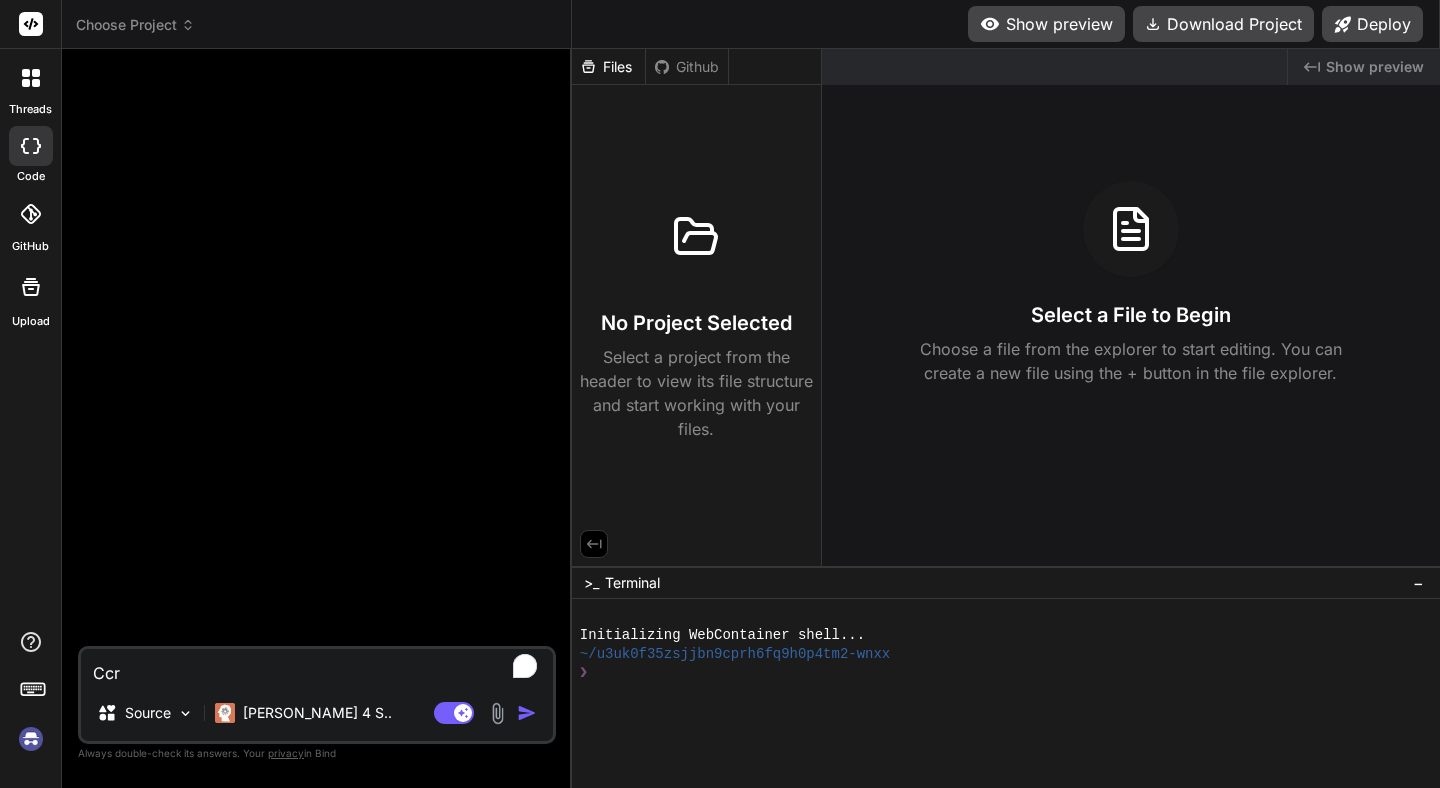 type on "Ccre" 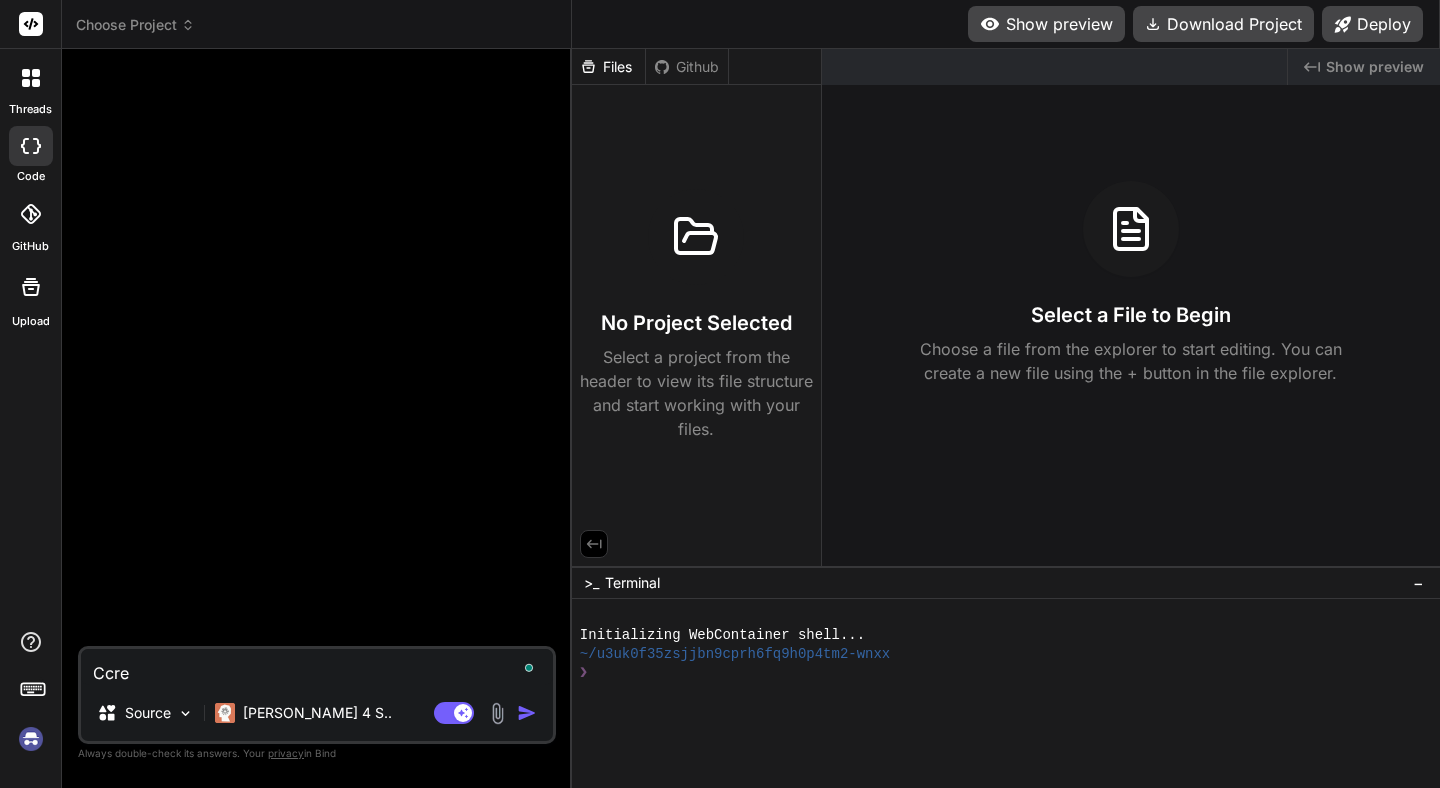 type on "Ccrea" 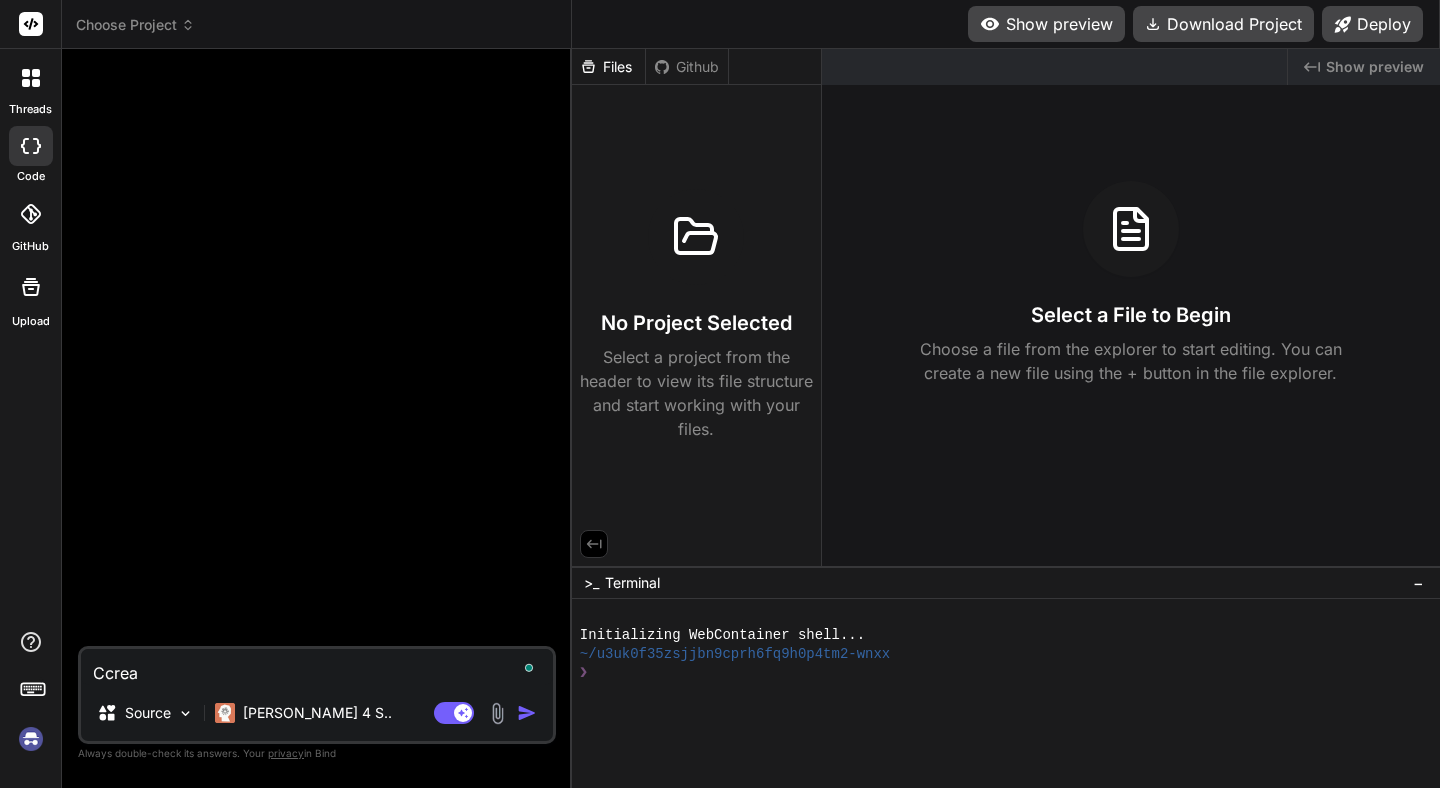 type on "Ccreat" 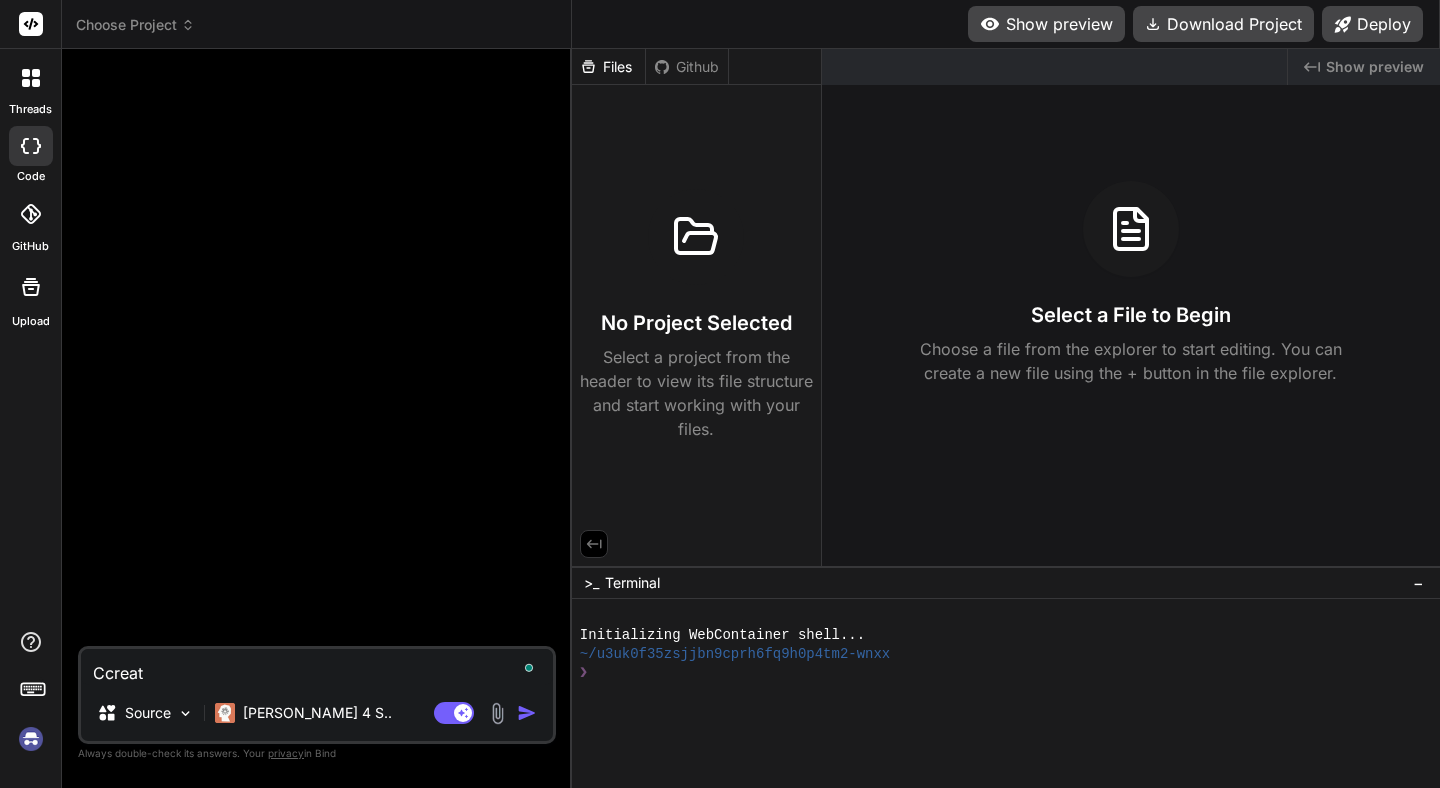 type on "Ccreate" 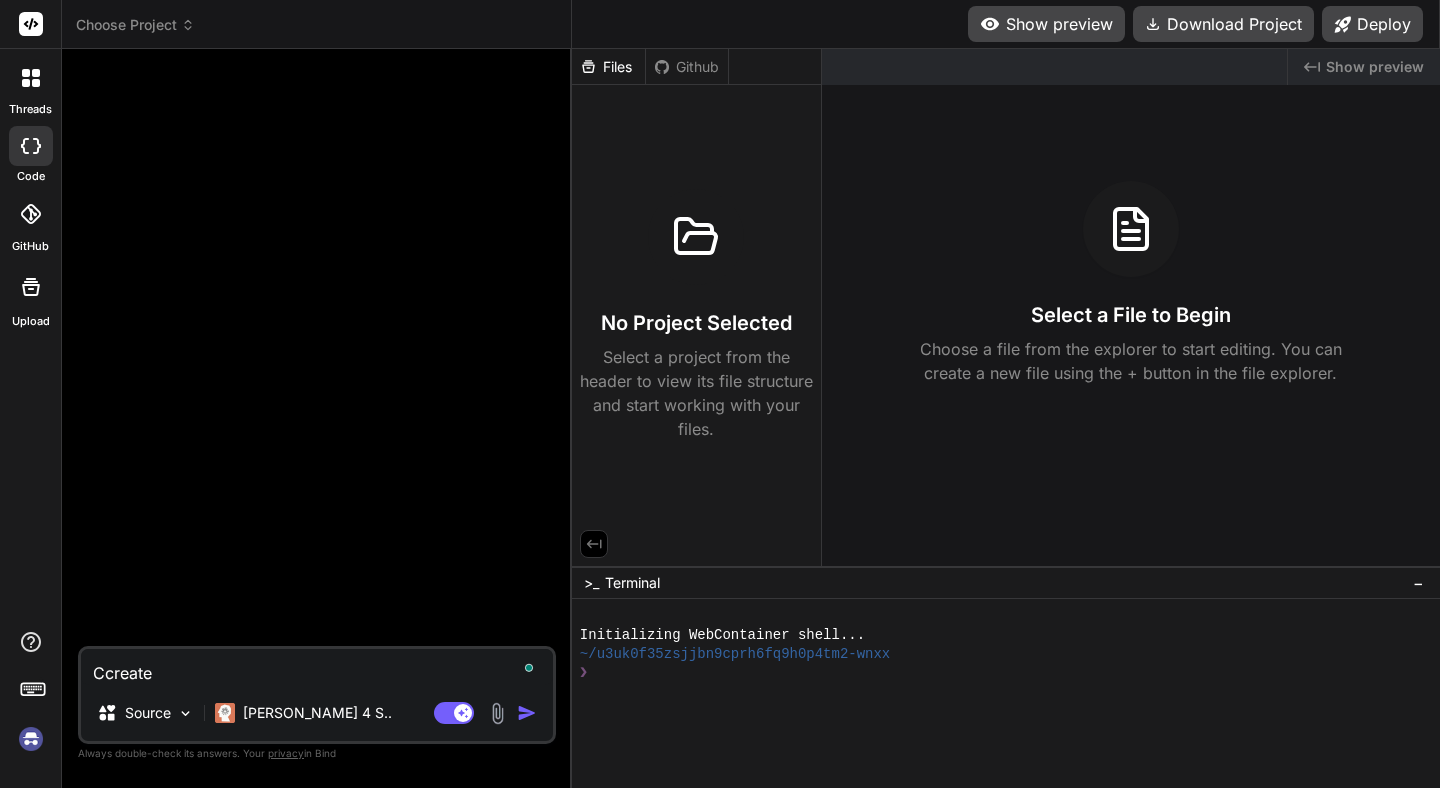 type on "Ccreate" 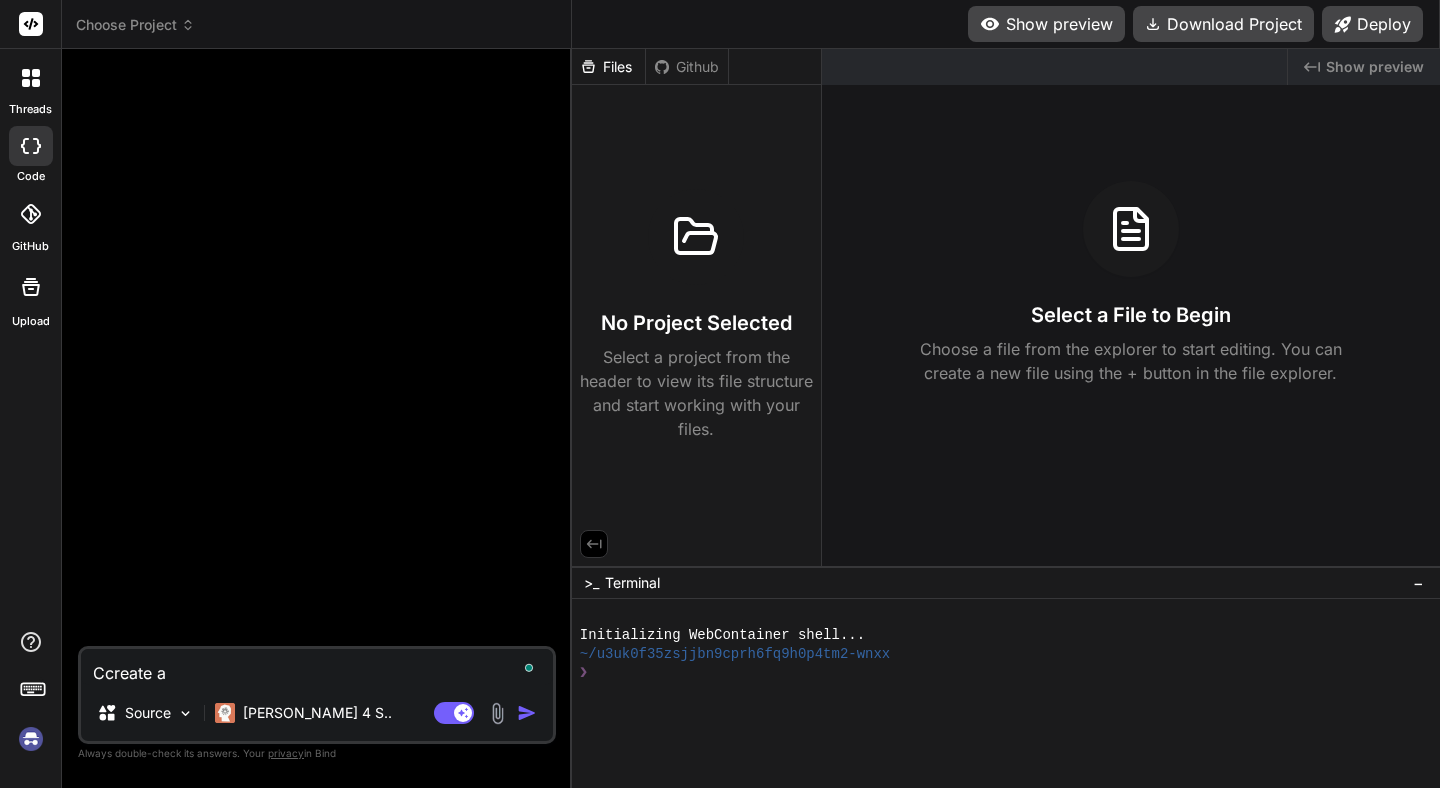 type on "Ccreate a" 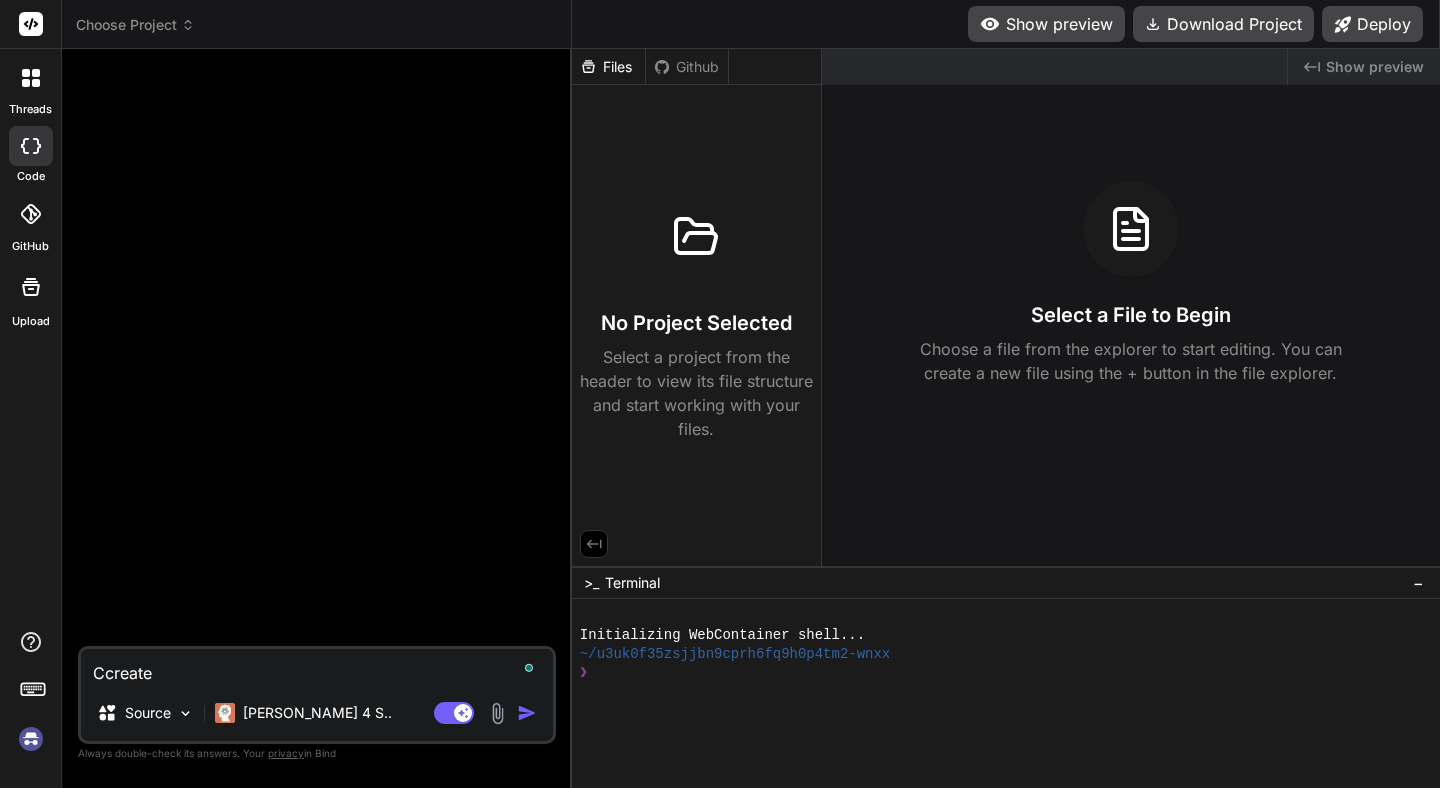 type on "Ccreate" 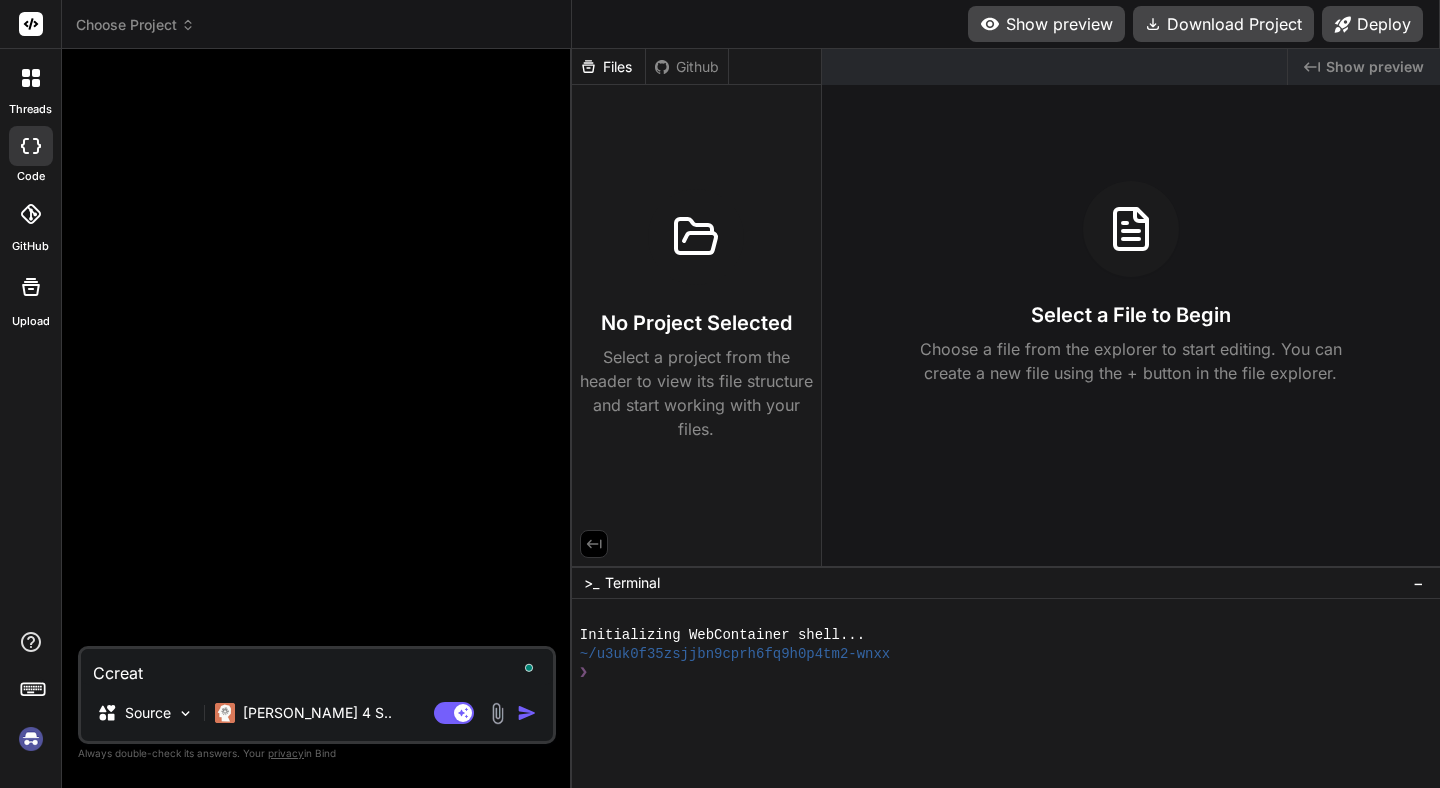 type on "Ccrea" 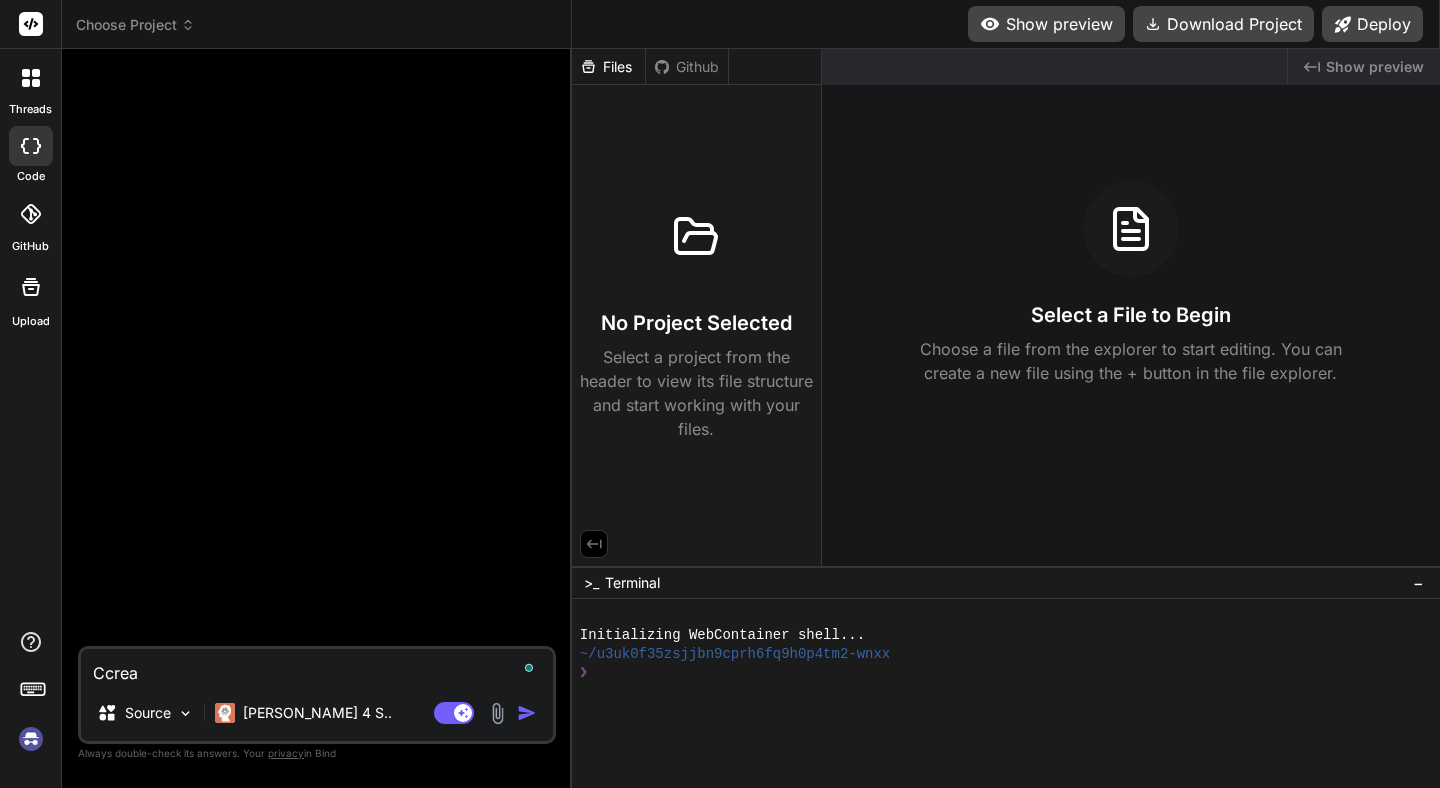 type on "Ccre" 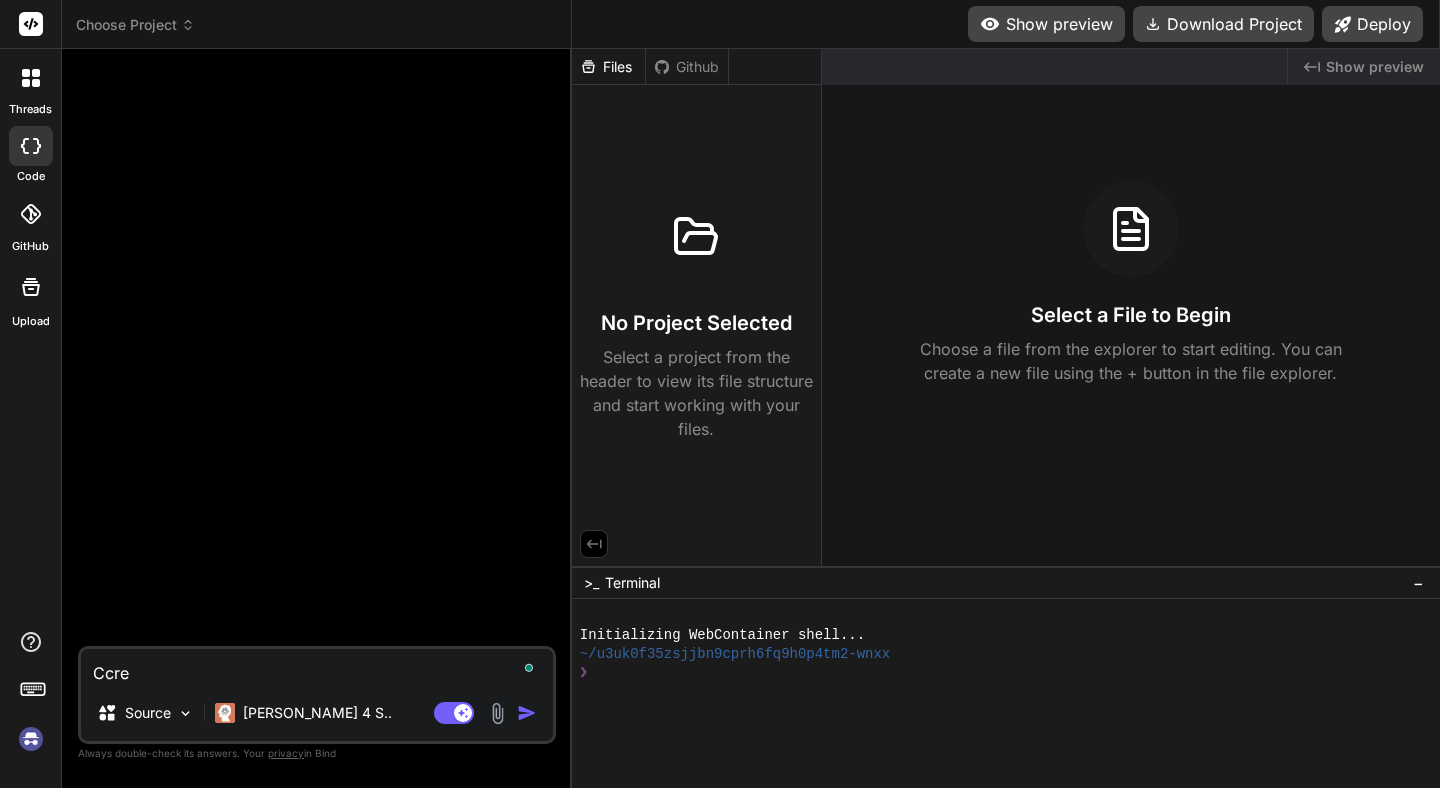 type on "Ccr" 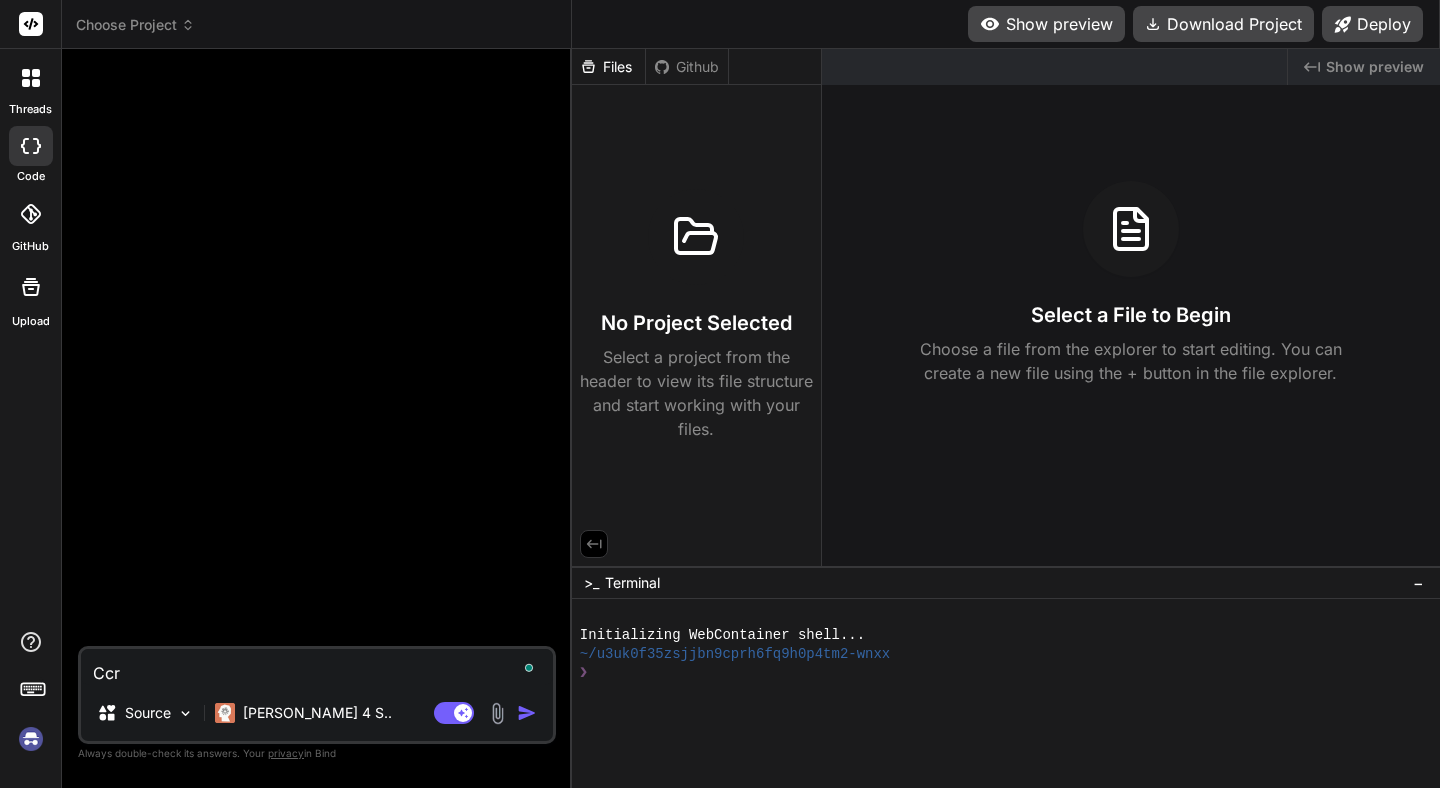 type on "Cc" 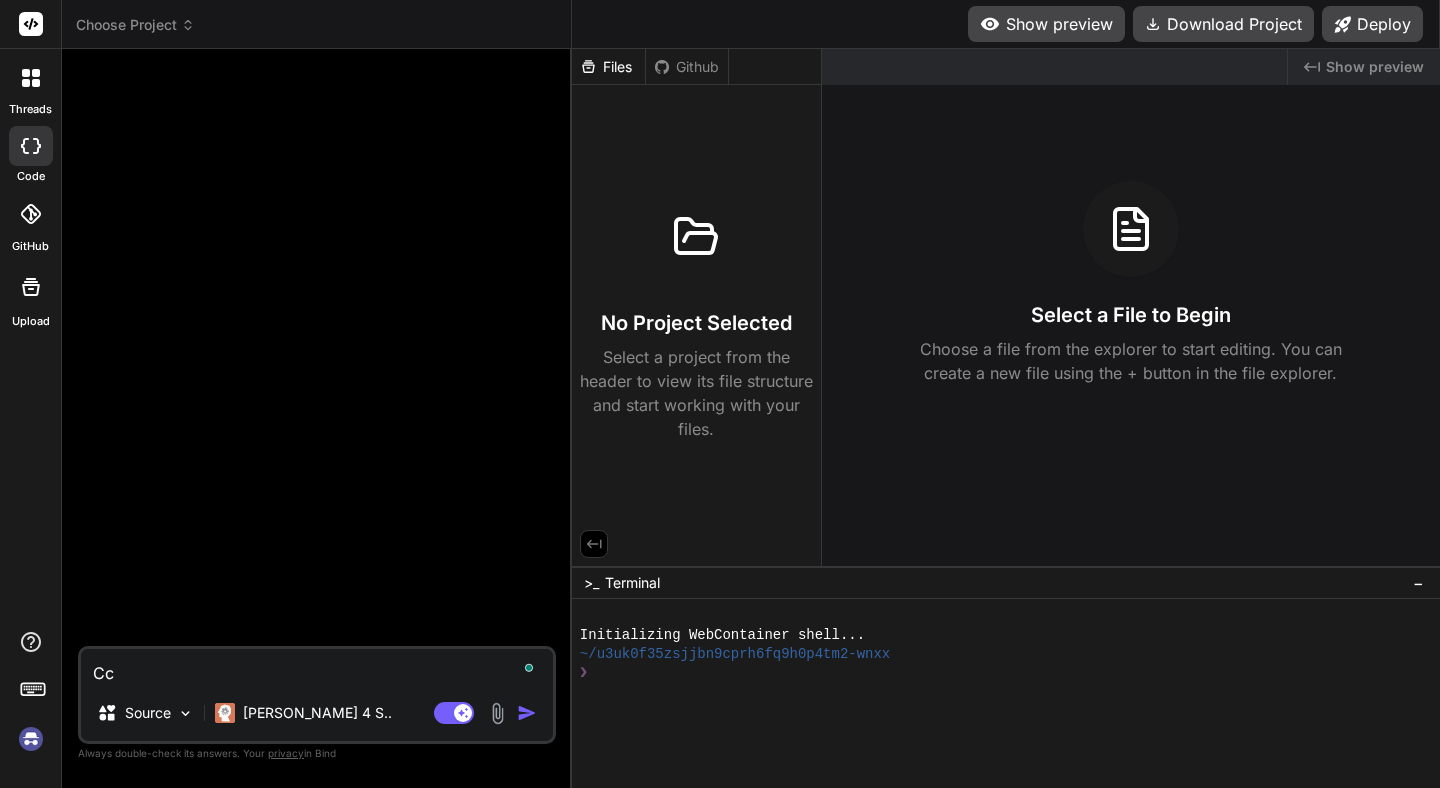 type on "C" 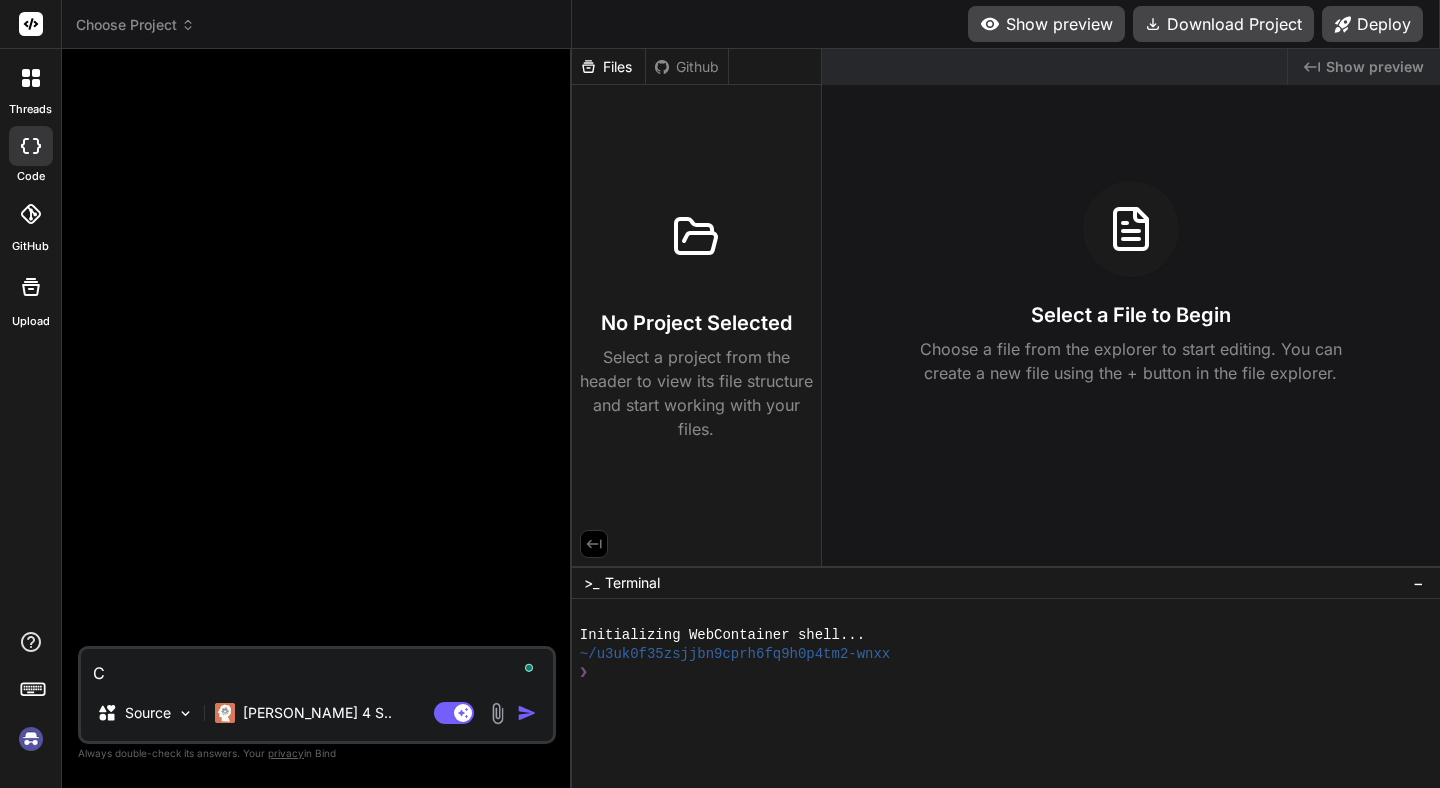 type on "Cr" 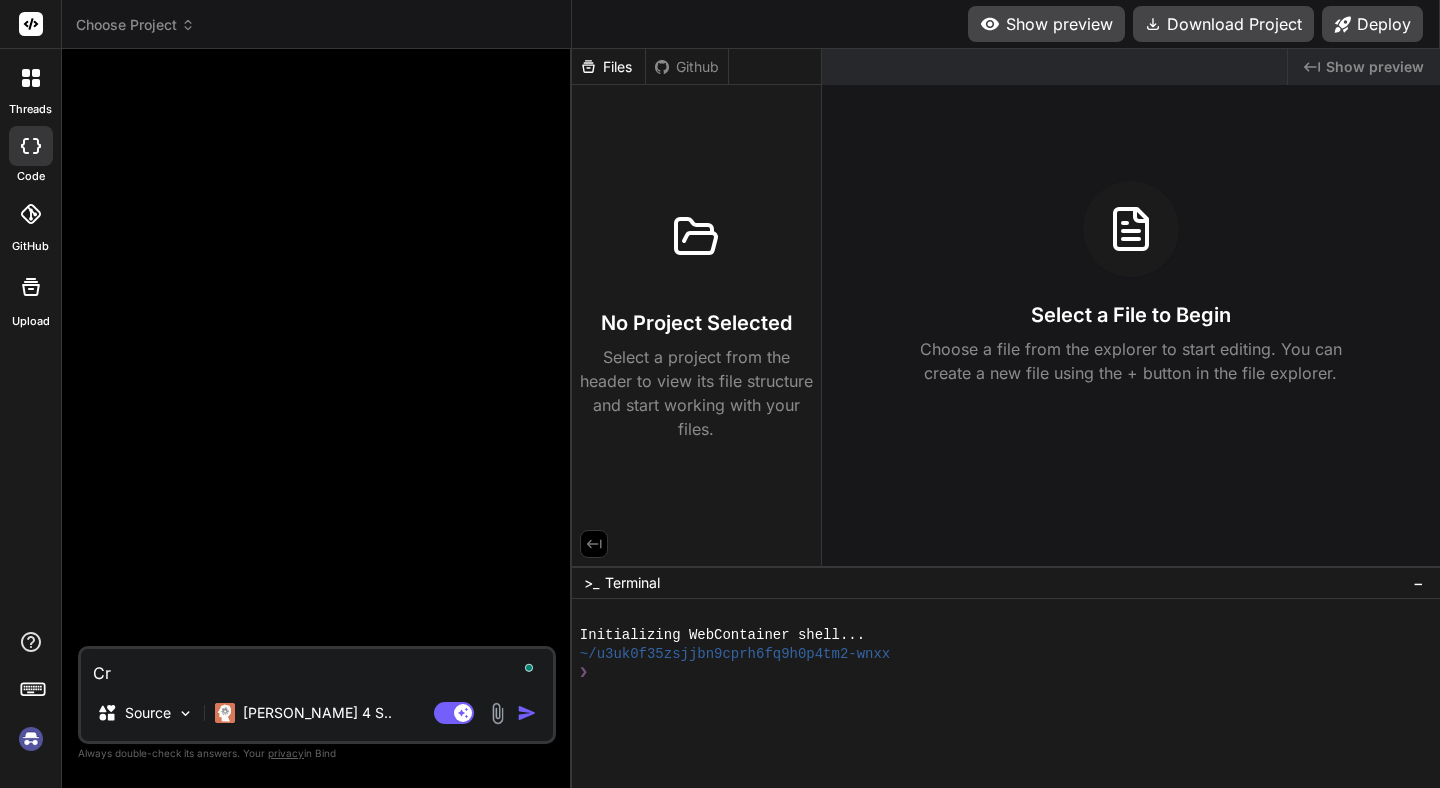 type on "x" 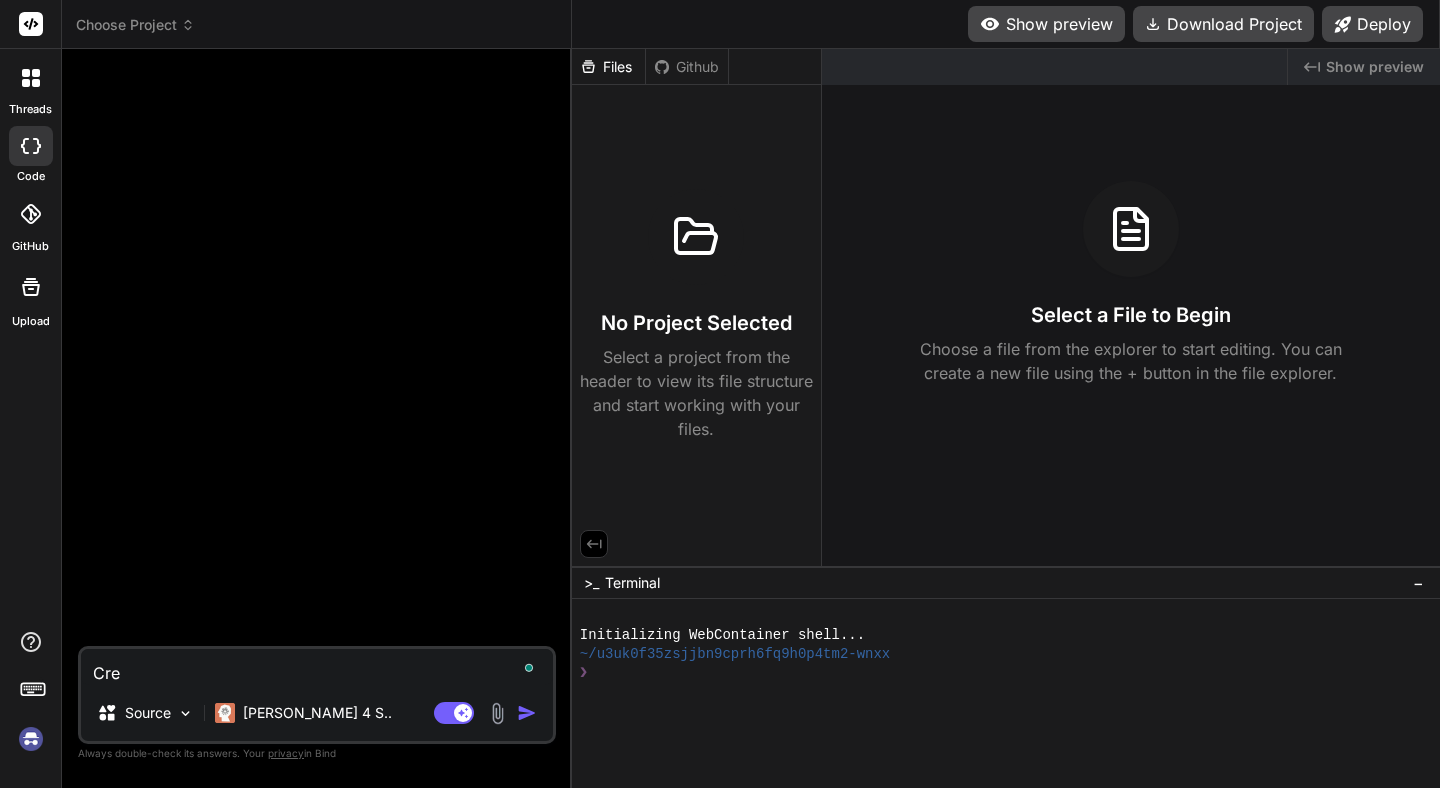 type on "Crea" 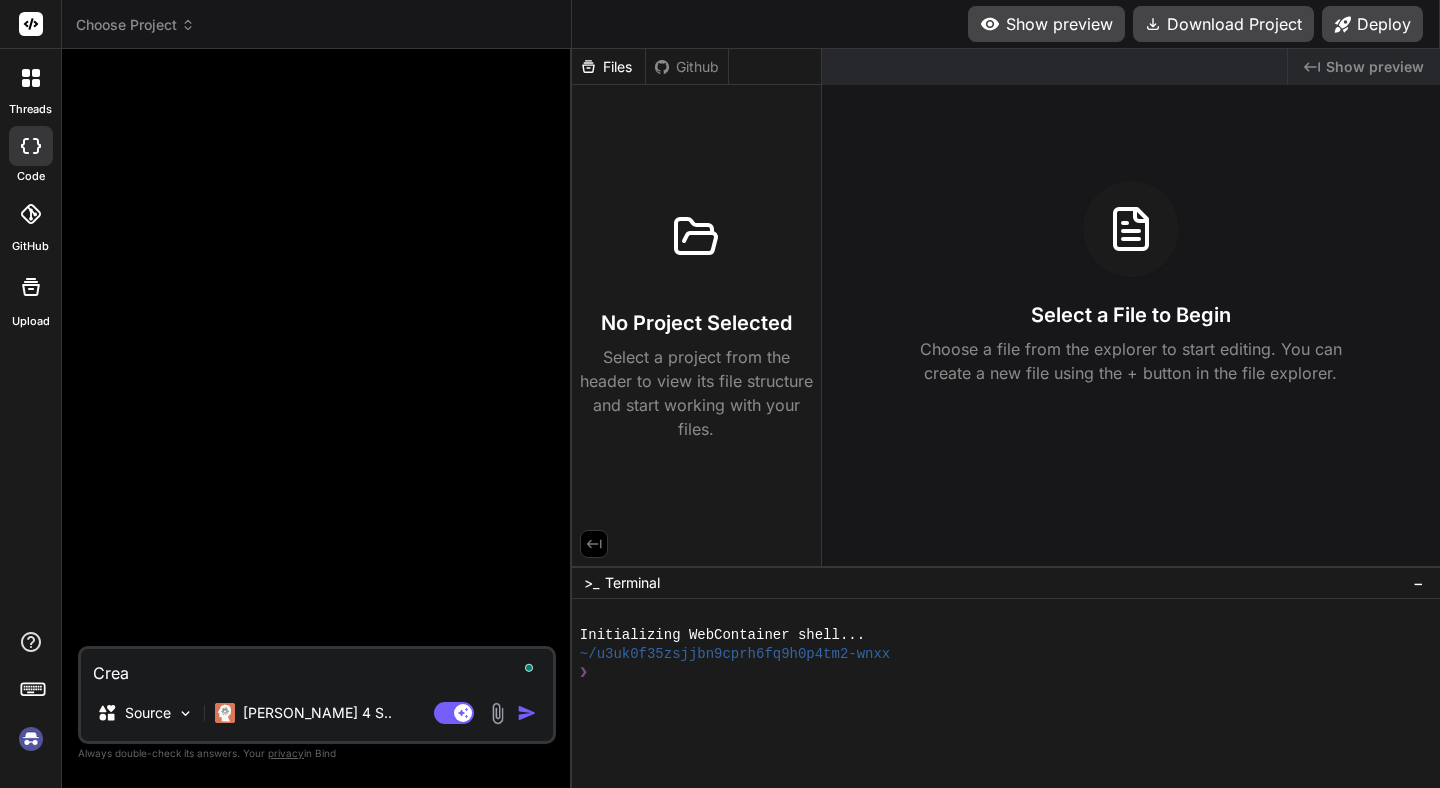 type on "Creat" 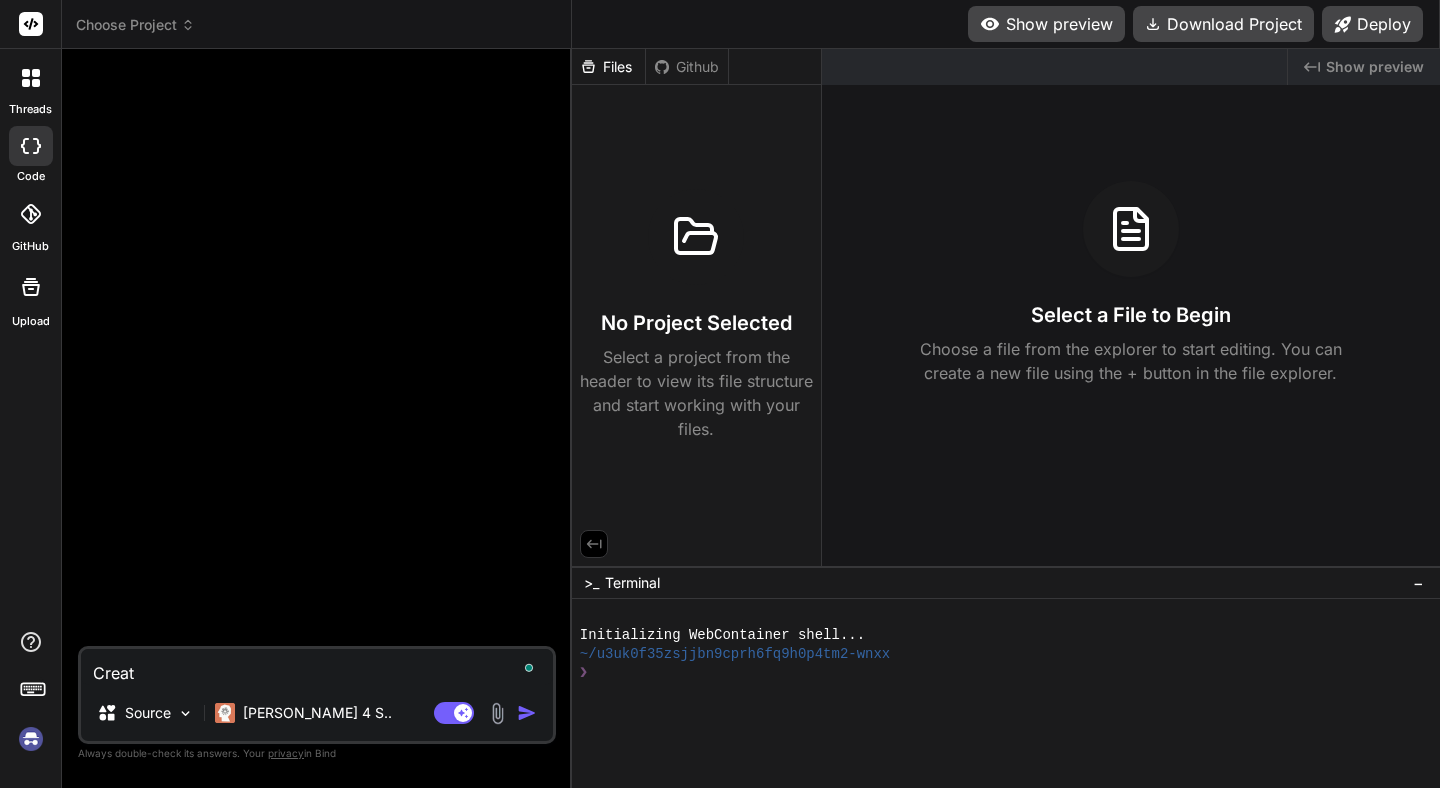 type on "x" 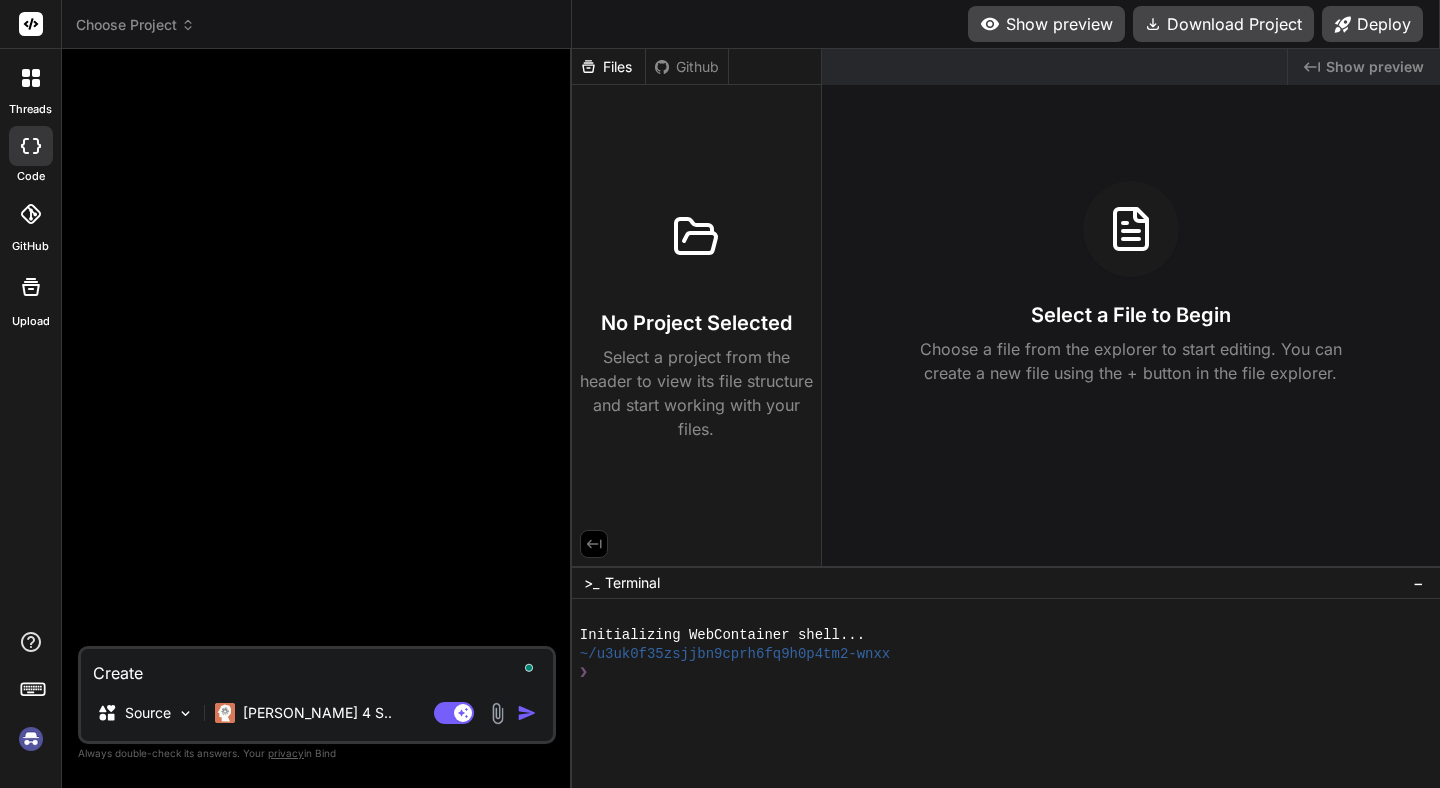 type on "Create" 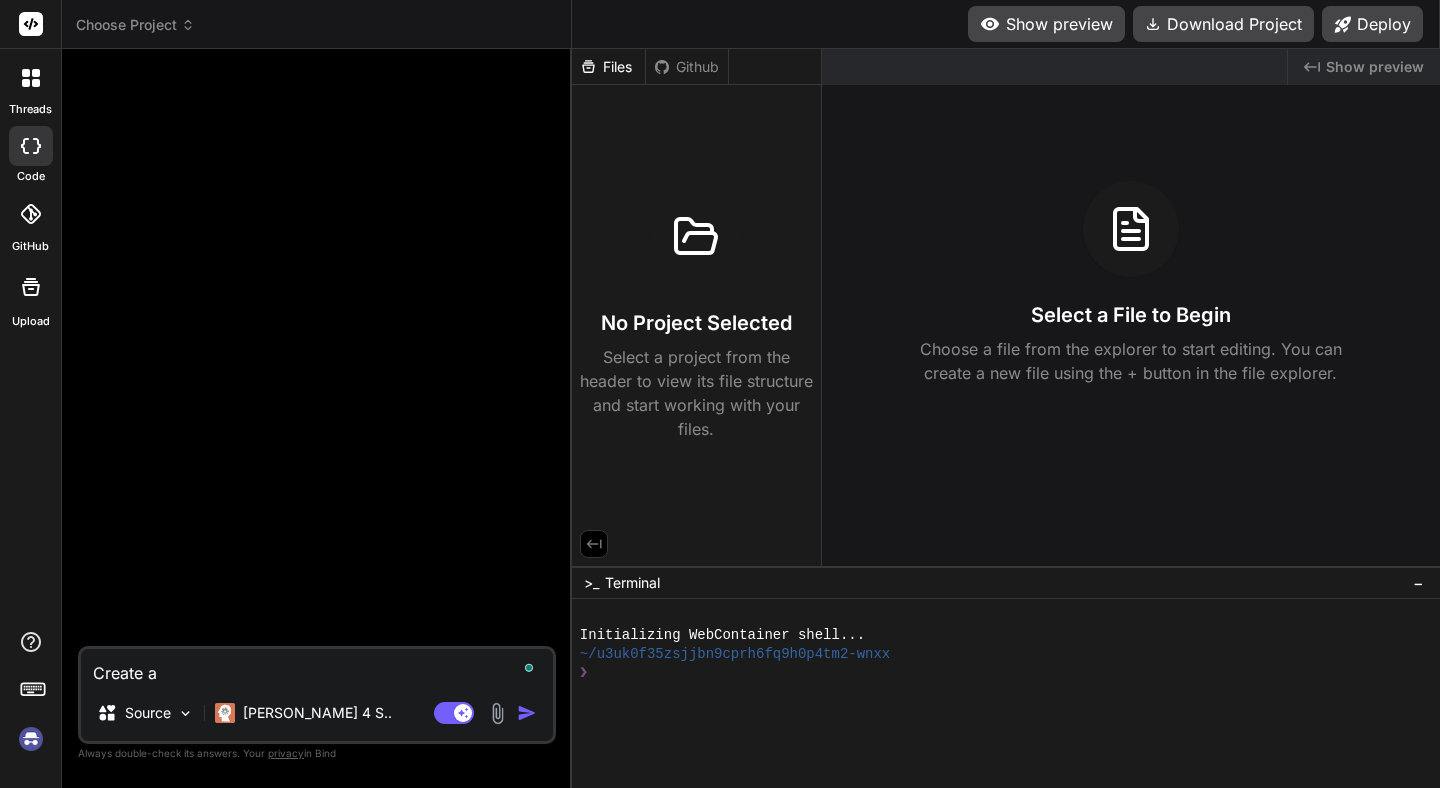 type on "Create a" 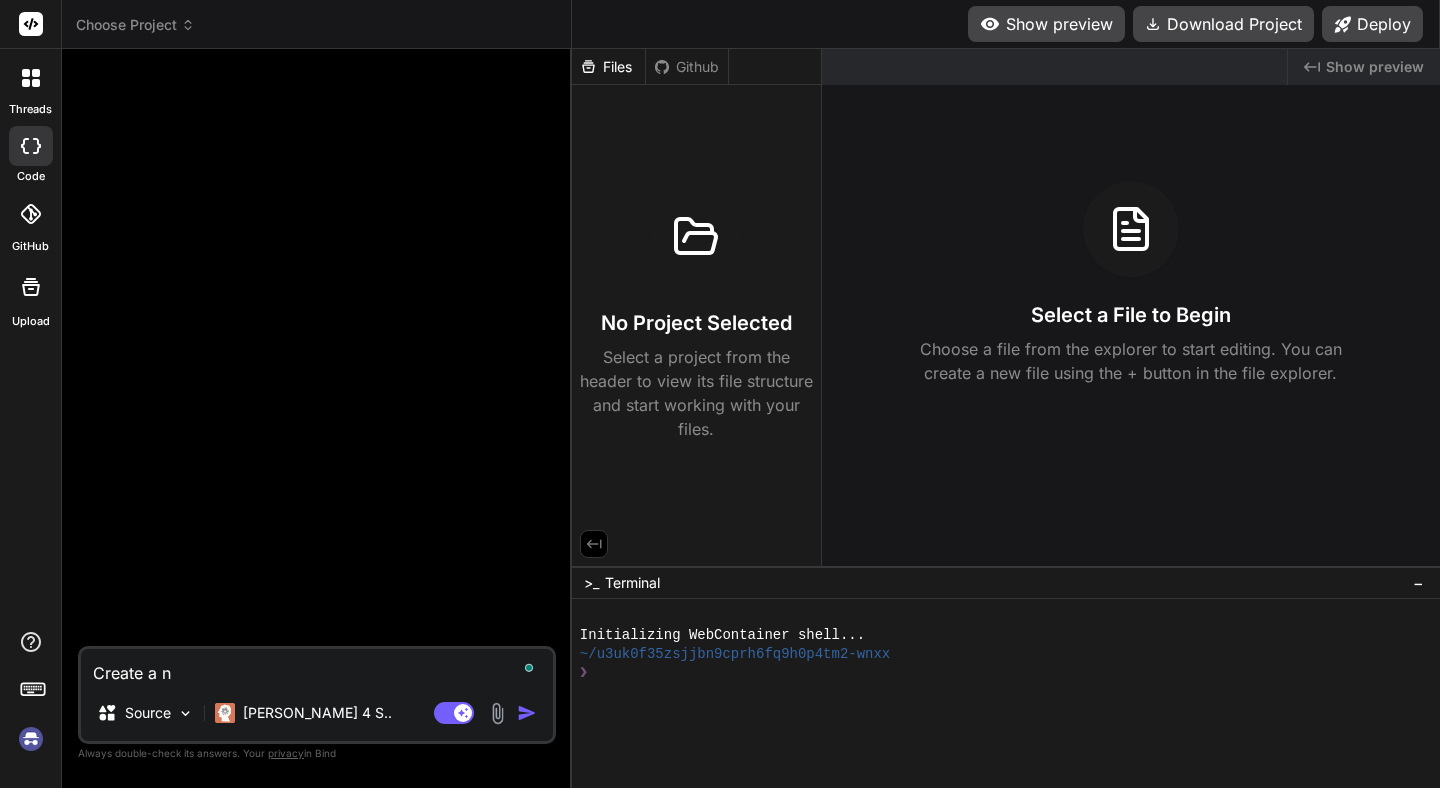 type on "Create a ne" 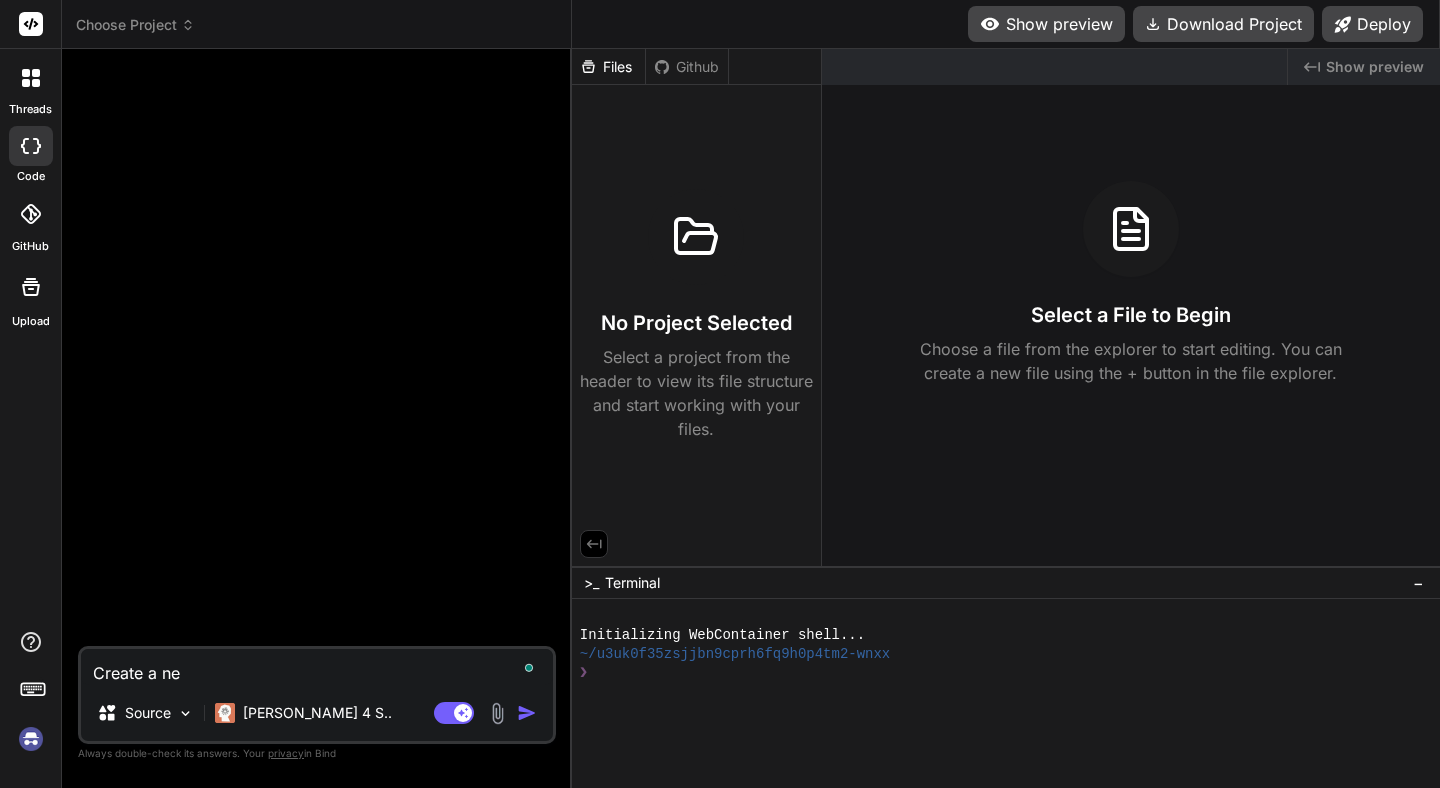 type on "Create a neo" 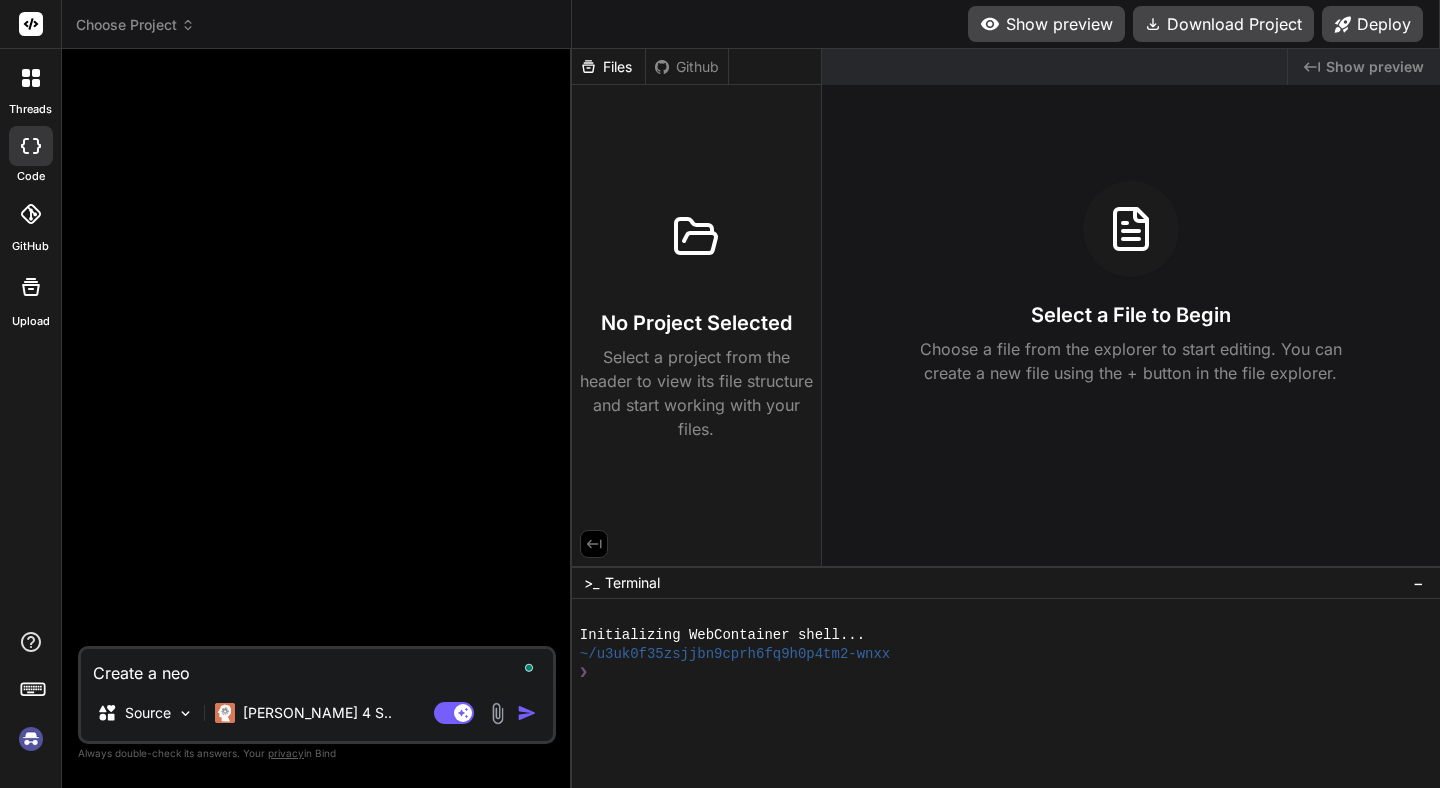 type on "Create a neob" 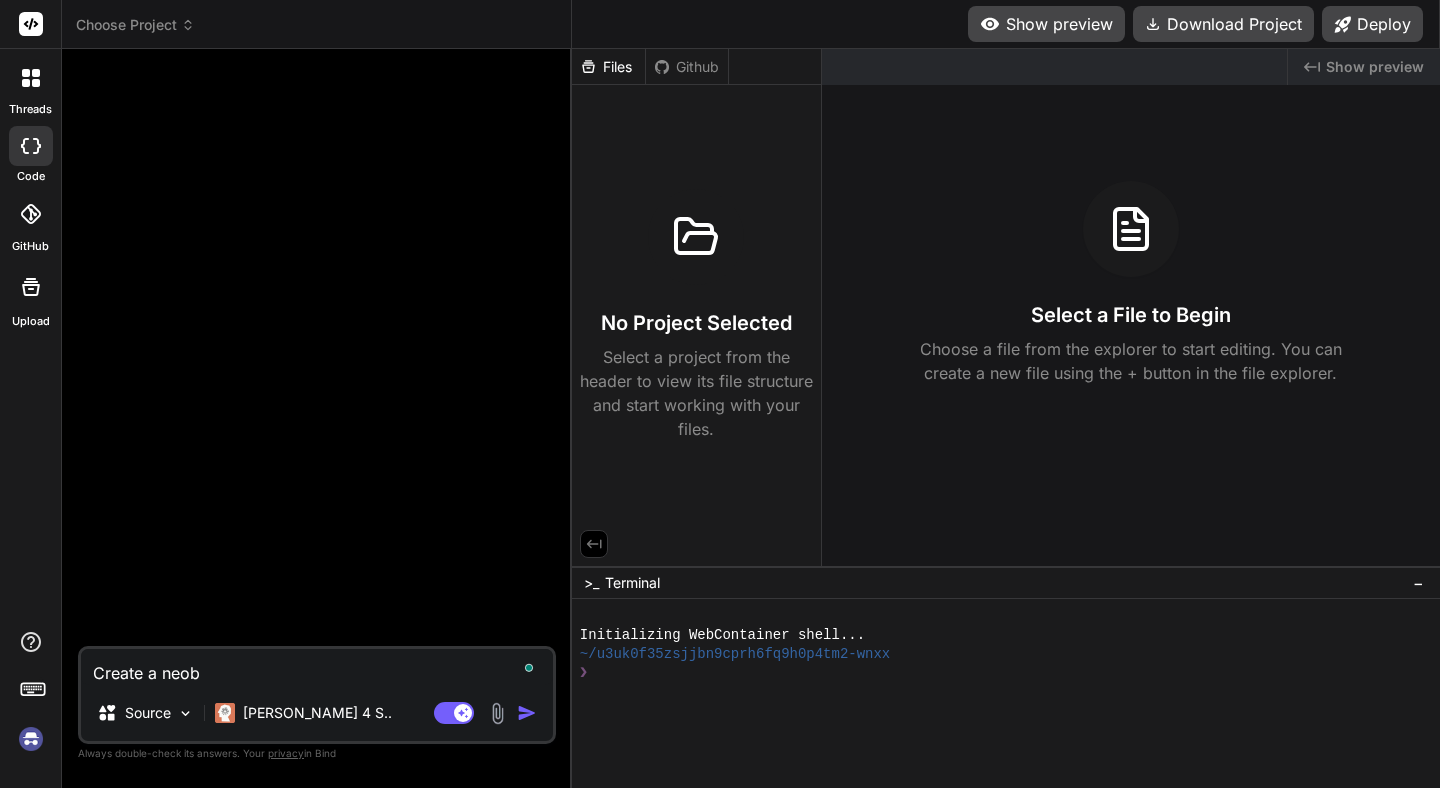 type on "Create a neobr" 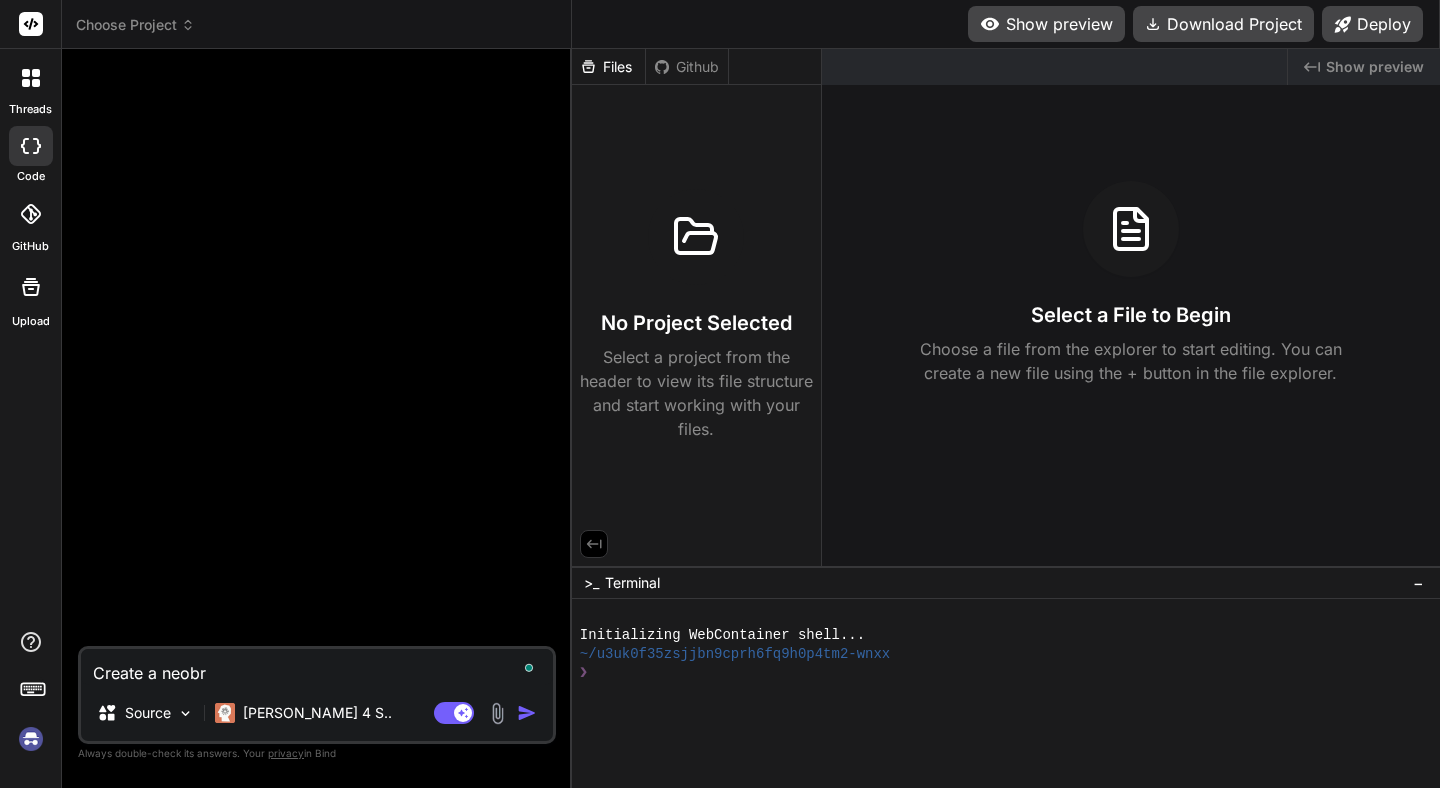 type on "Create a neobru" 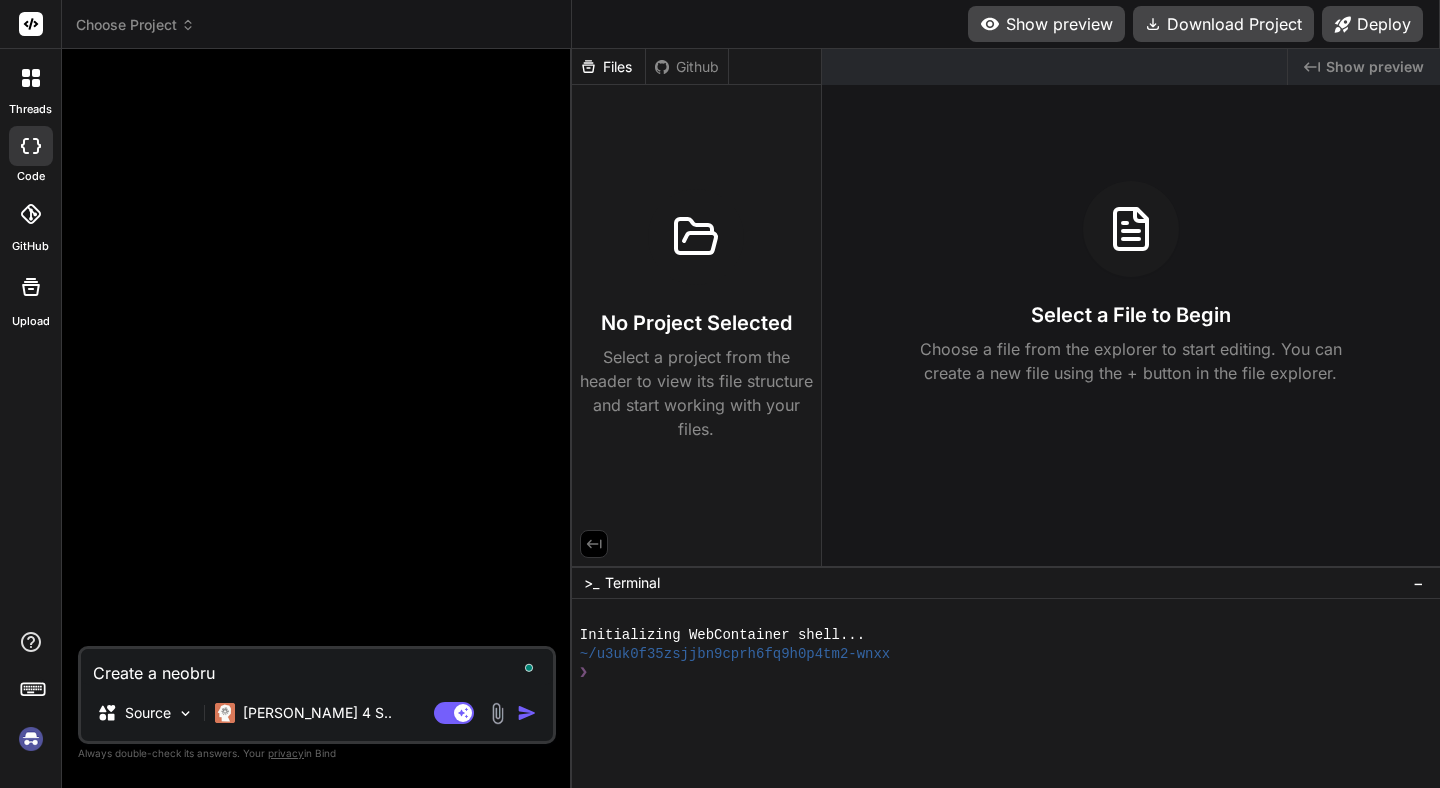 type on "Create a neobrut" 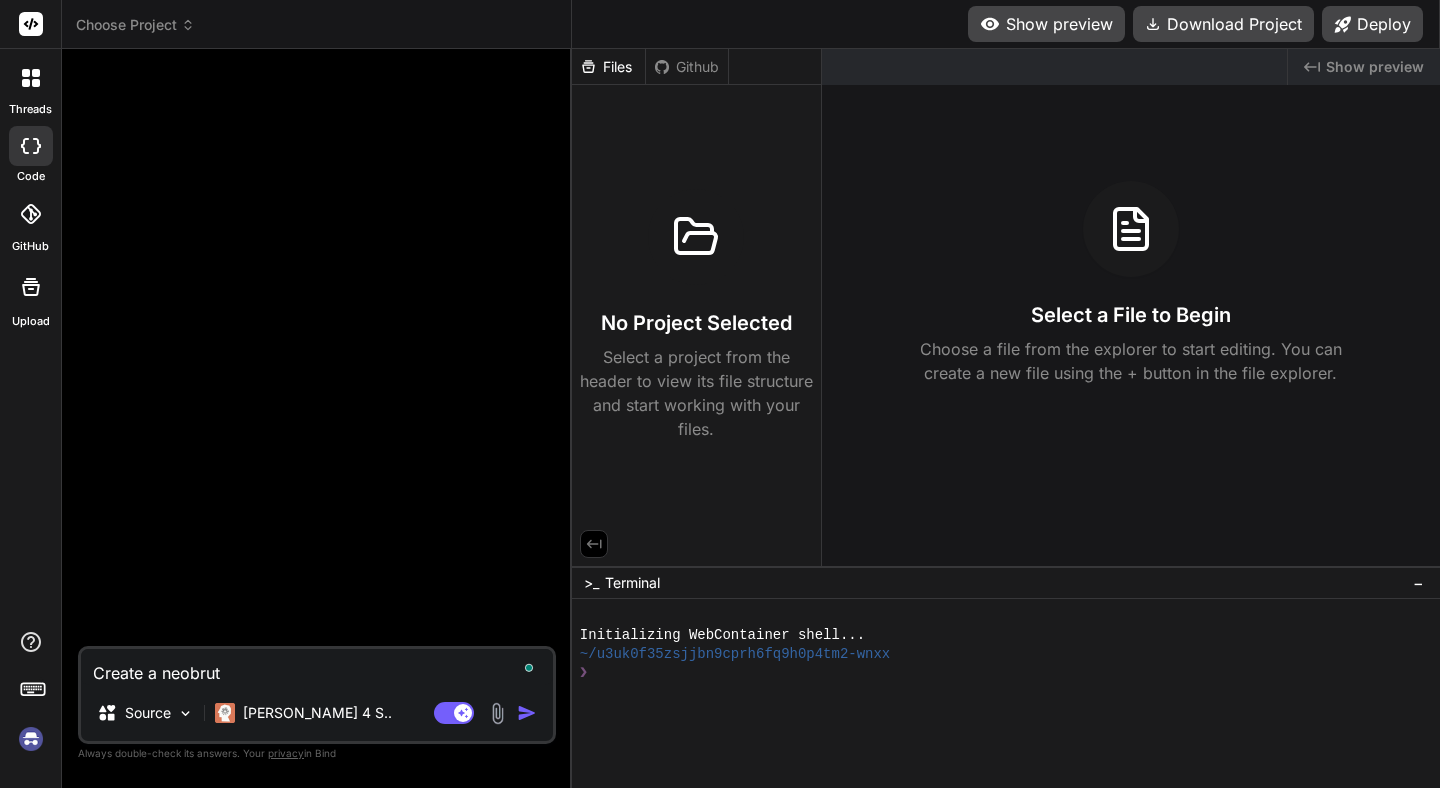 type on "Create a neobruta" 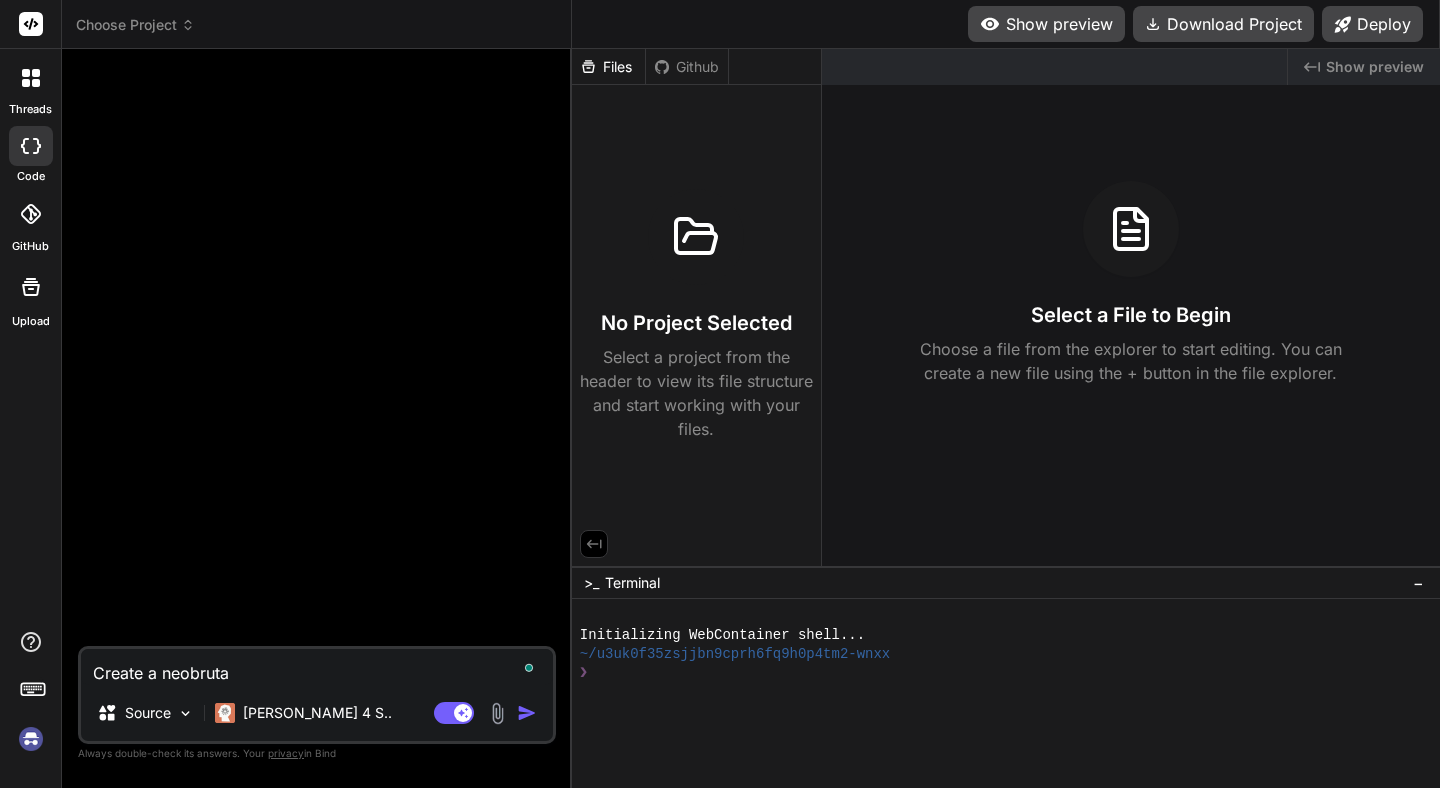 type on "Create a neobrutal" 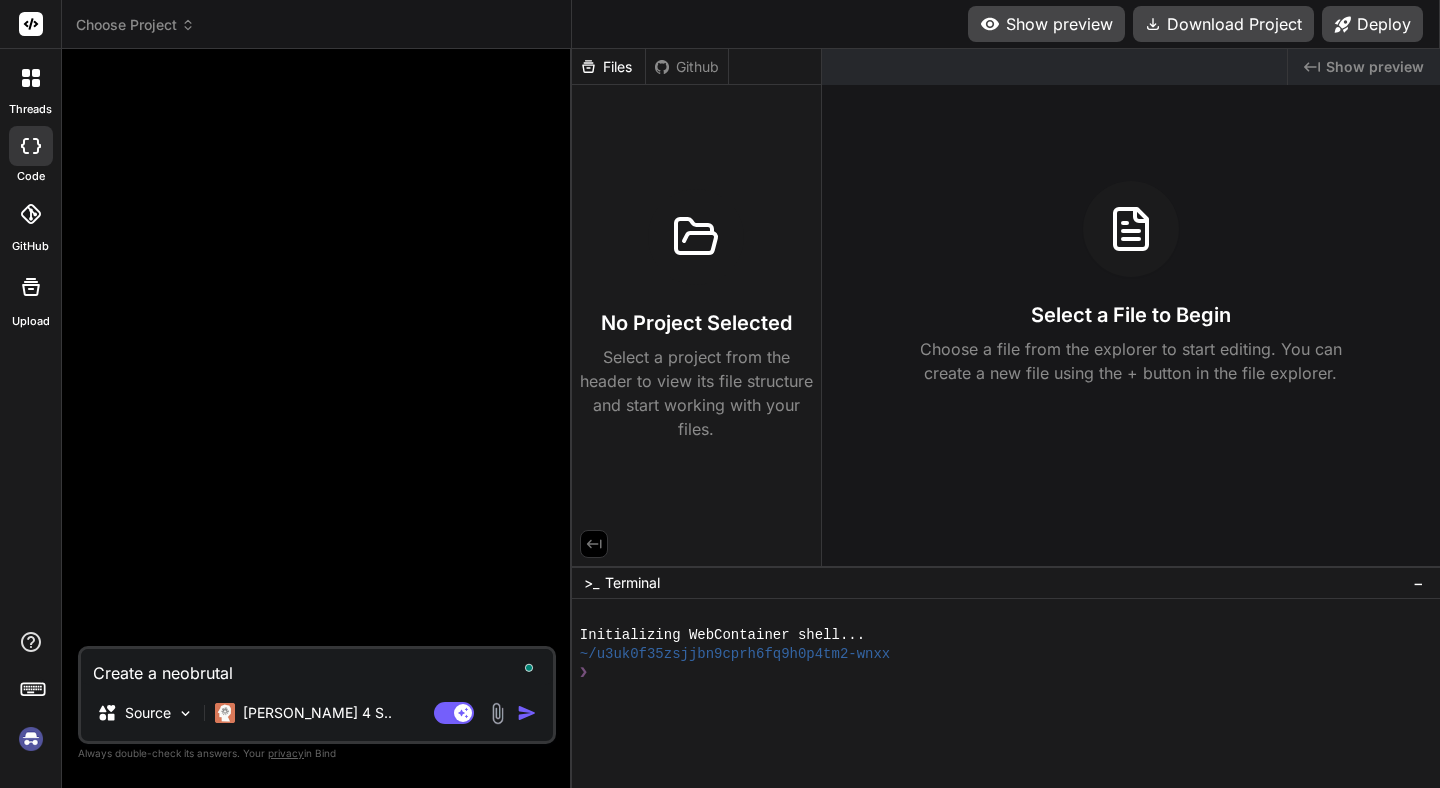 type on "Create a neobruta" 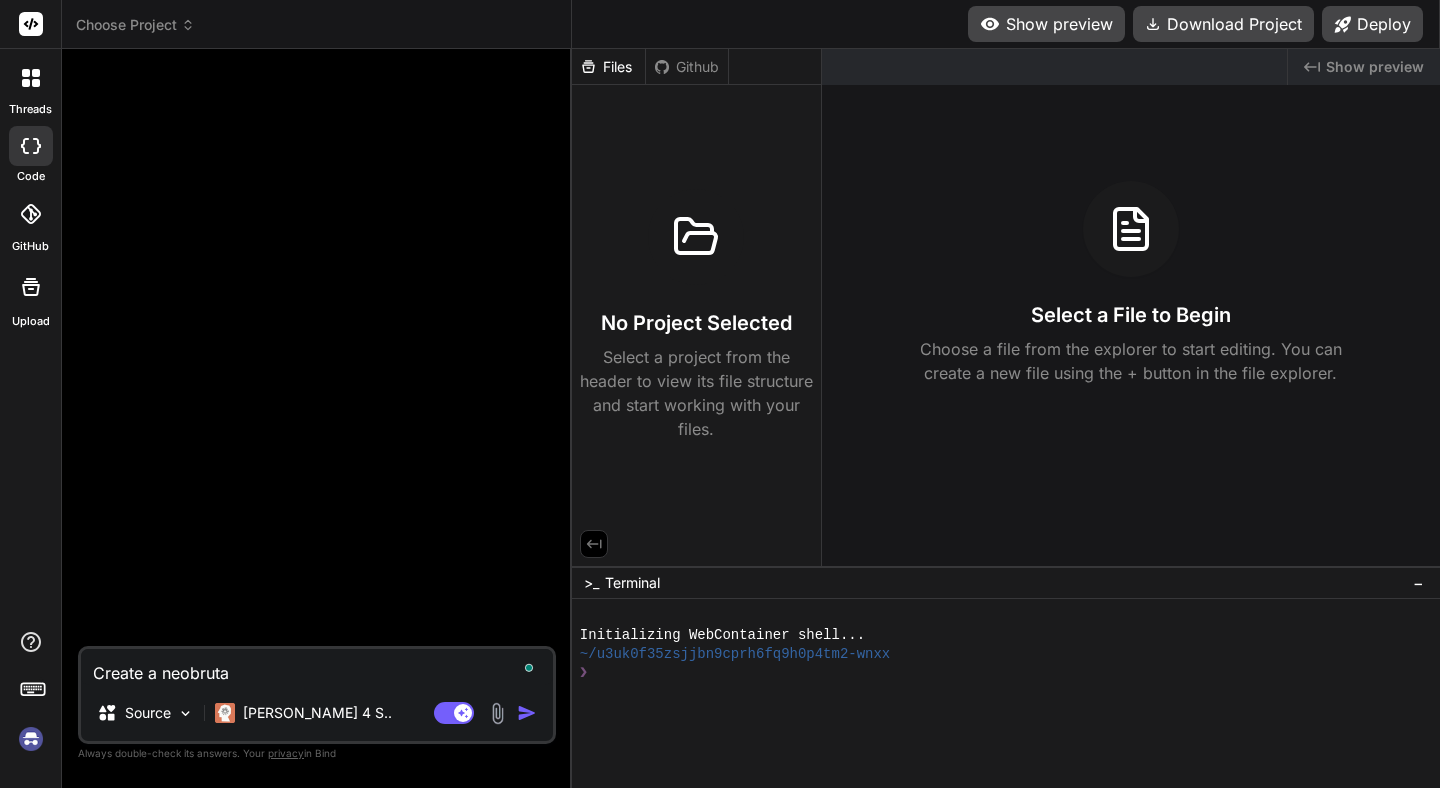 type on "Create a neobrutal" 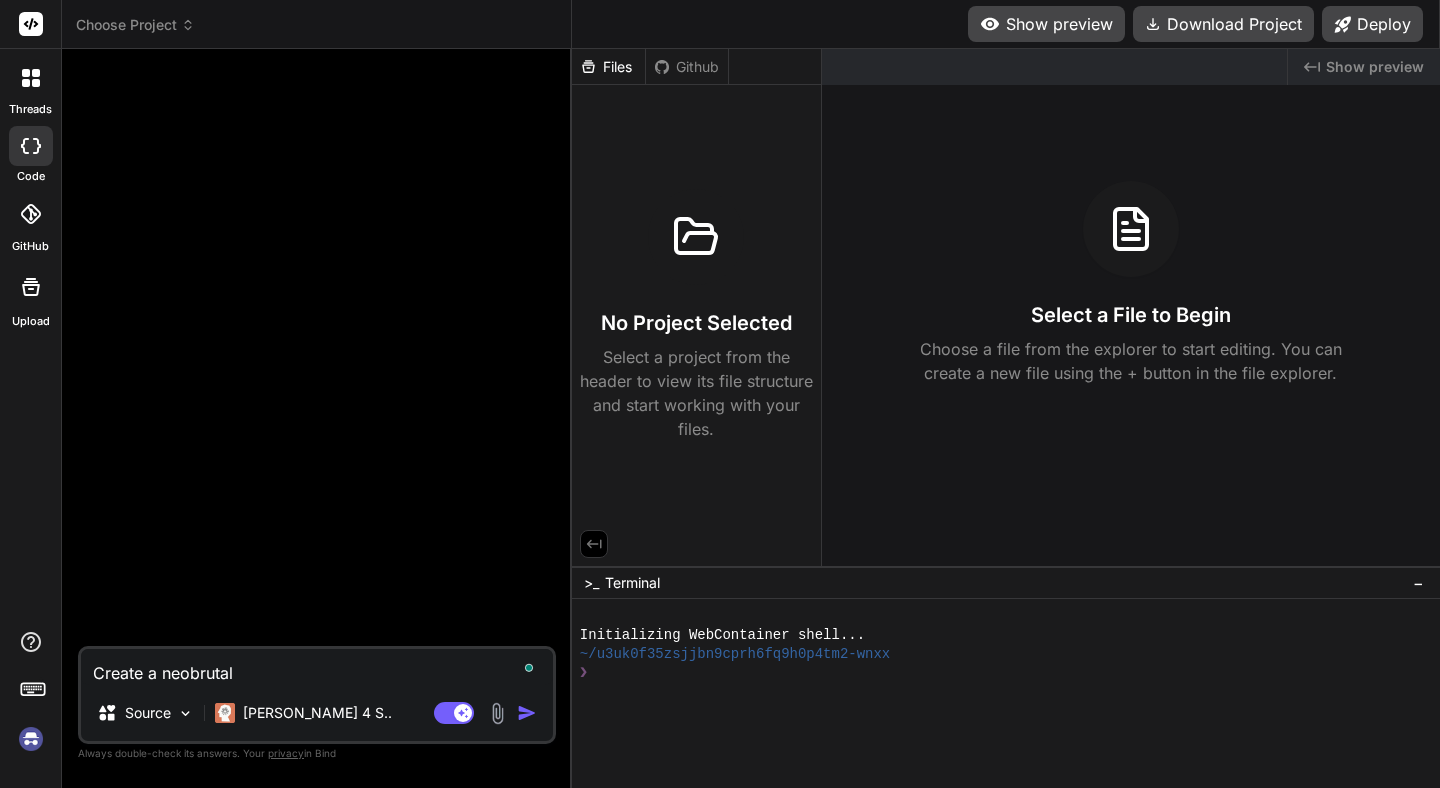 type on "Create a neobrutali" 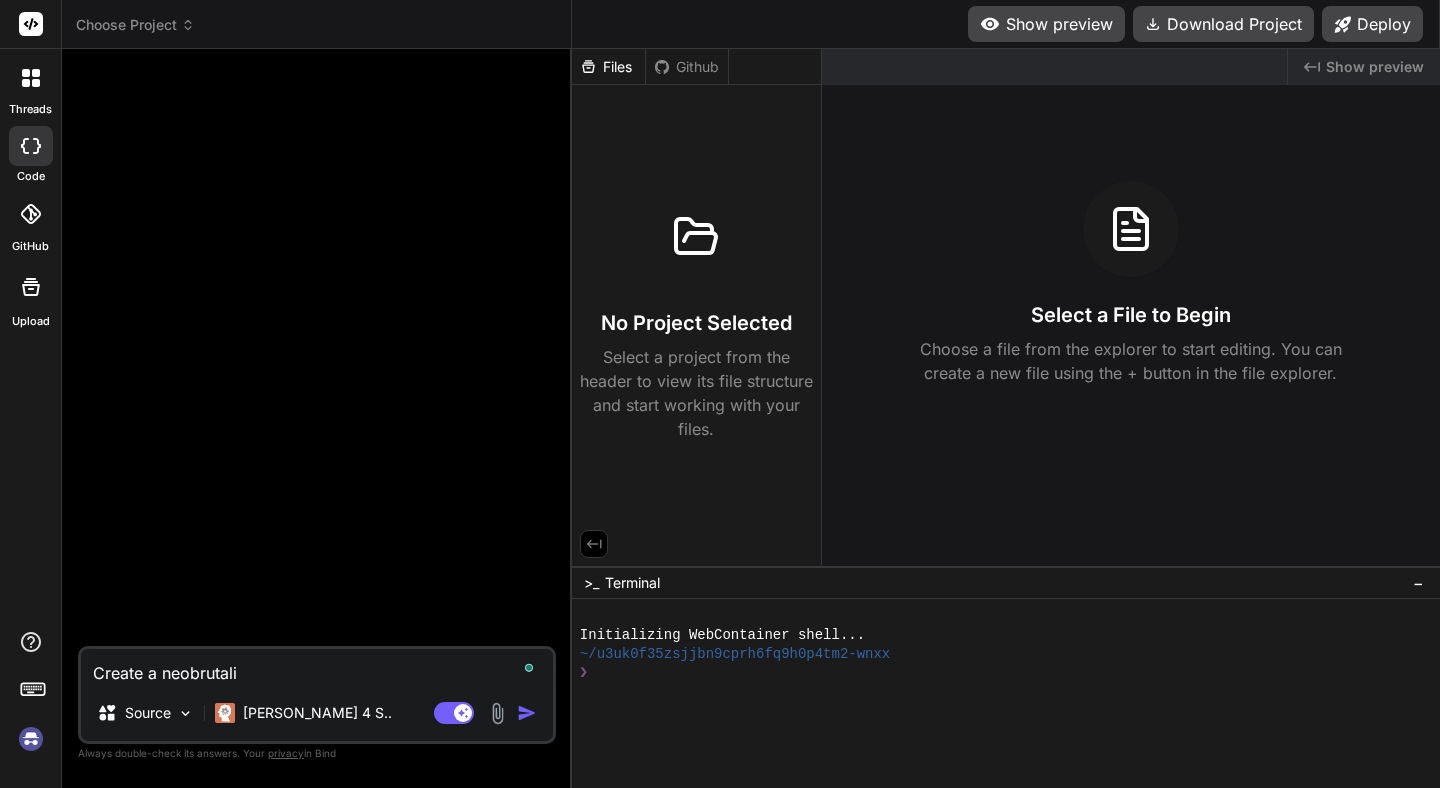 type on "Create a neobrutalis" 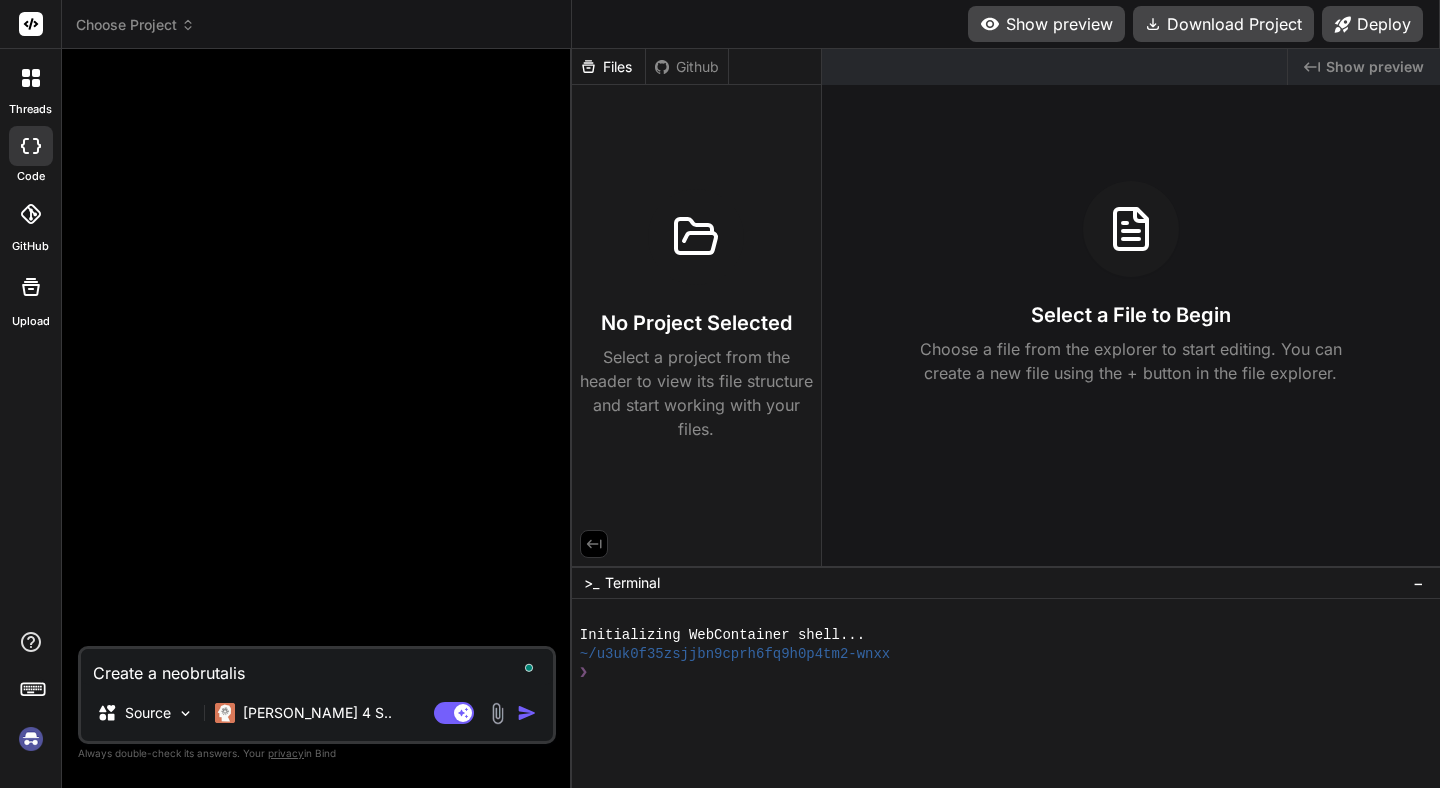 type on "Create a neobrutalist" 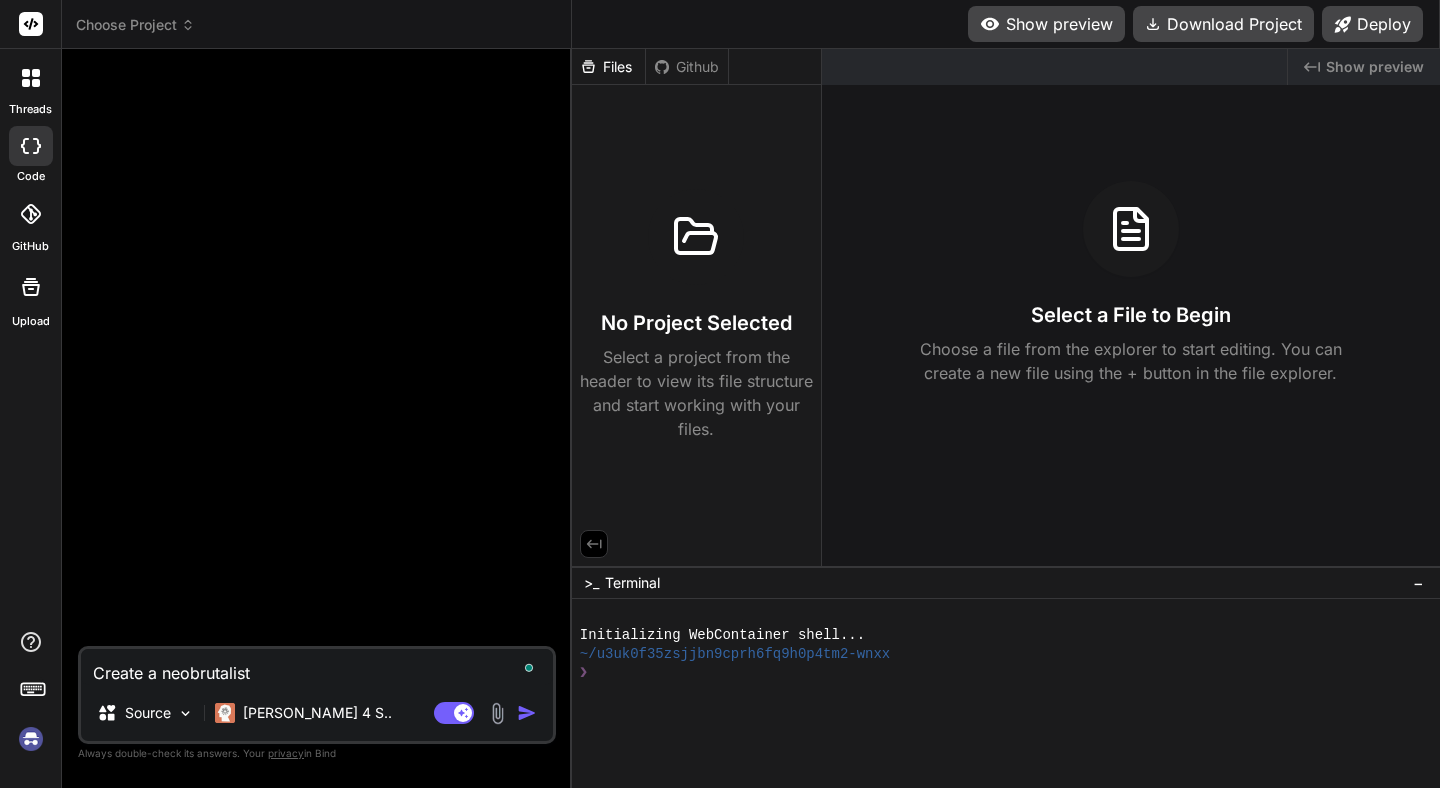 type on "Create a neobrutalist" 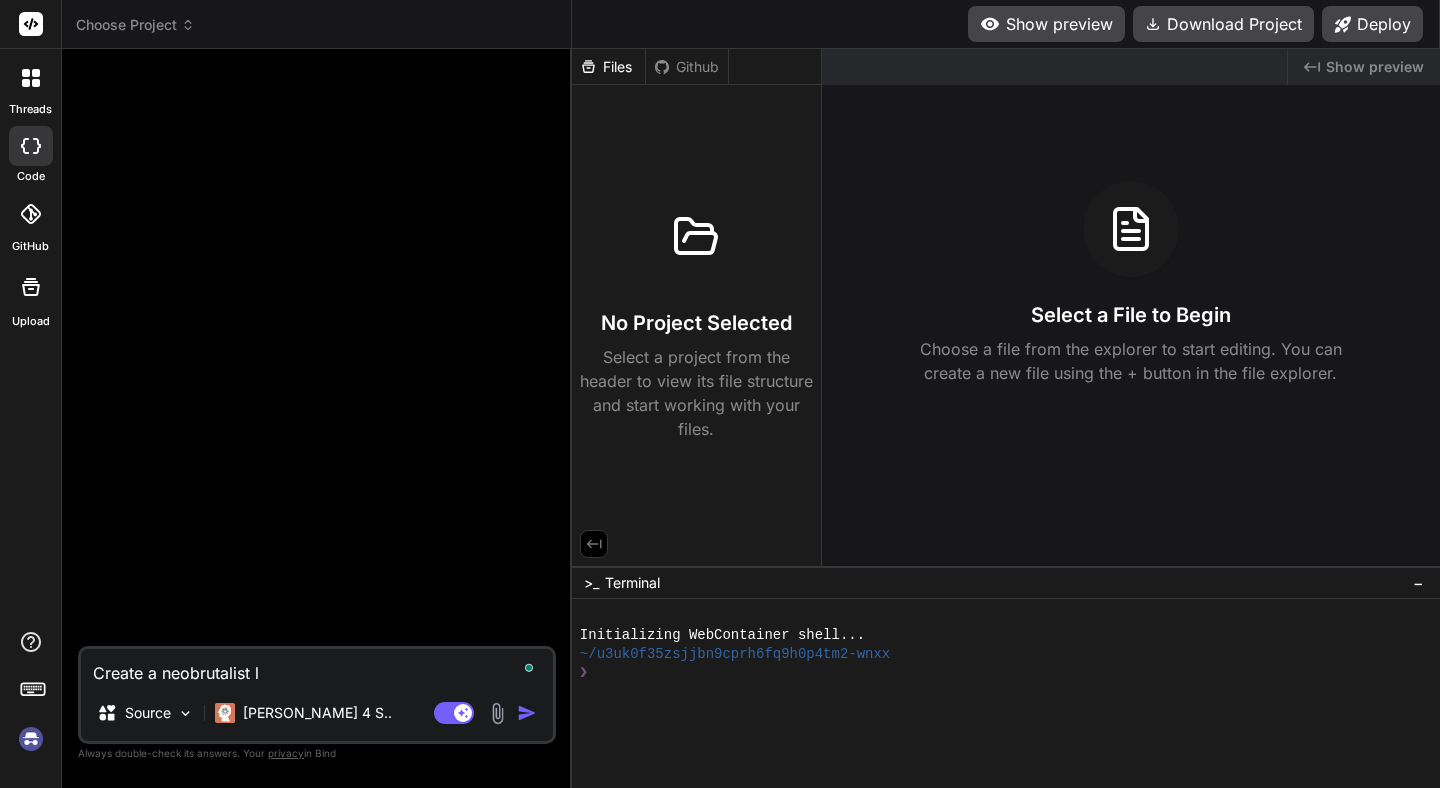 type on "Create a neobrutalist la" 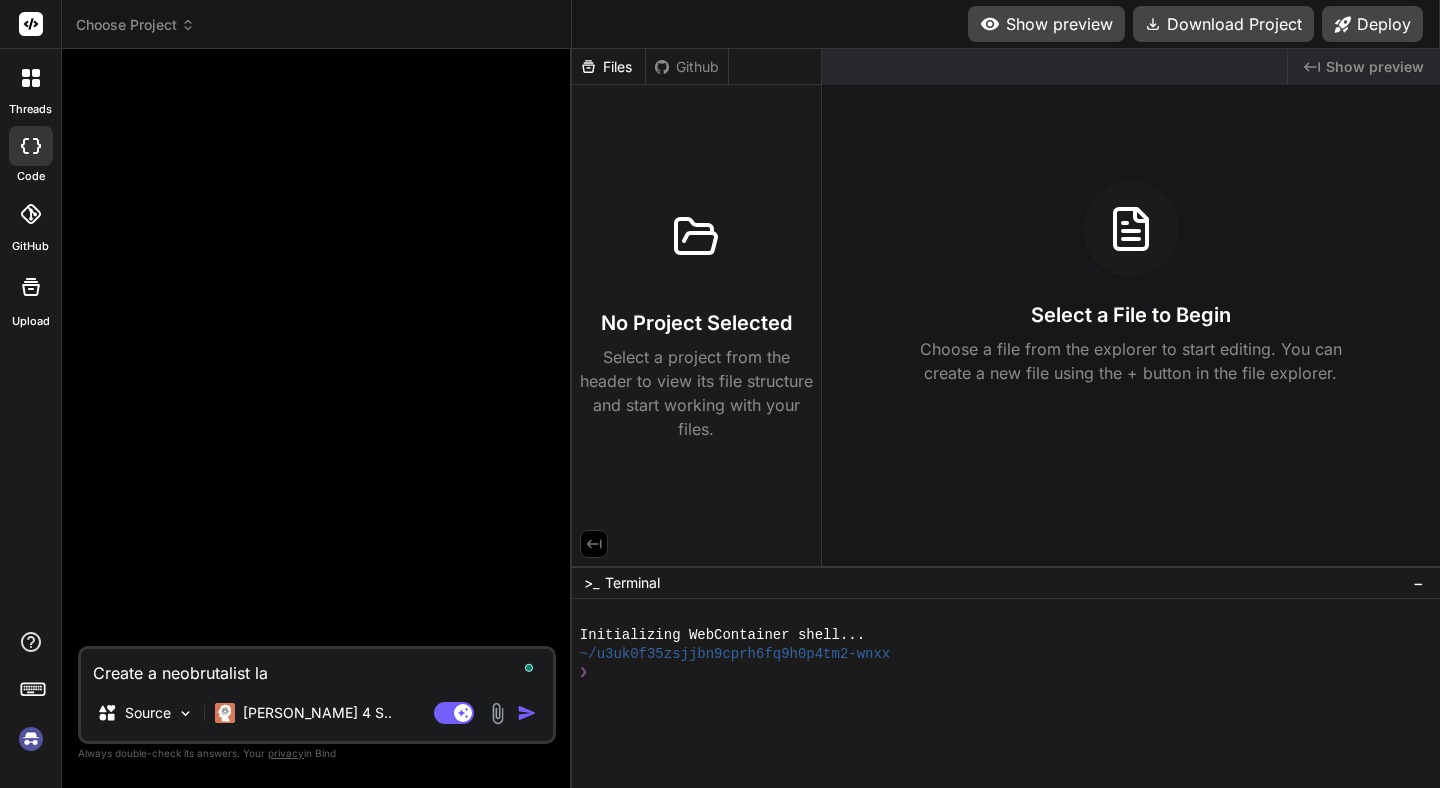 type on "Create a neobrutalist lan" 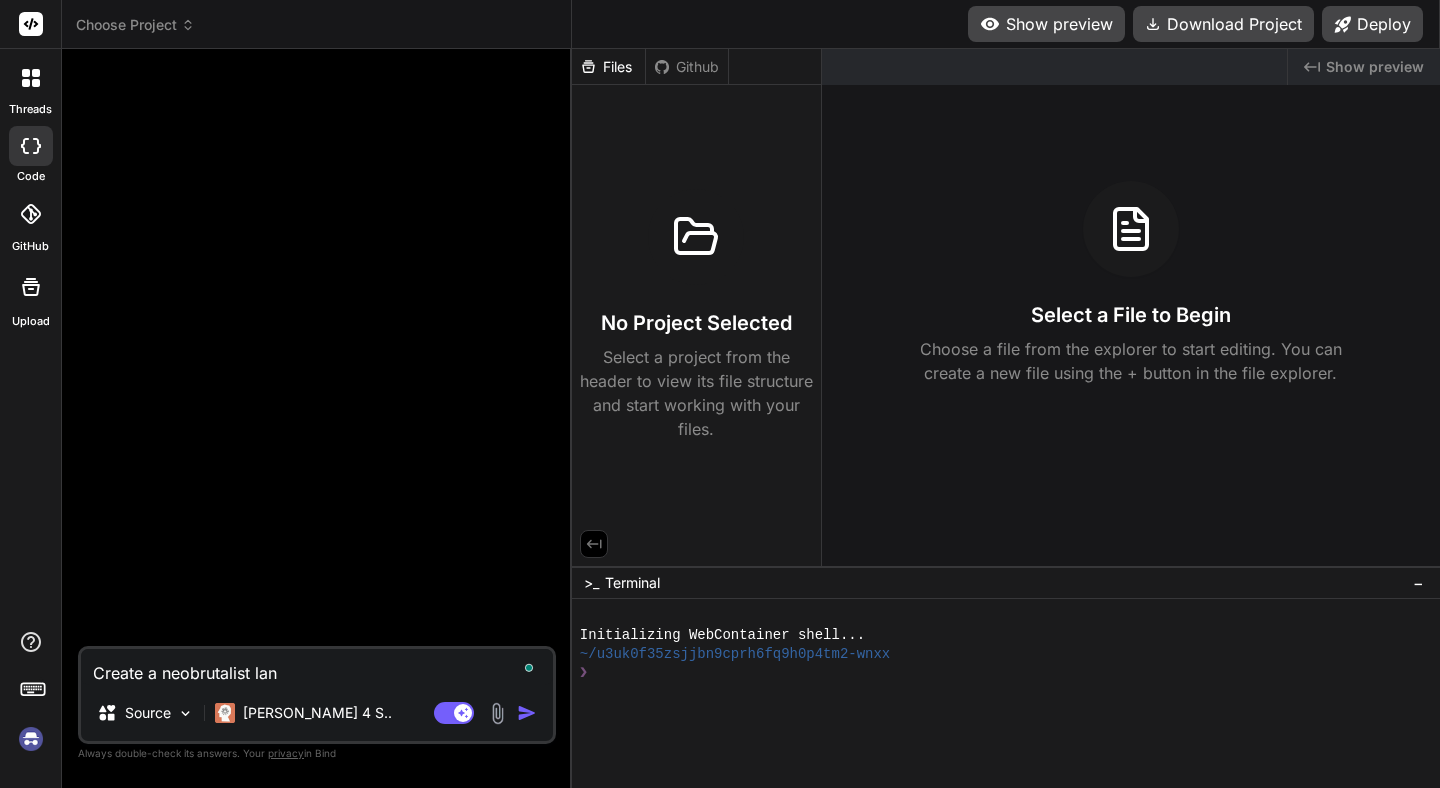 type on "Create a neobrutalist land" 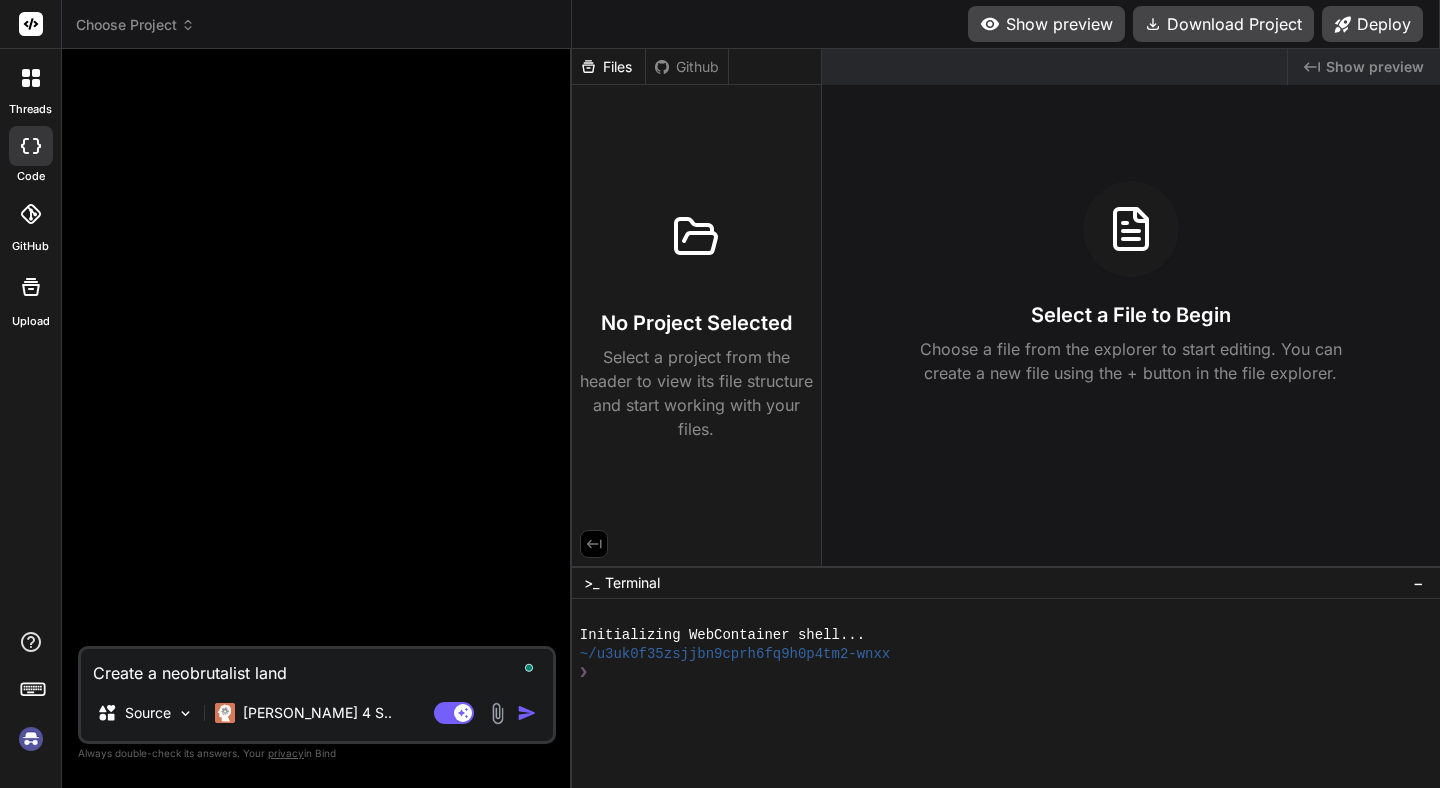 type on "Create a neobrutalist [PERSON_NAME]" 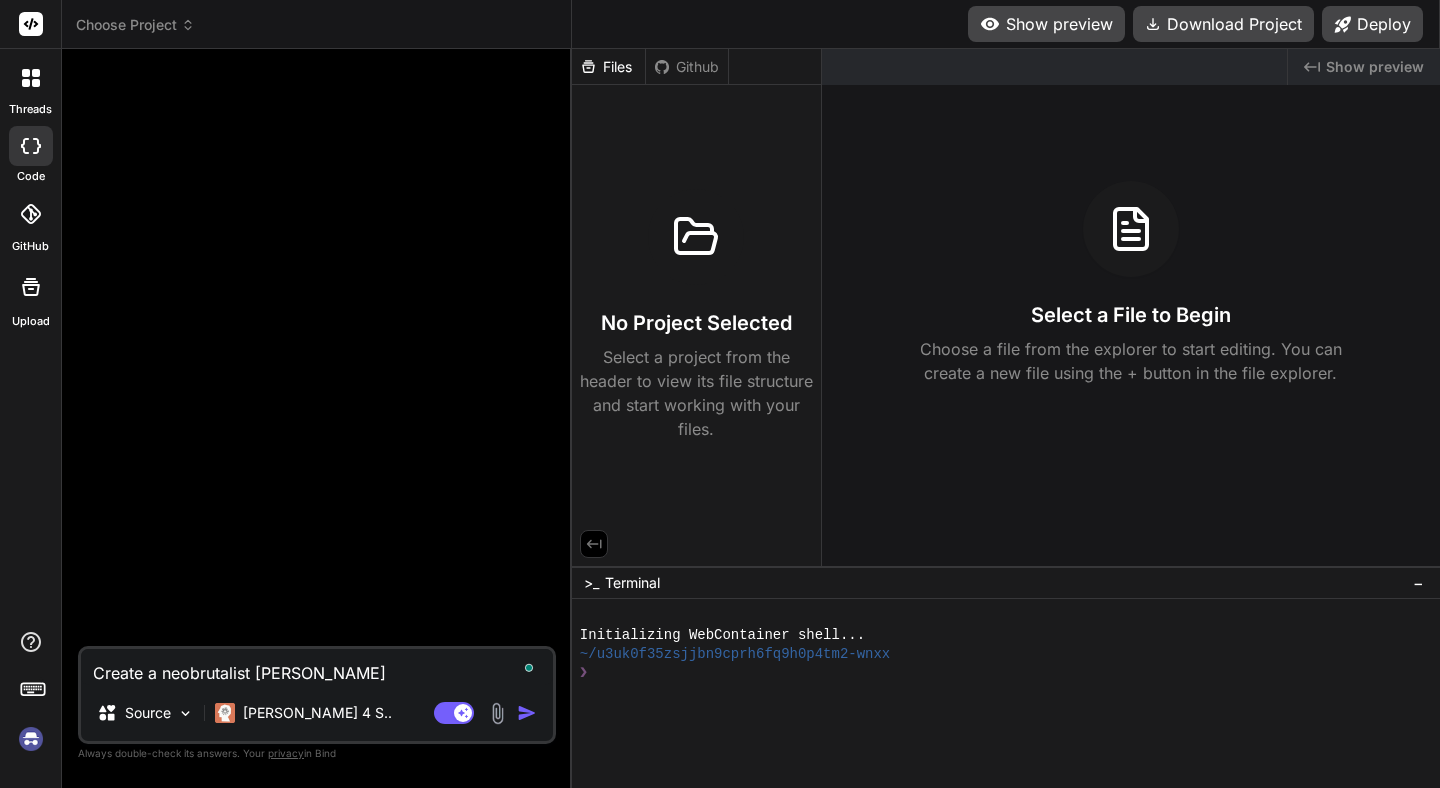 type on "Create a neobrutalist [PERSON_NAME]" 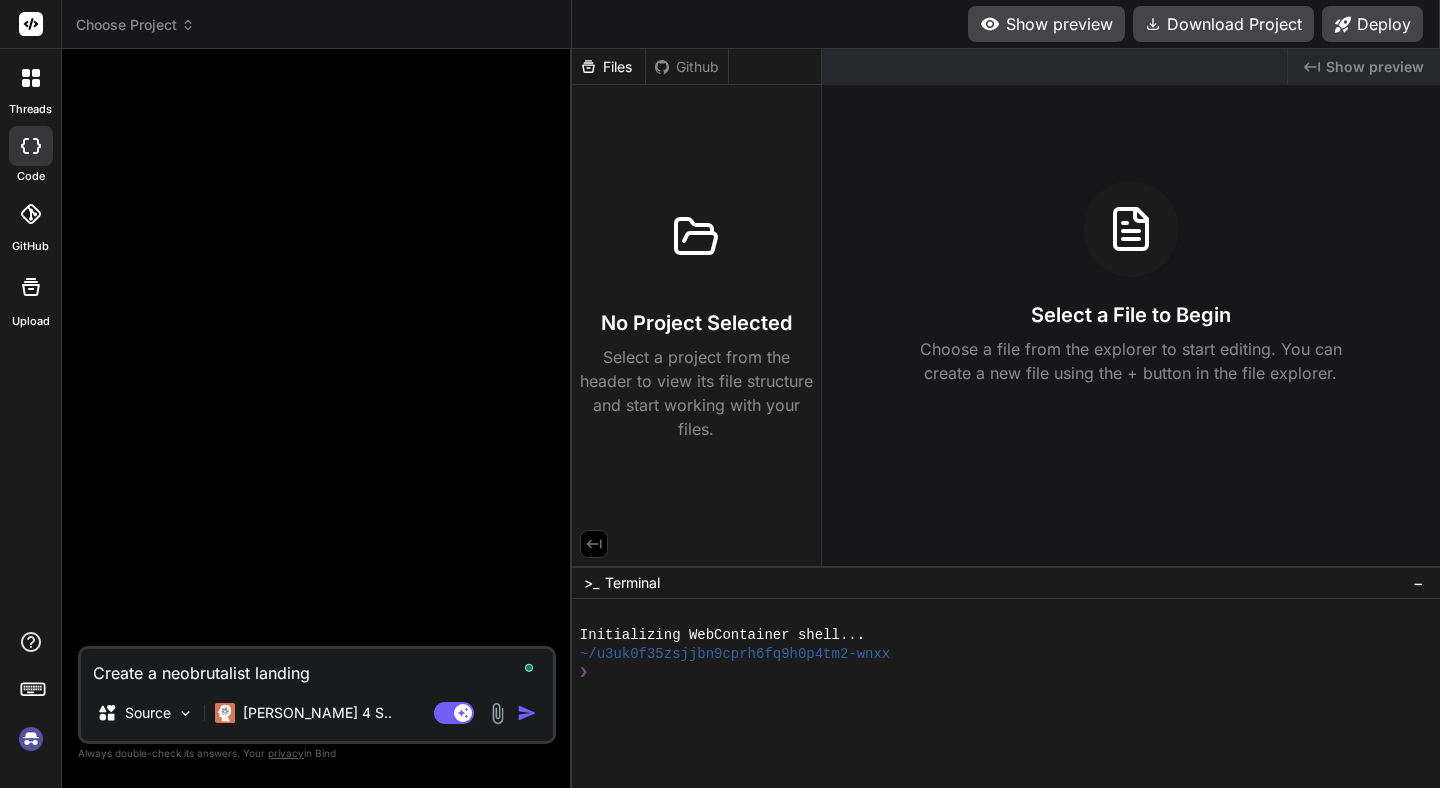type on "x" 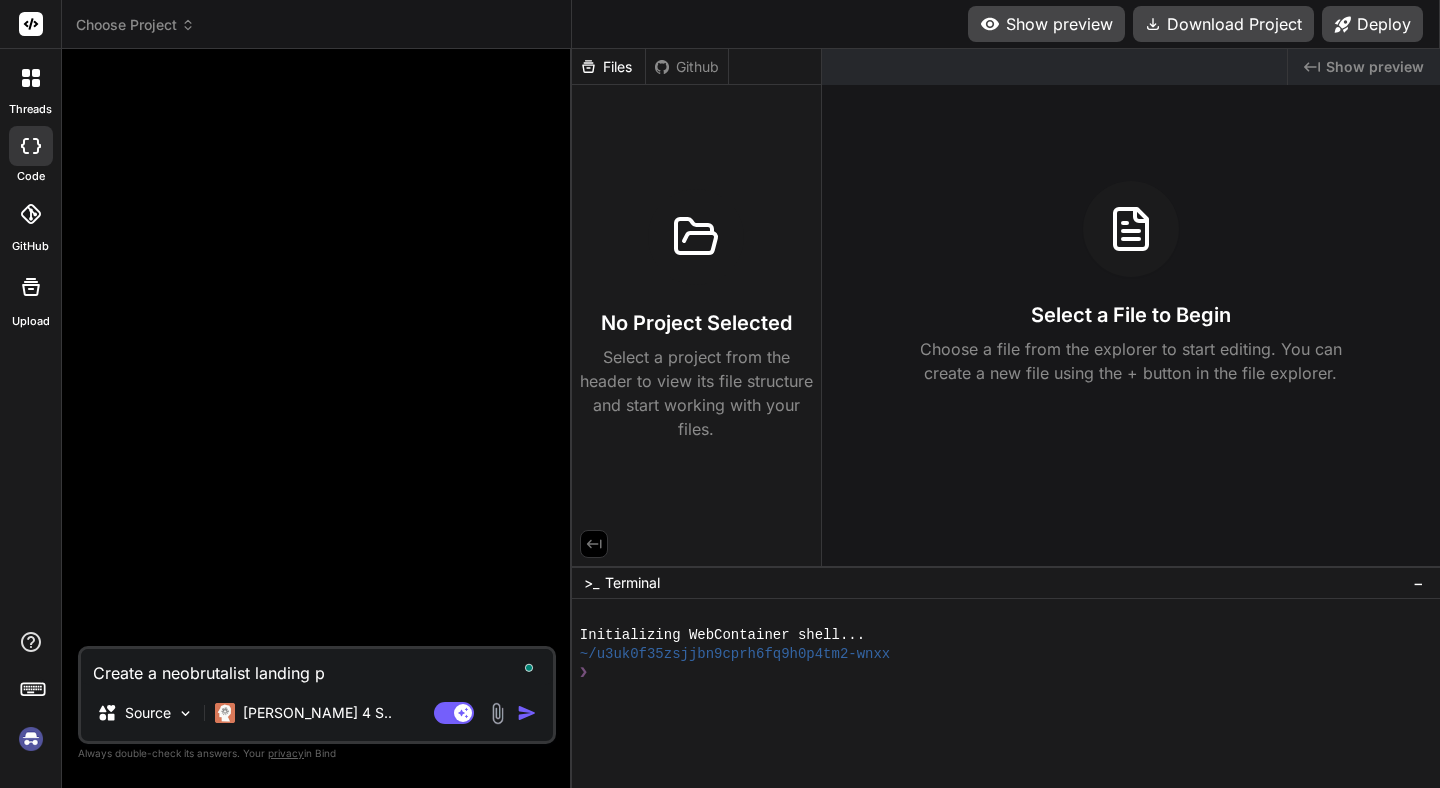 type on "Create a neobrutalist landing pa" 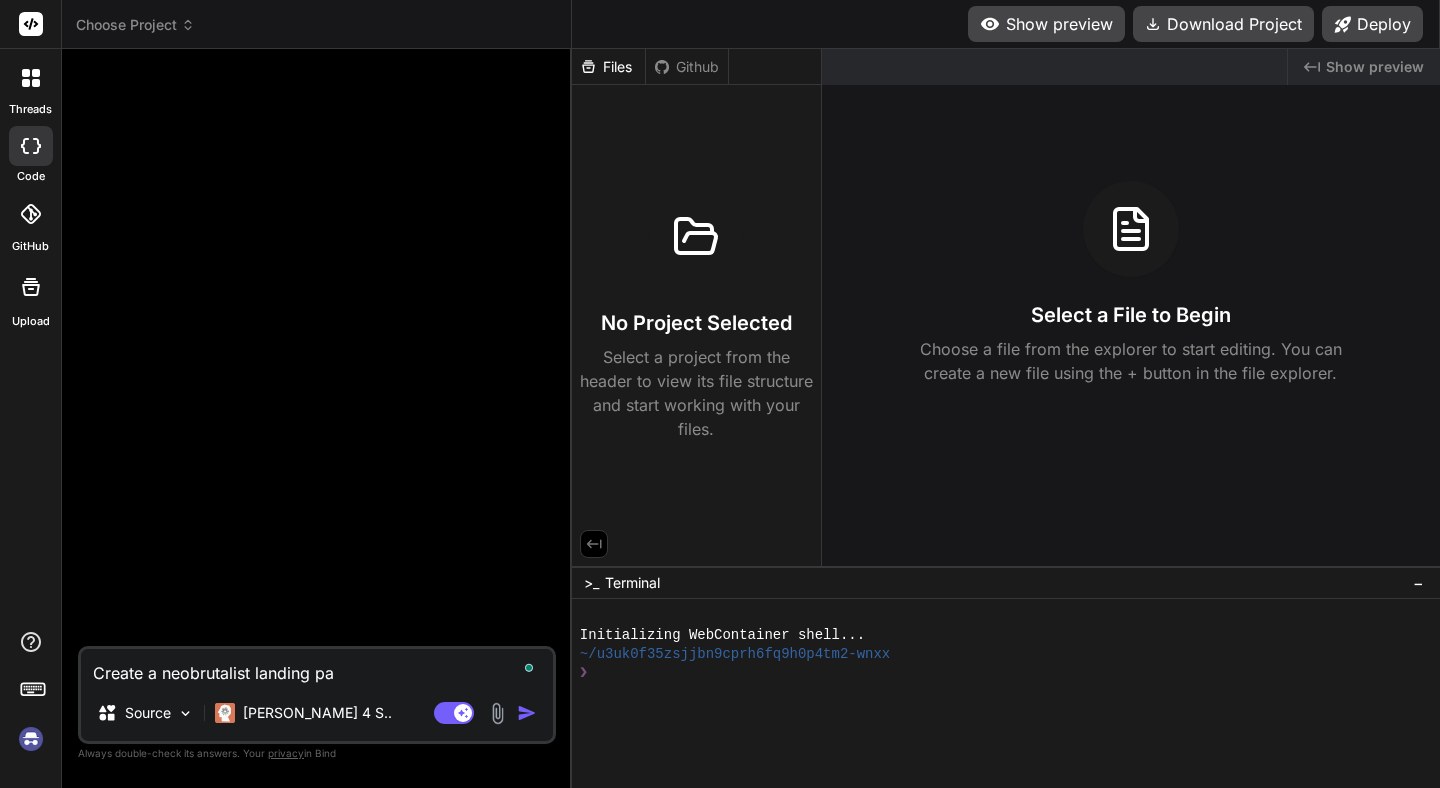 type on "Create a neobrutalist landing pag" 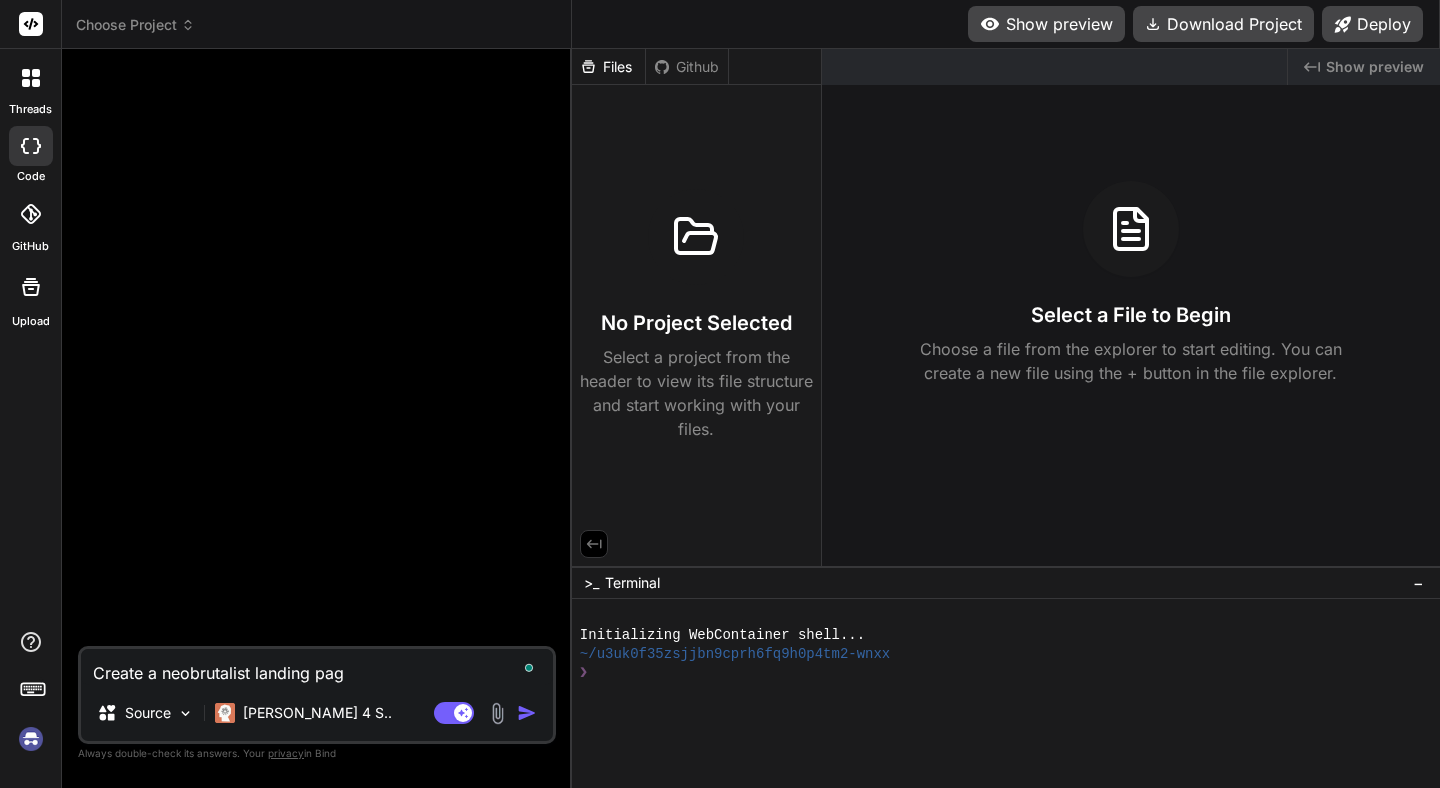 type on "Create a neobrutalist landing page" 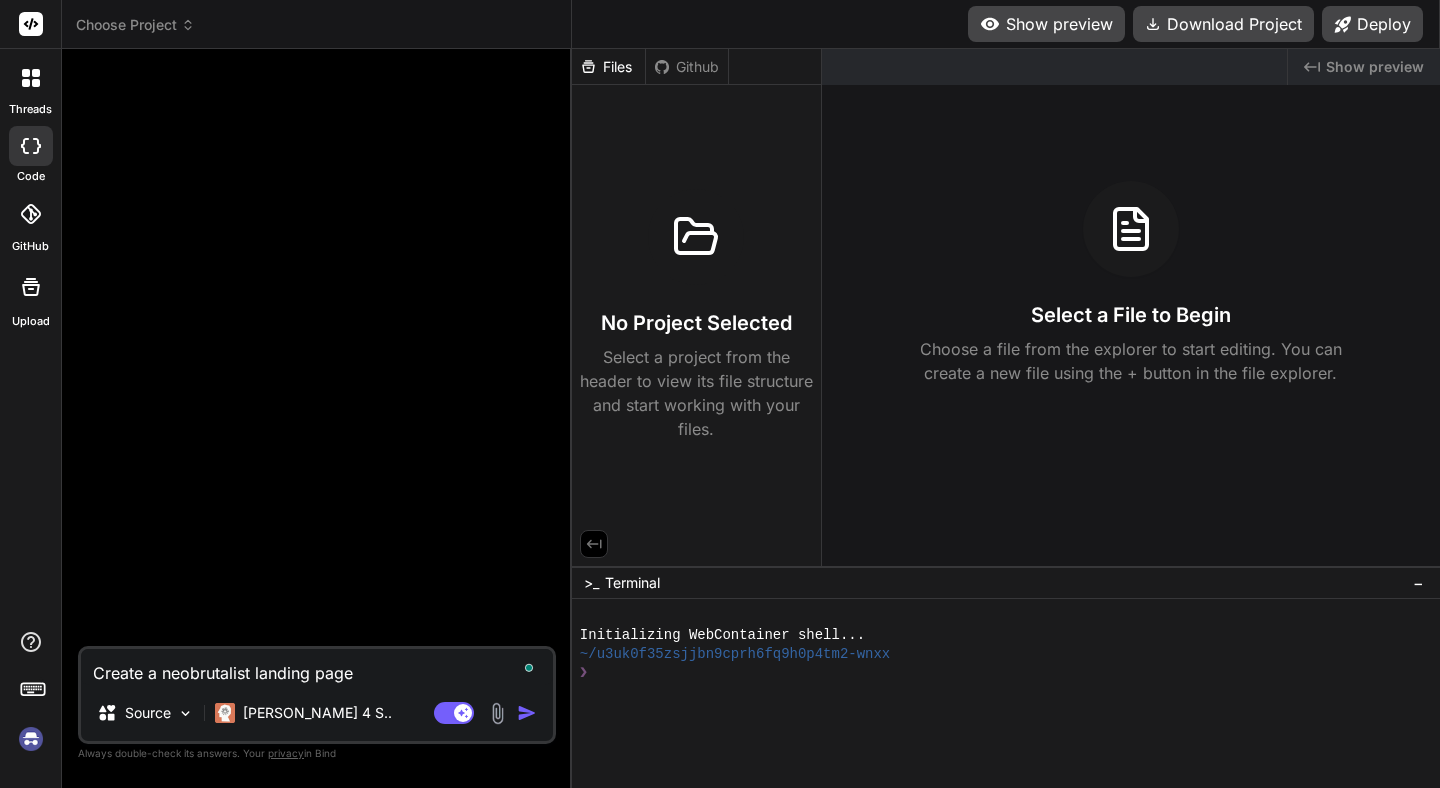 type on "Create a neobrutalist landing page" 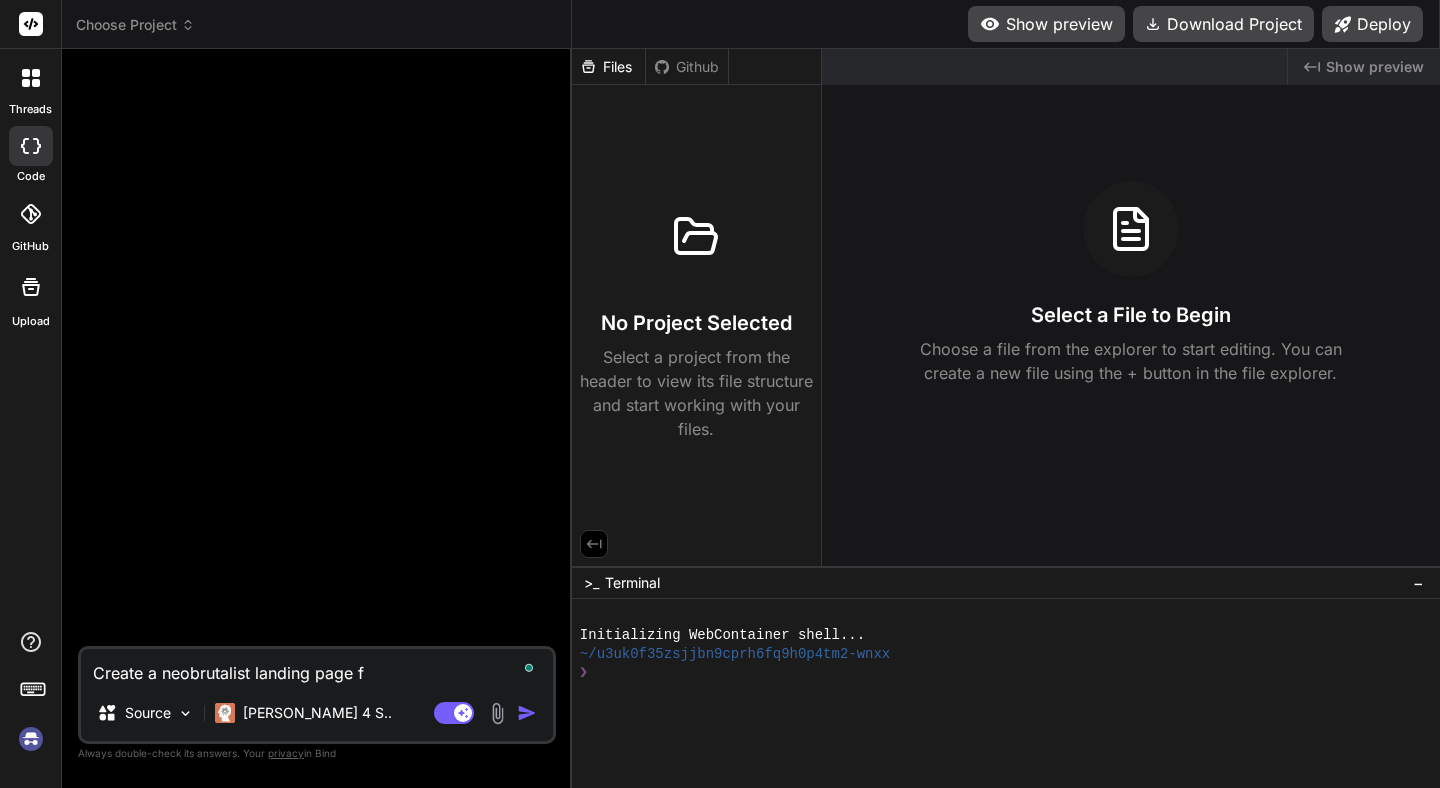 type on "Create a neobrutalist landing page fo" 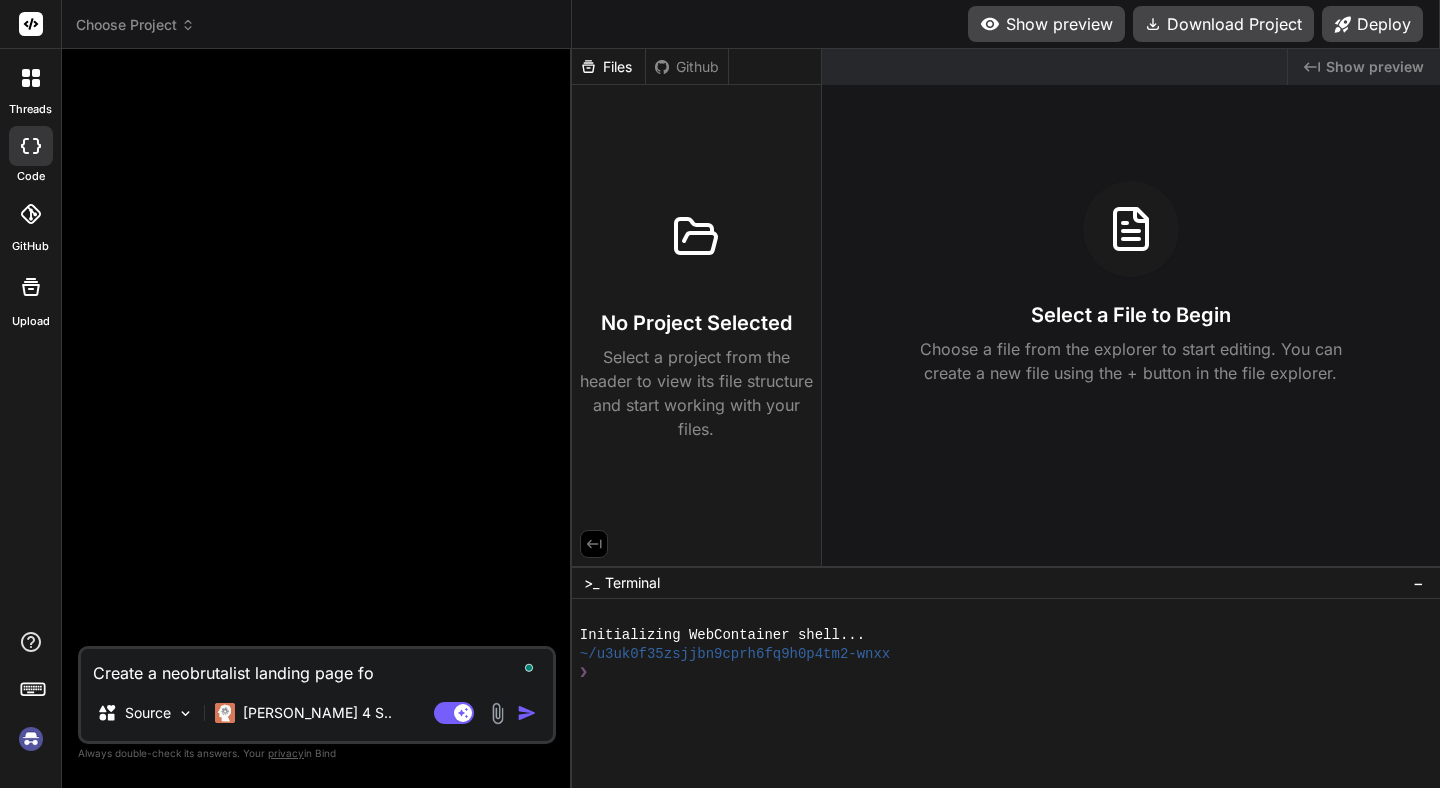 type on "Create a neobrutalist landing page for" 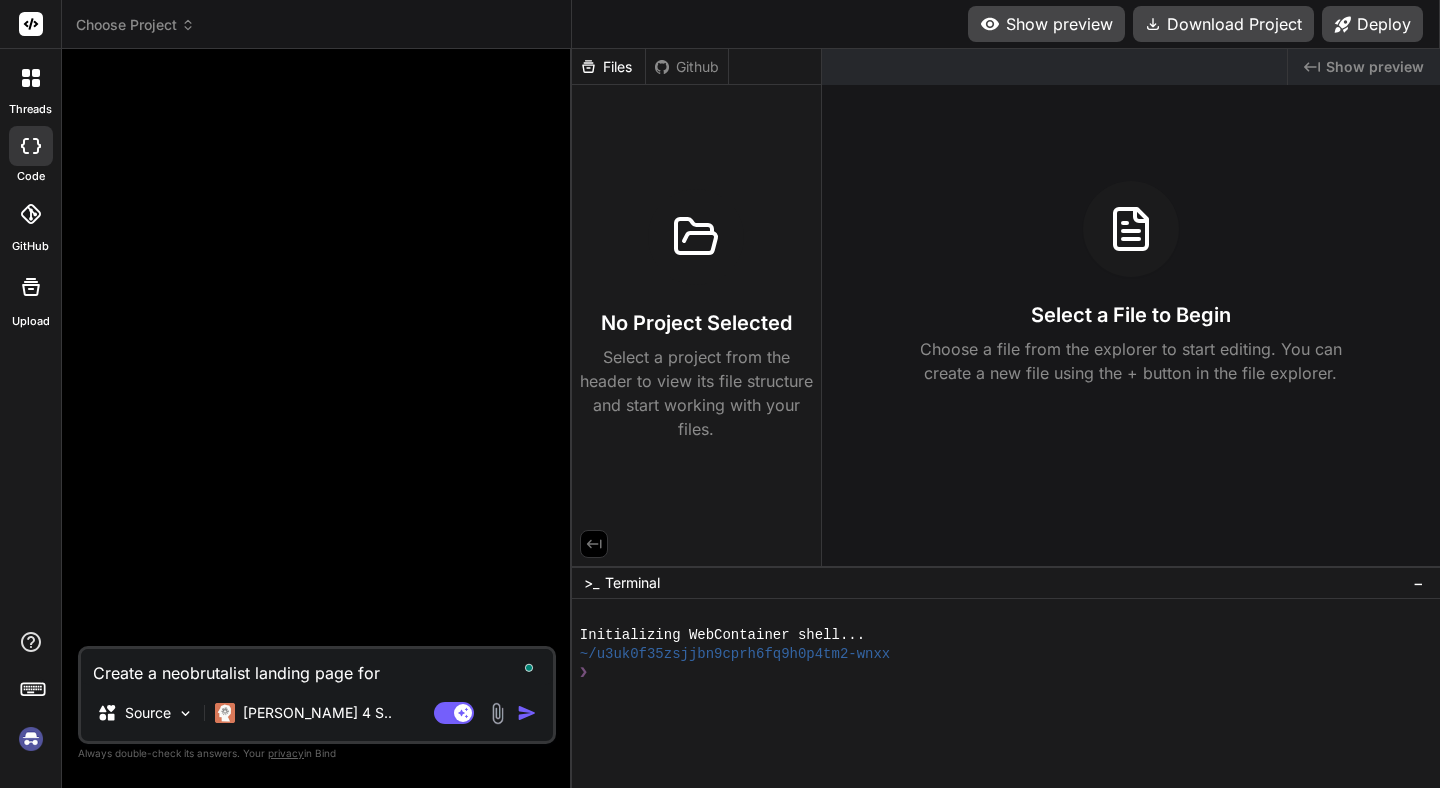type on "Create a neobrutalist landing page for" 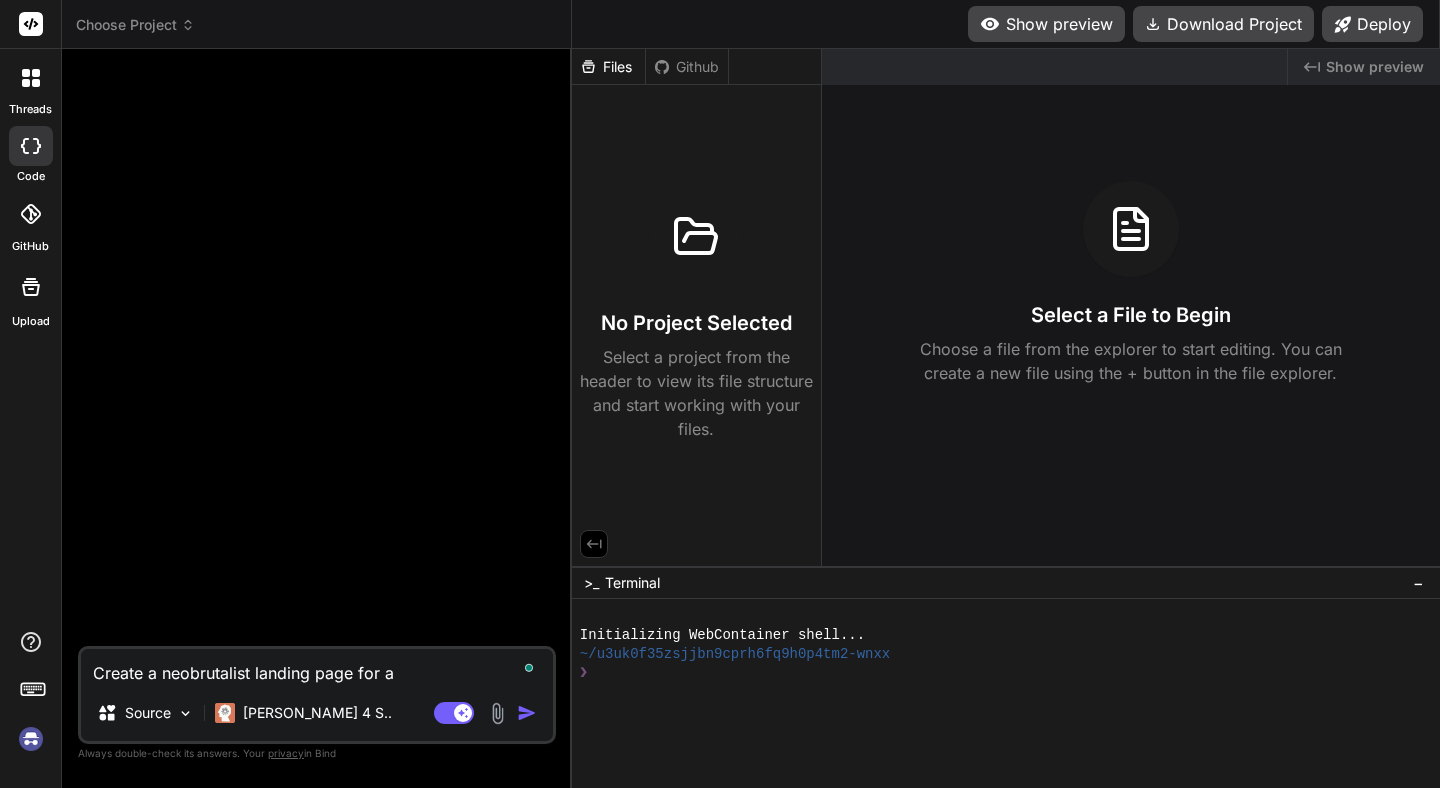 type on "Create a neobrutalist landing page for a" 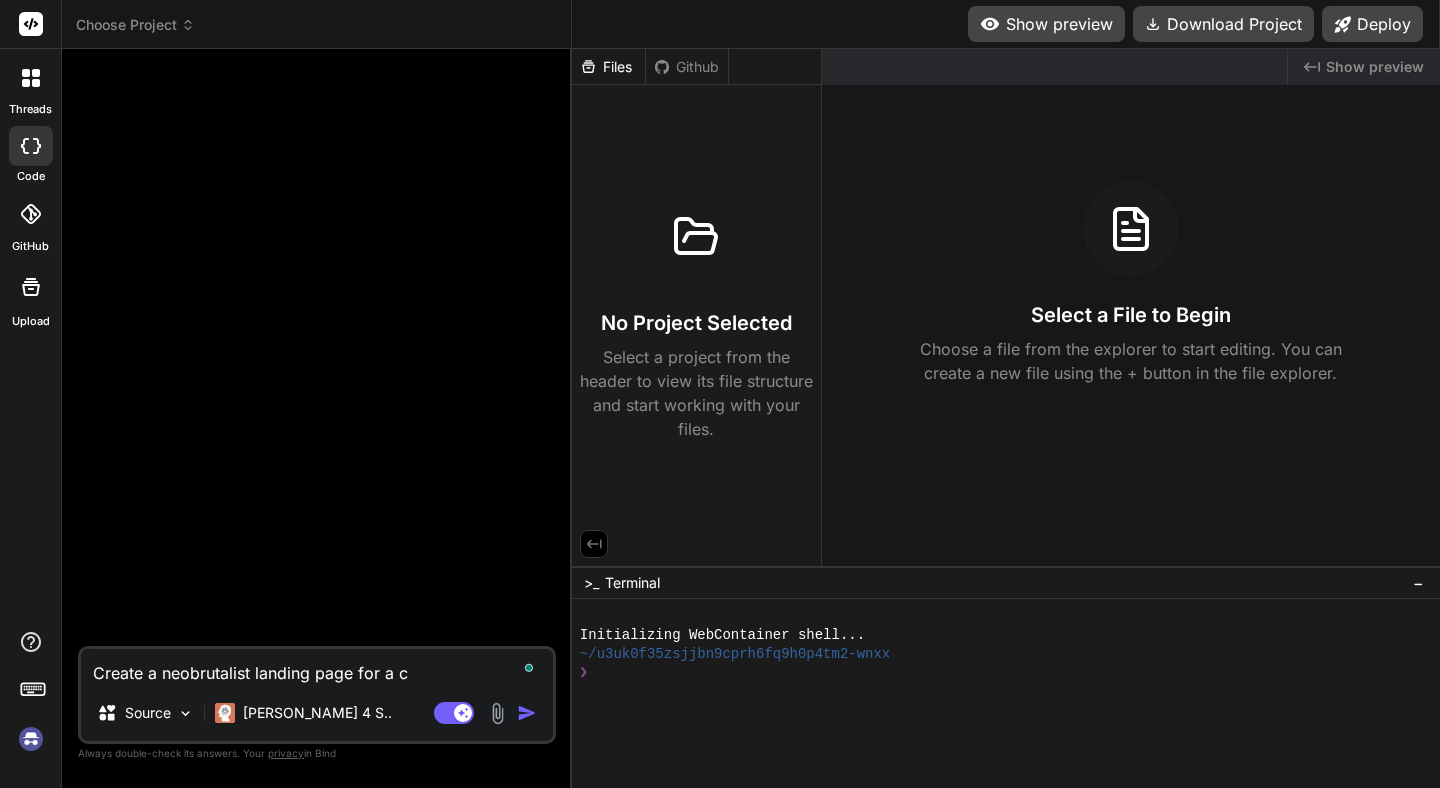 type on "Create a neobrutalist landing page for a co" 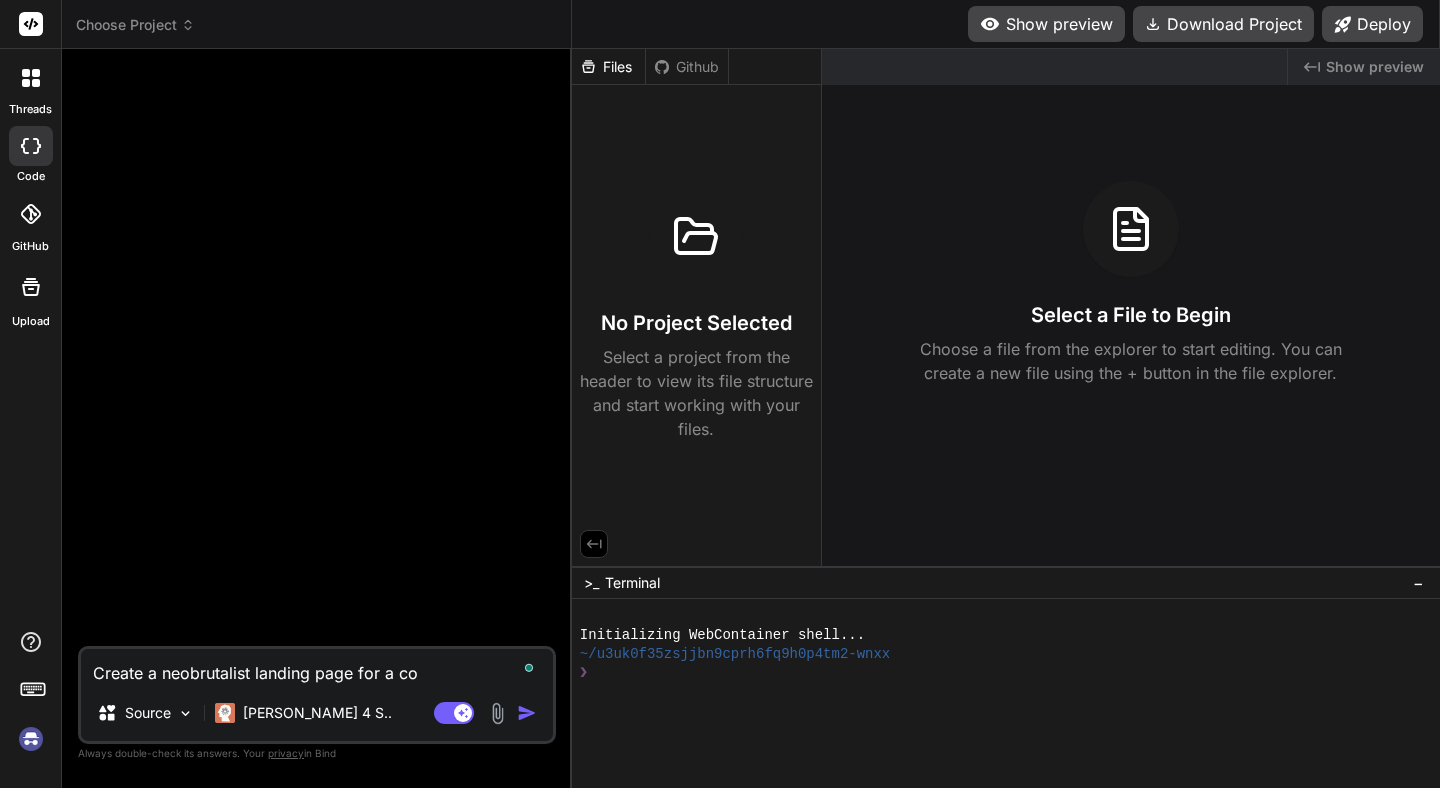 type on "Create a neobrutalist landing page for a com" 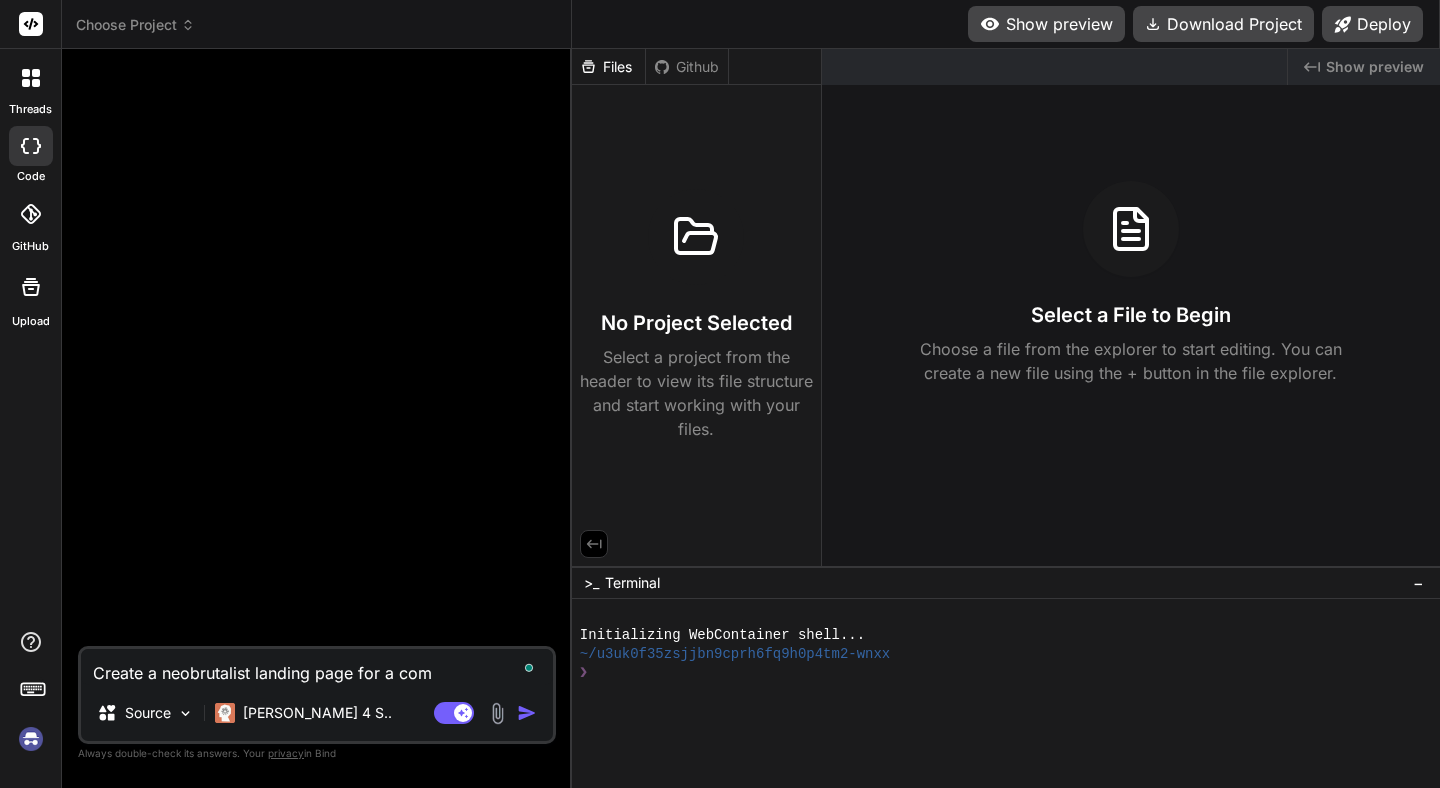 type on "Create a neobrutalist landing page for a comp" 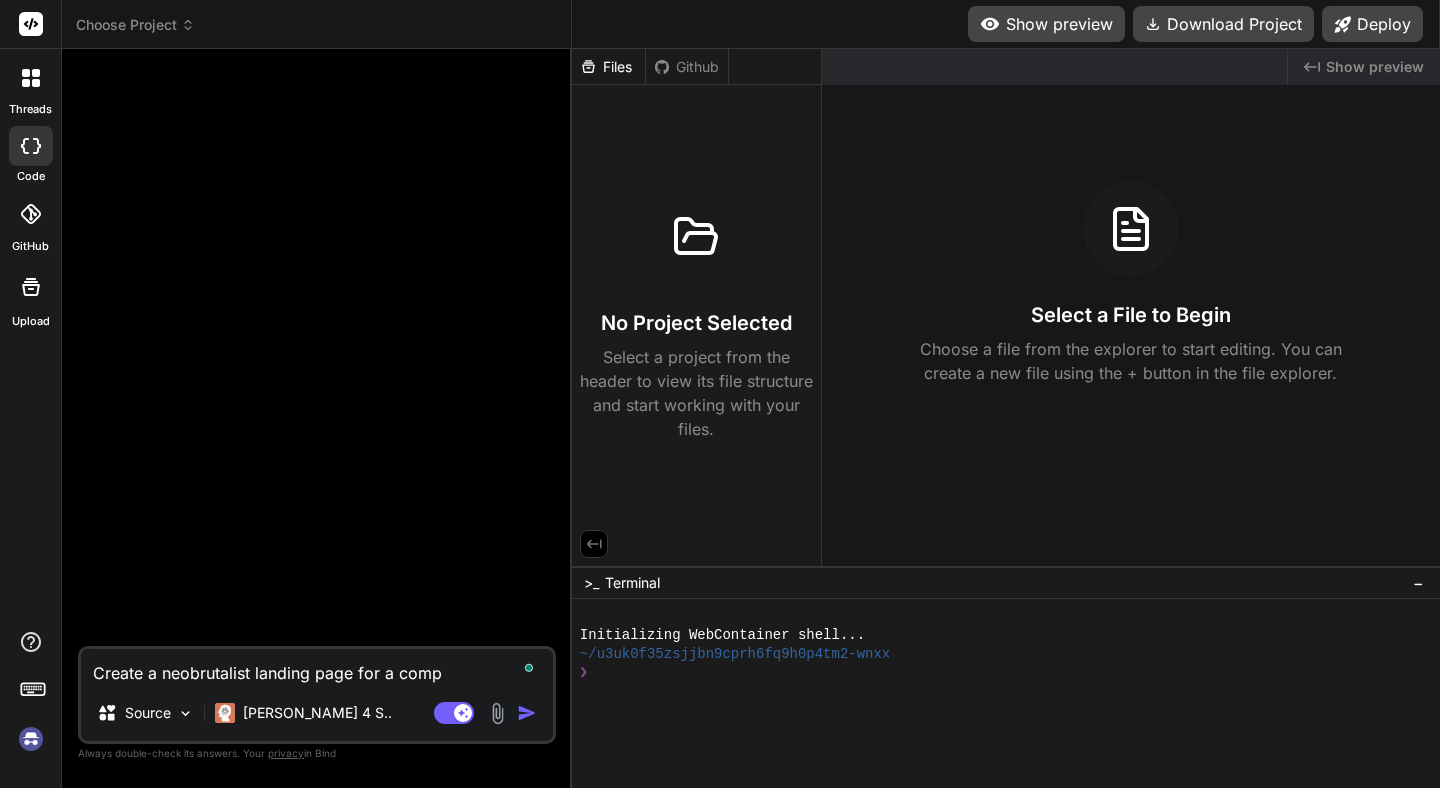 type on "Create a neobrutalist landing page for a compa" 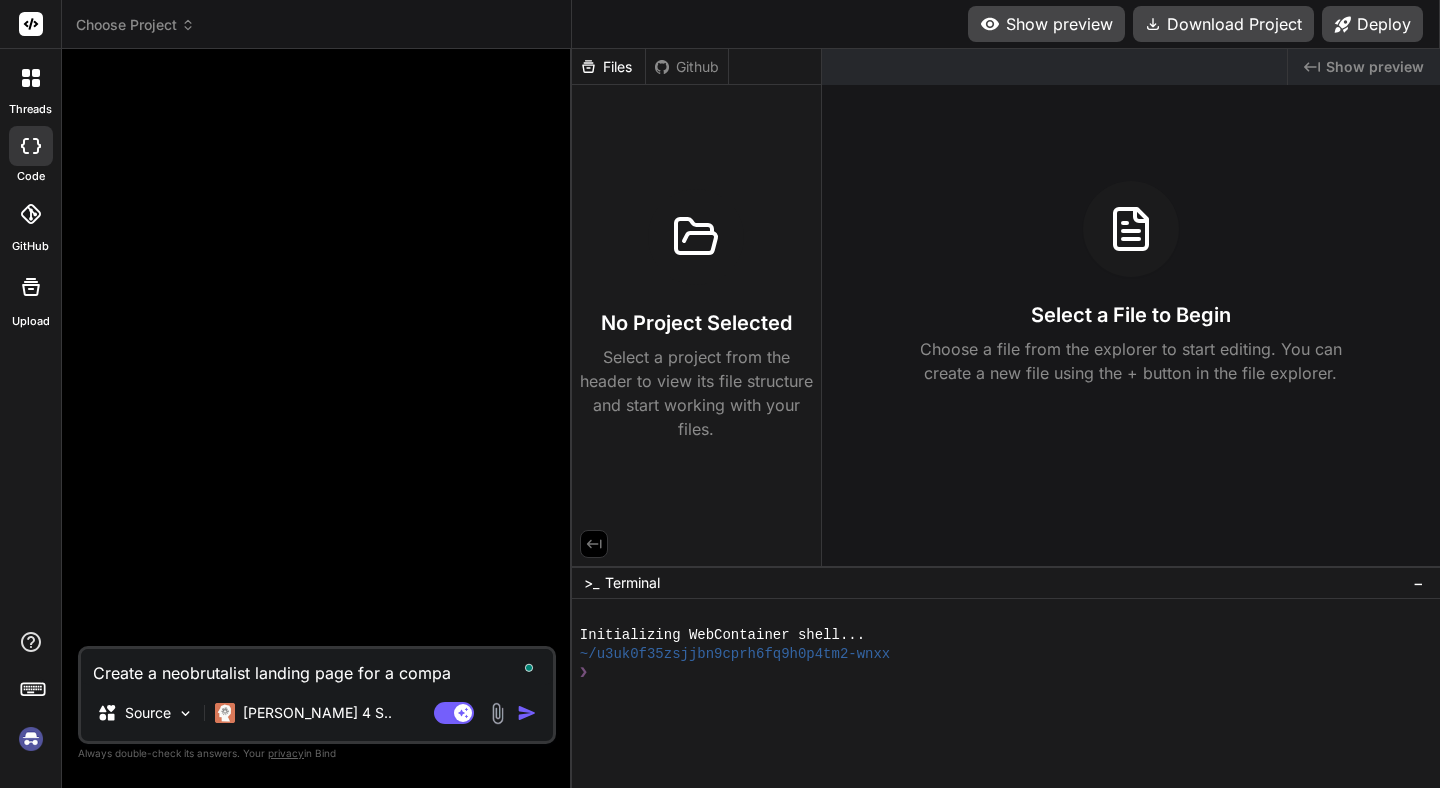 type on "Create a neobrutalist landing page for a compan" 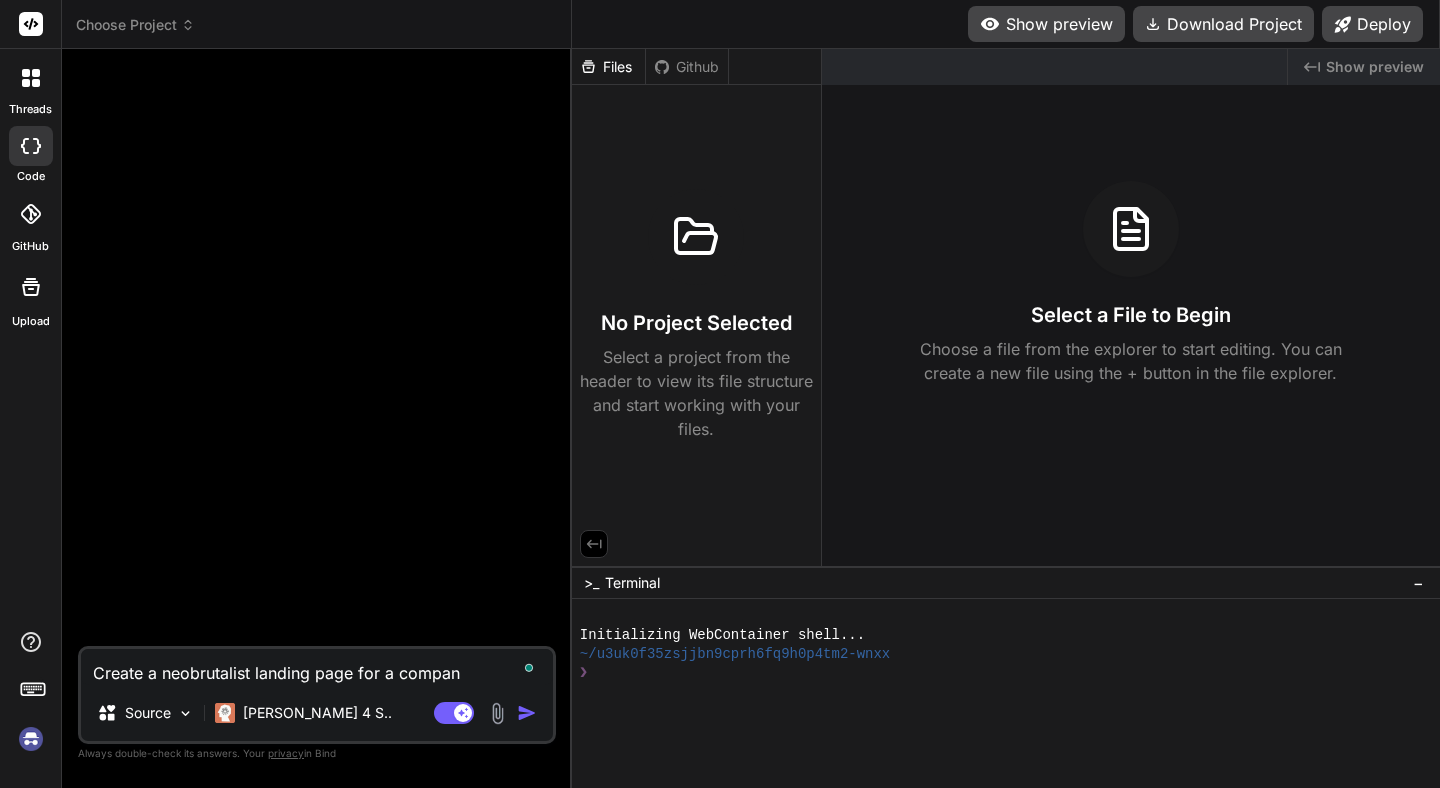 type on "Create a neobrutalist landing page for a company" 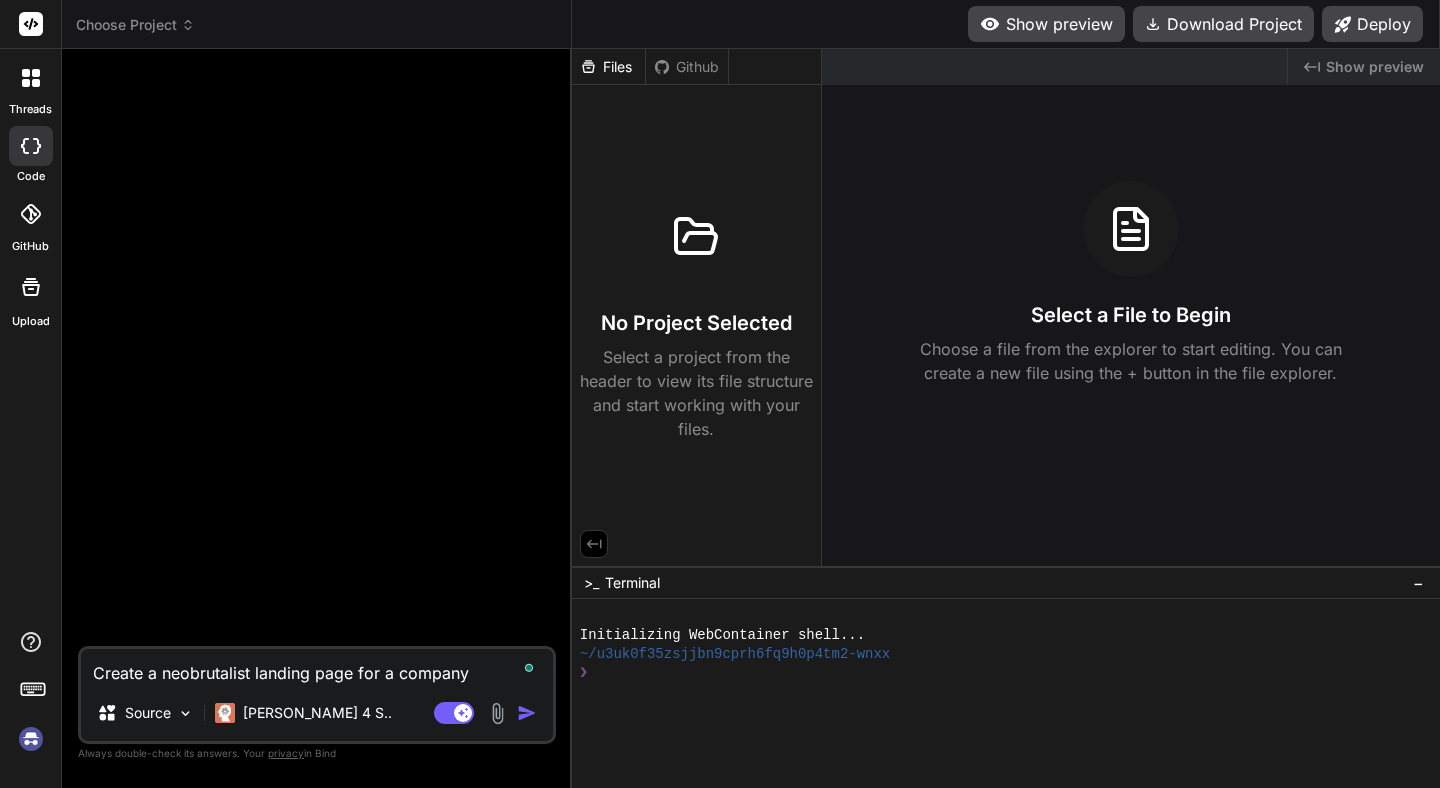 type on "Create a neobrutalist landing page for a company" 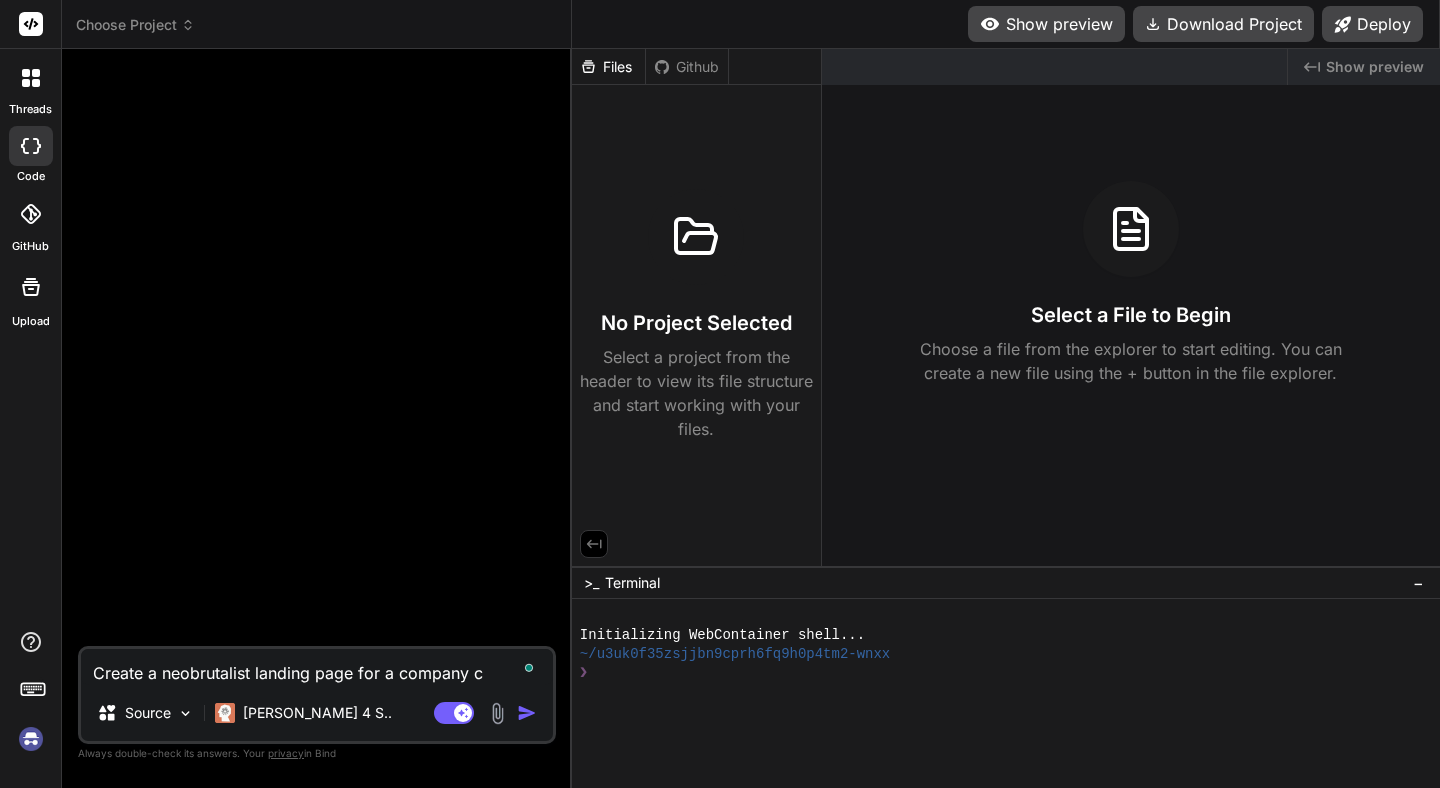 type on "Create a neobrutalist landing page for a company ca" 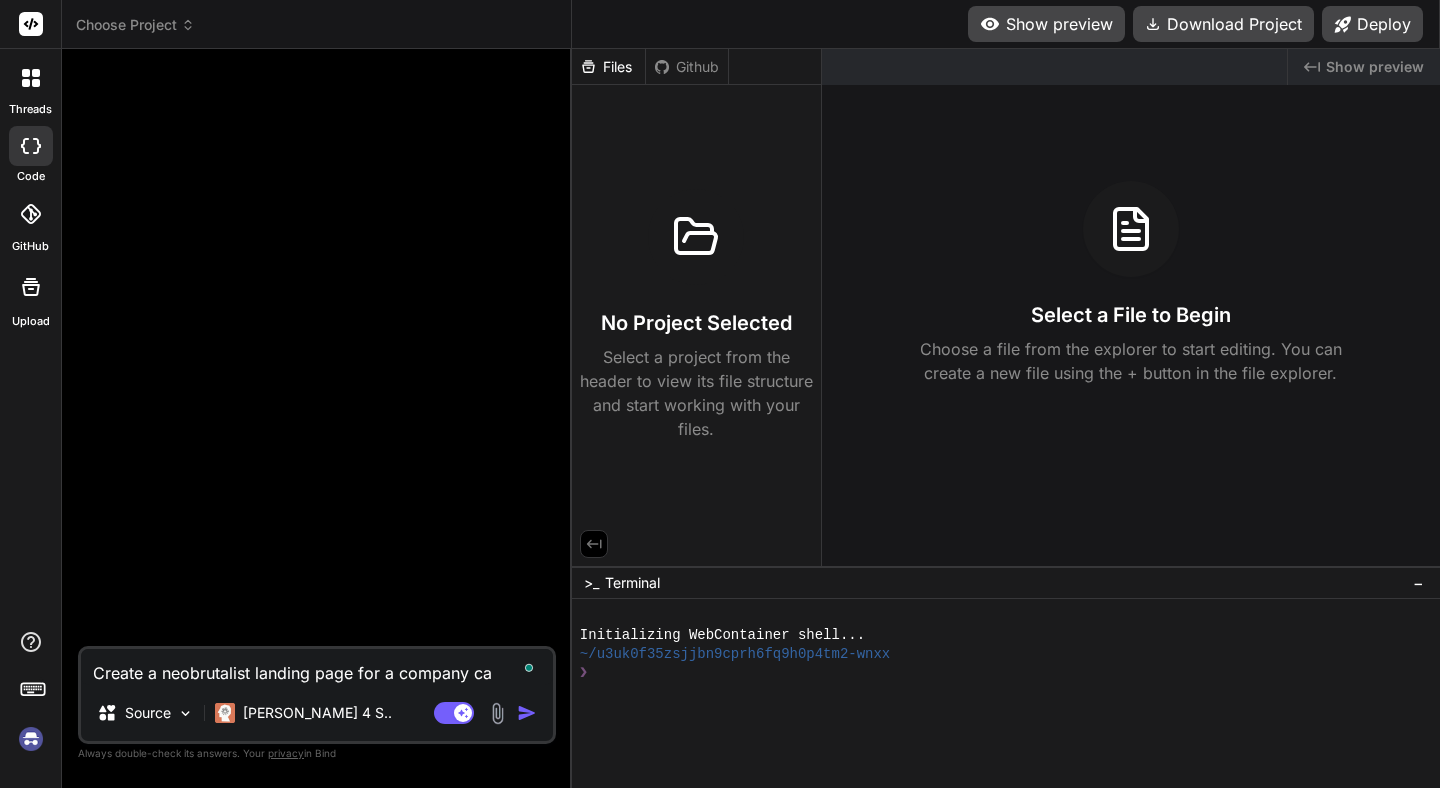 type on "Create a neobrutalist landing page for a company cal" 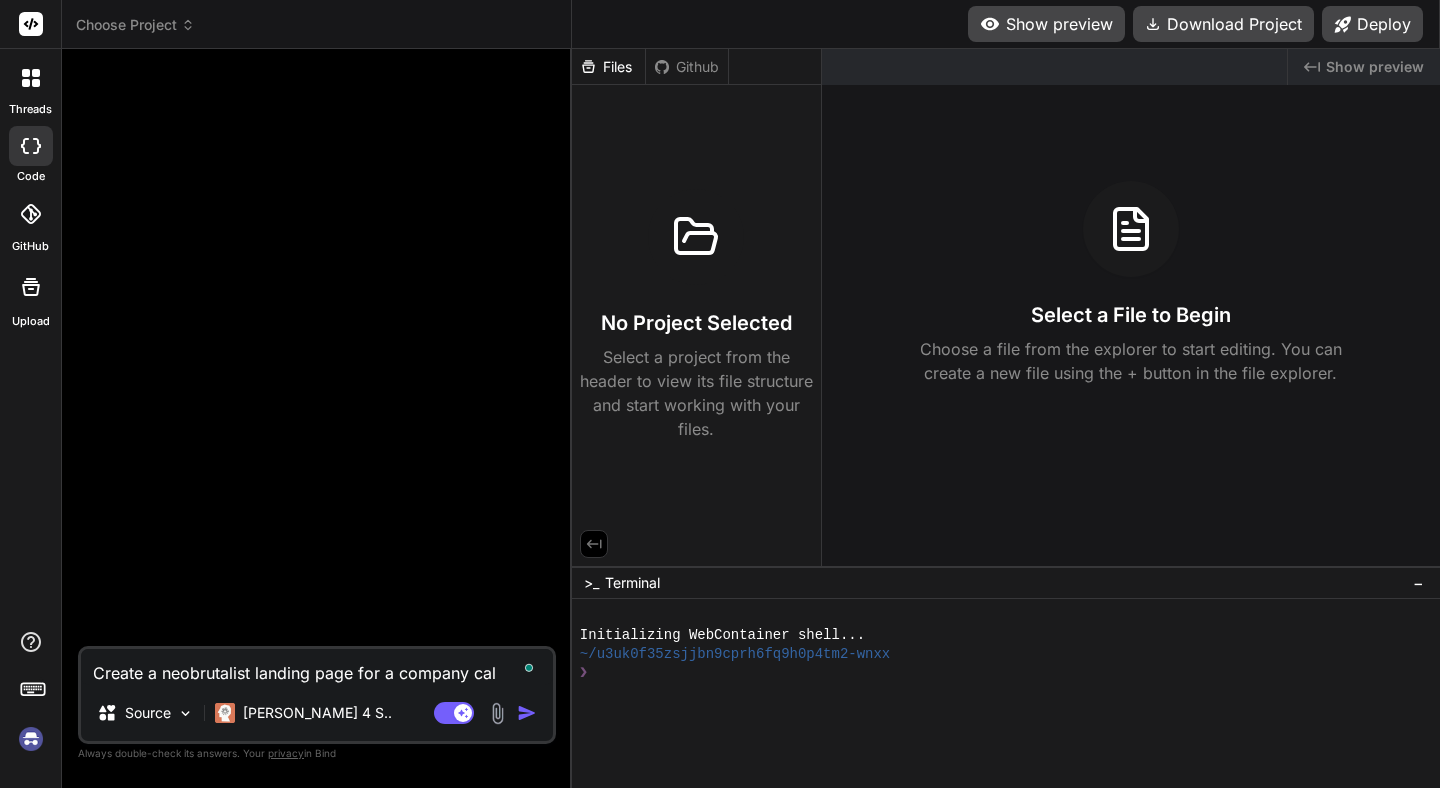 type on "Create a neobrutalist landing page for a company call" 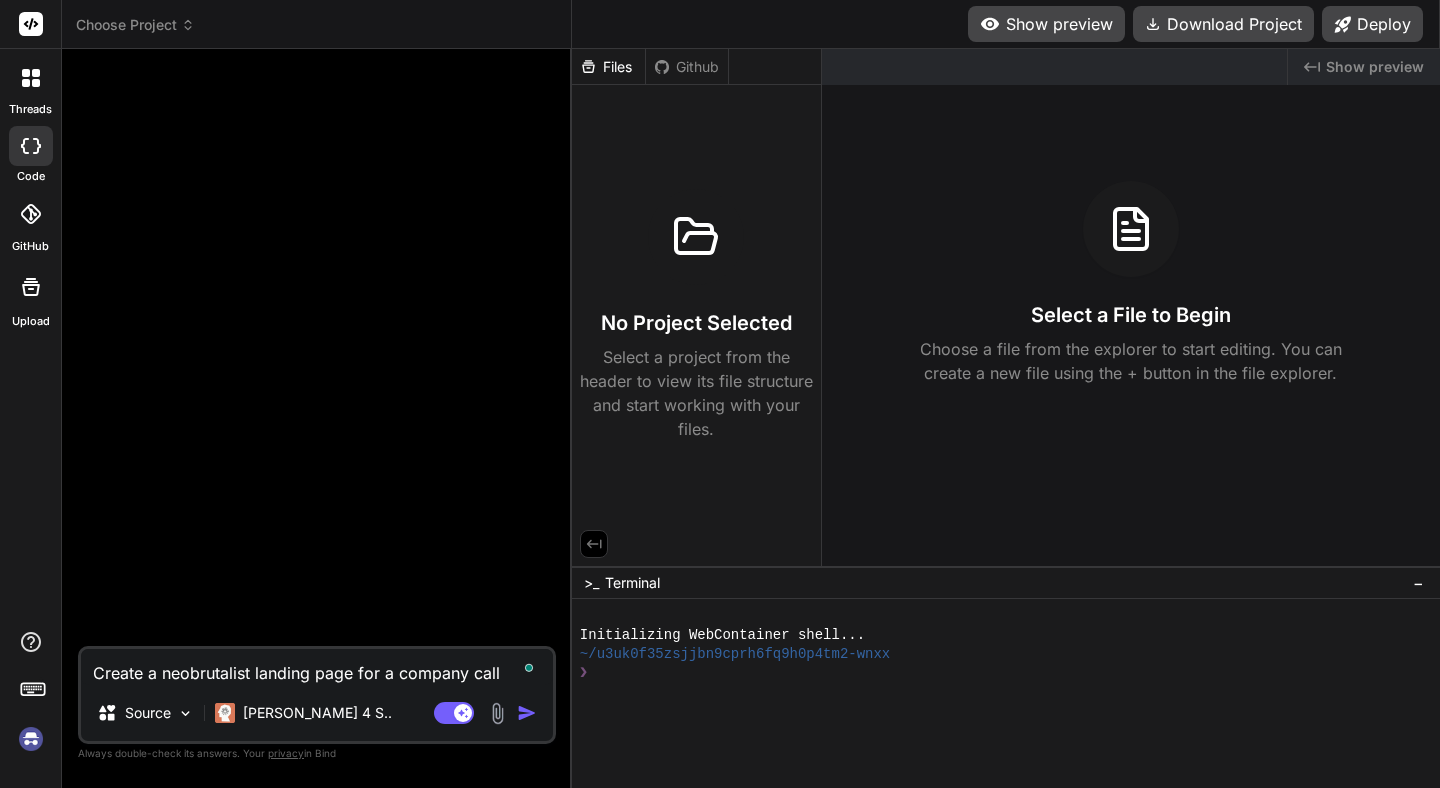type on "Create a neobrutalist landing page for a company calle" 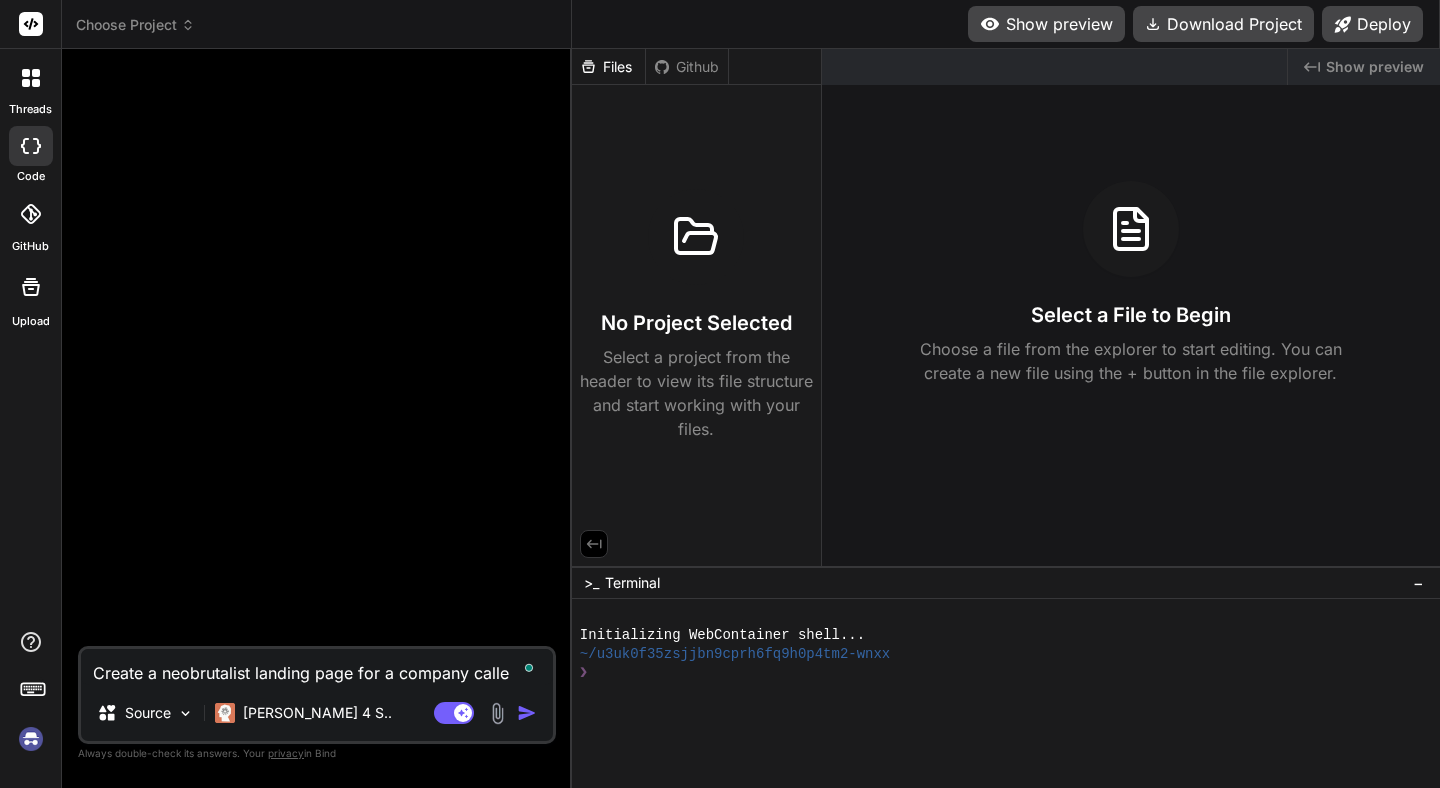 type on "Create a neobrutalist landing page for a company called" 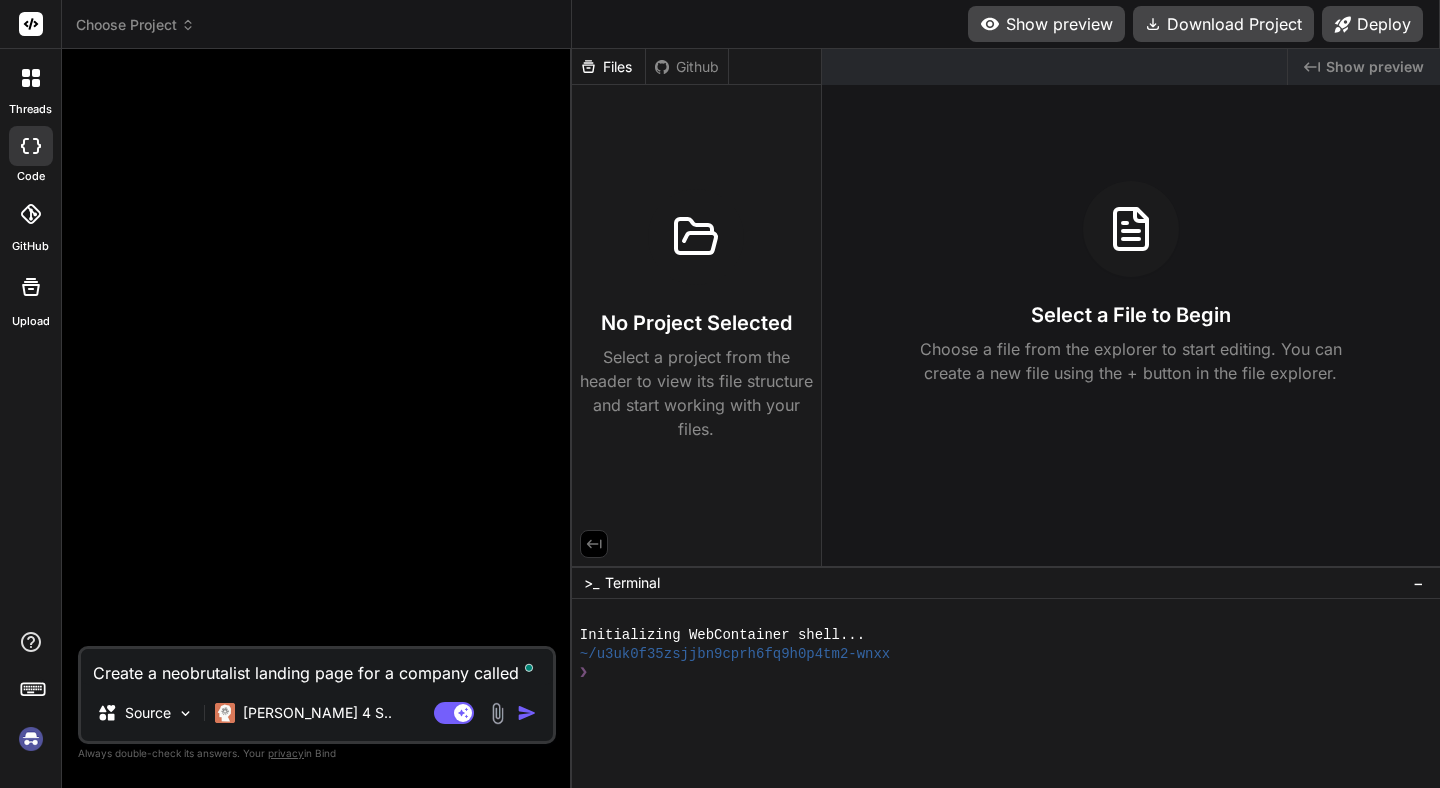 type on "Create a neobrutalist landing page for a company called" 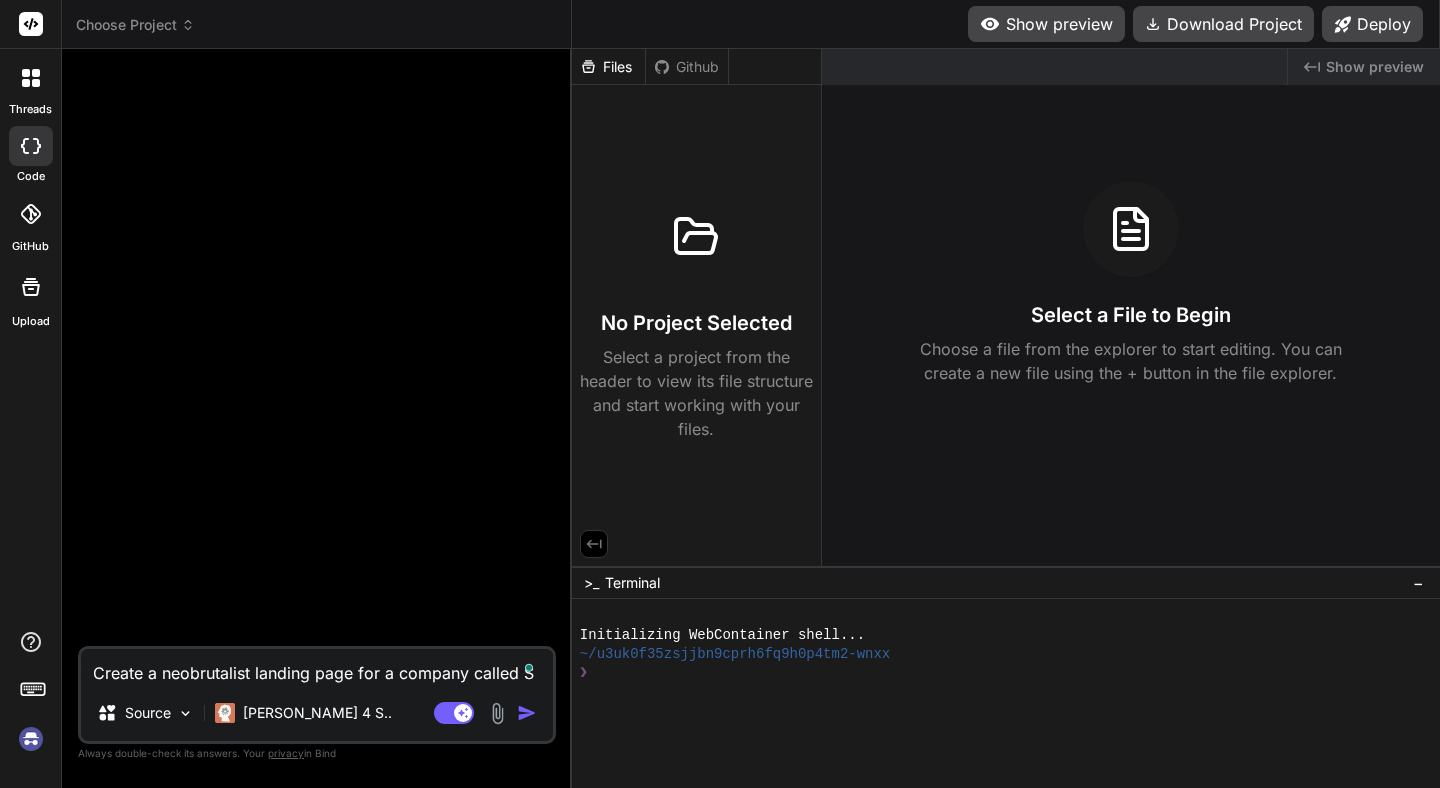 type on "Create a neobrutalist landing page for a company called St" 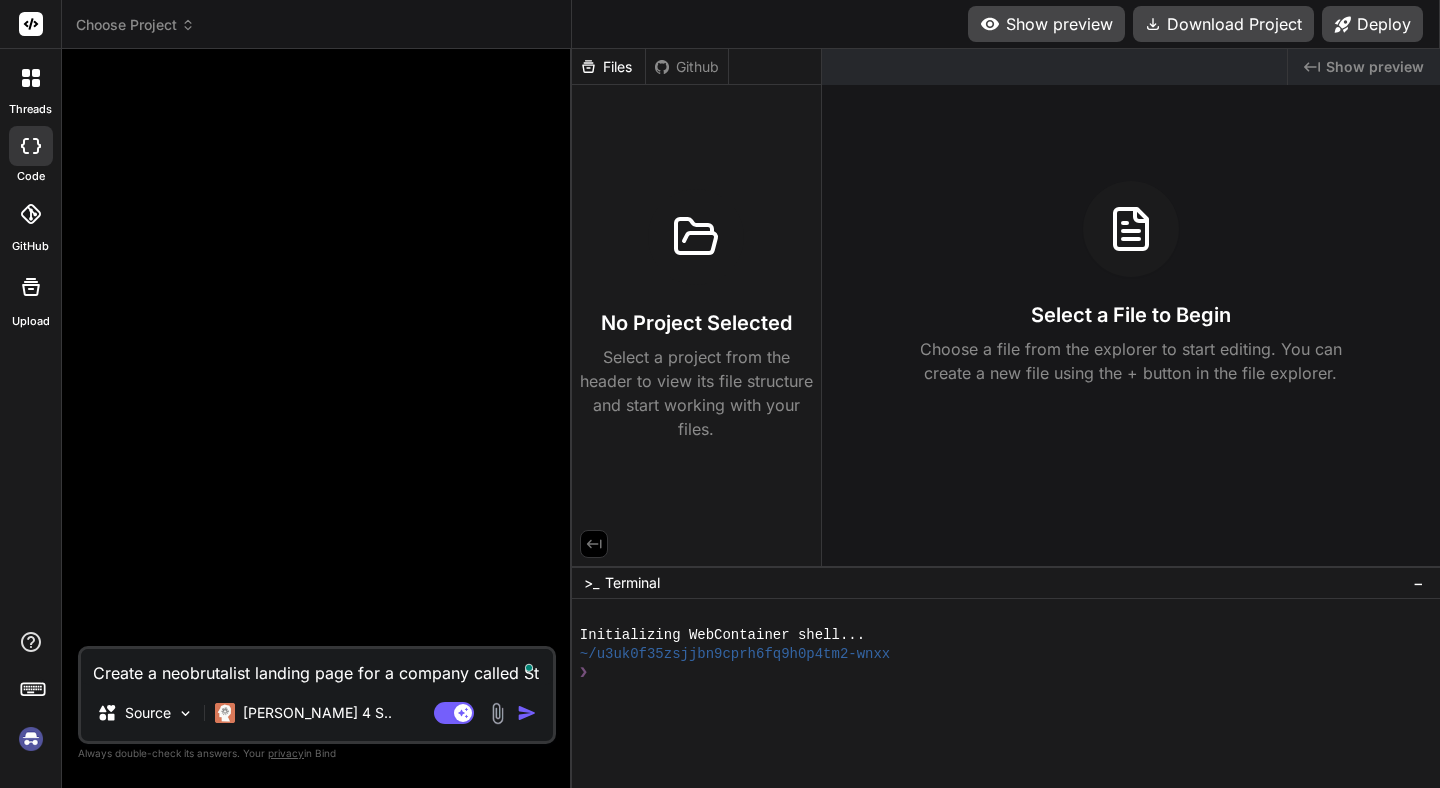 type on "Create a neobrutalist landing page for a company called Sti" 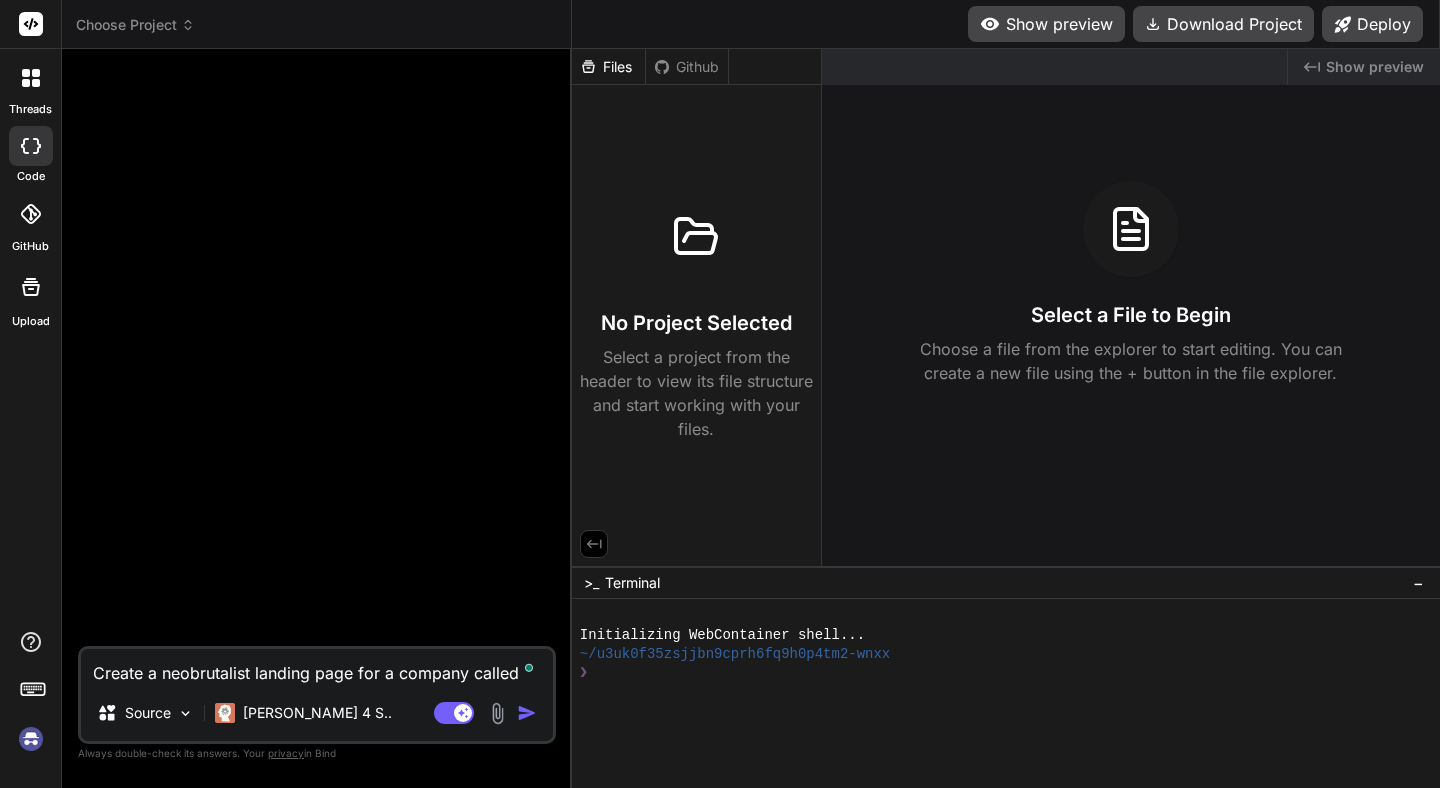 type on "Create a neobrutalist landing page for a company called Stic" 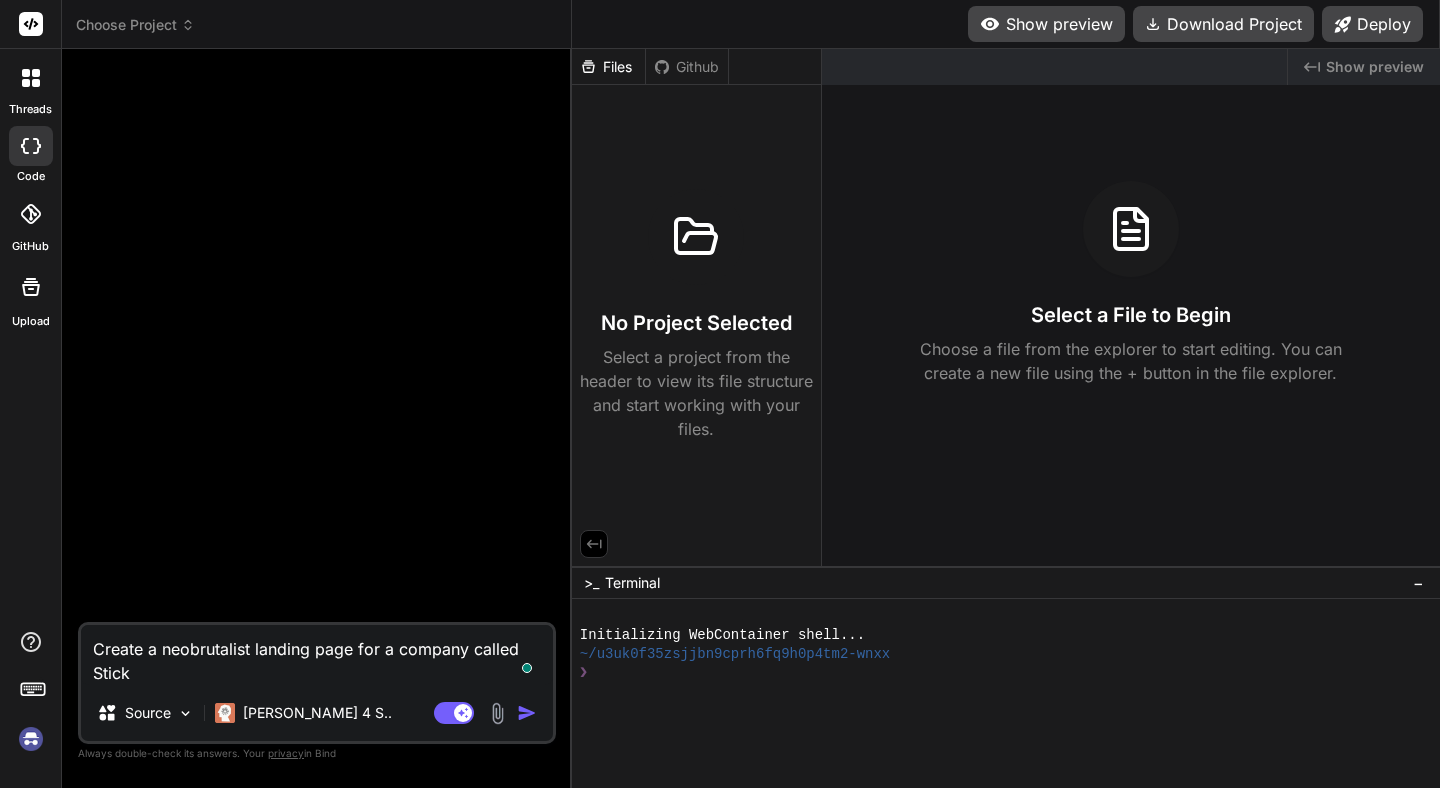 type on "Create a neobrutalist landing page for a company called Sticke" 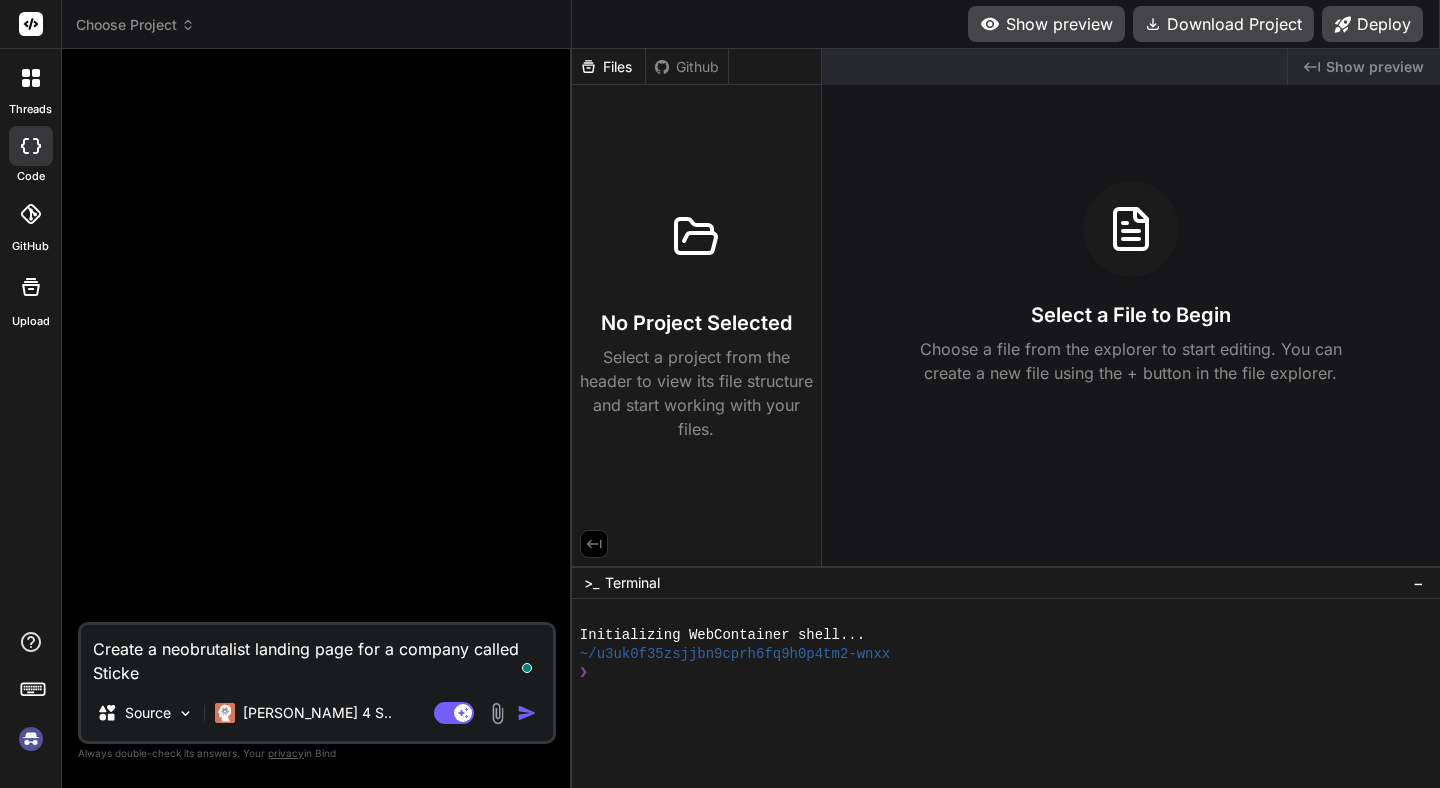 type on "x" 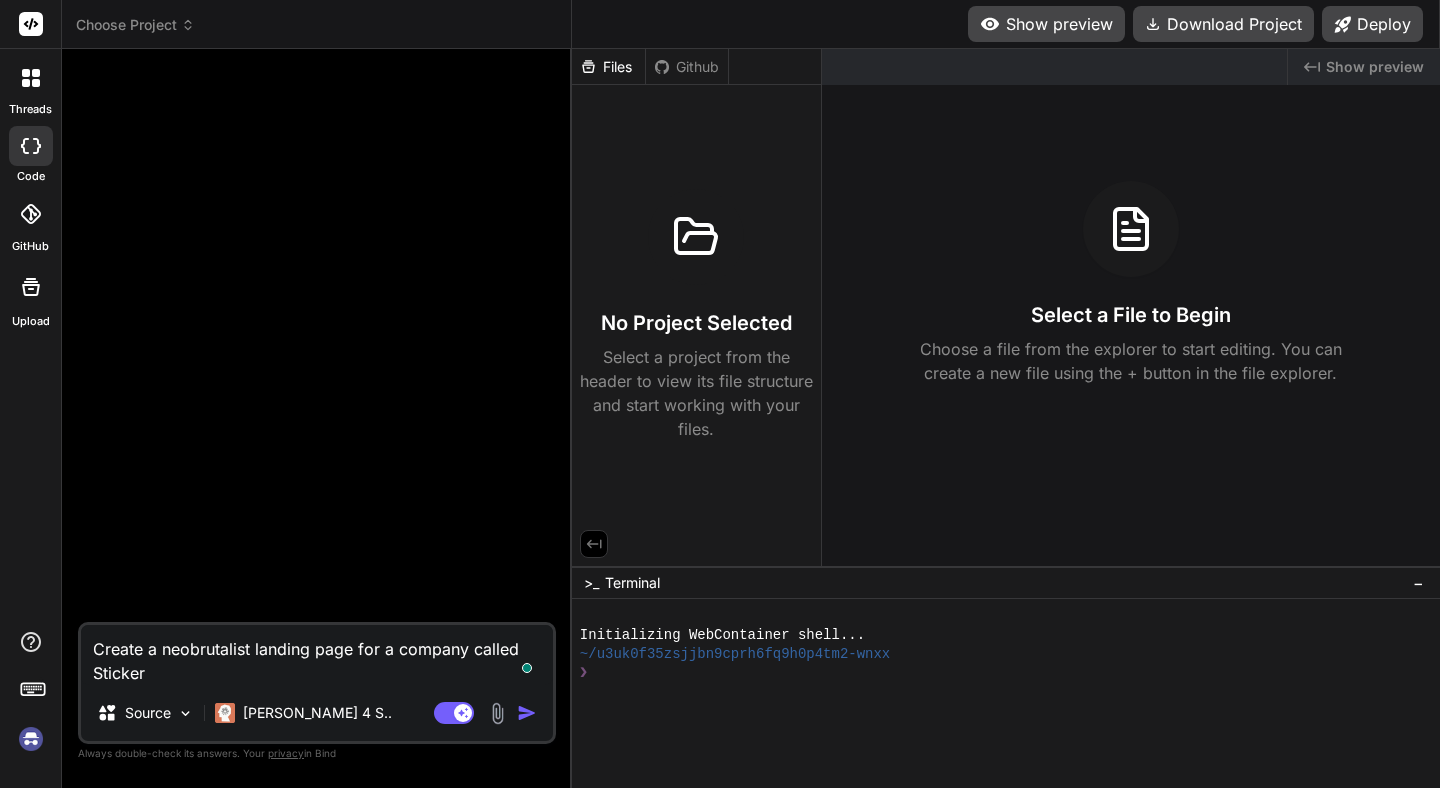 type on "Create a neobrutalist landing page for a company called StickerS" 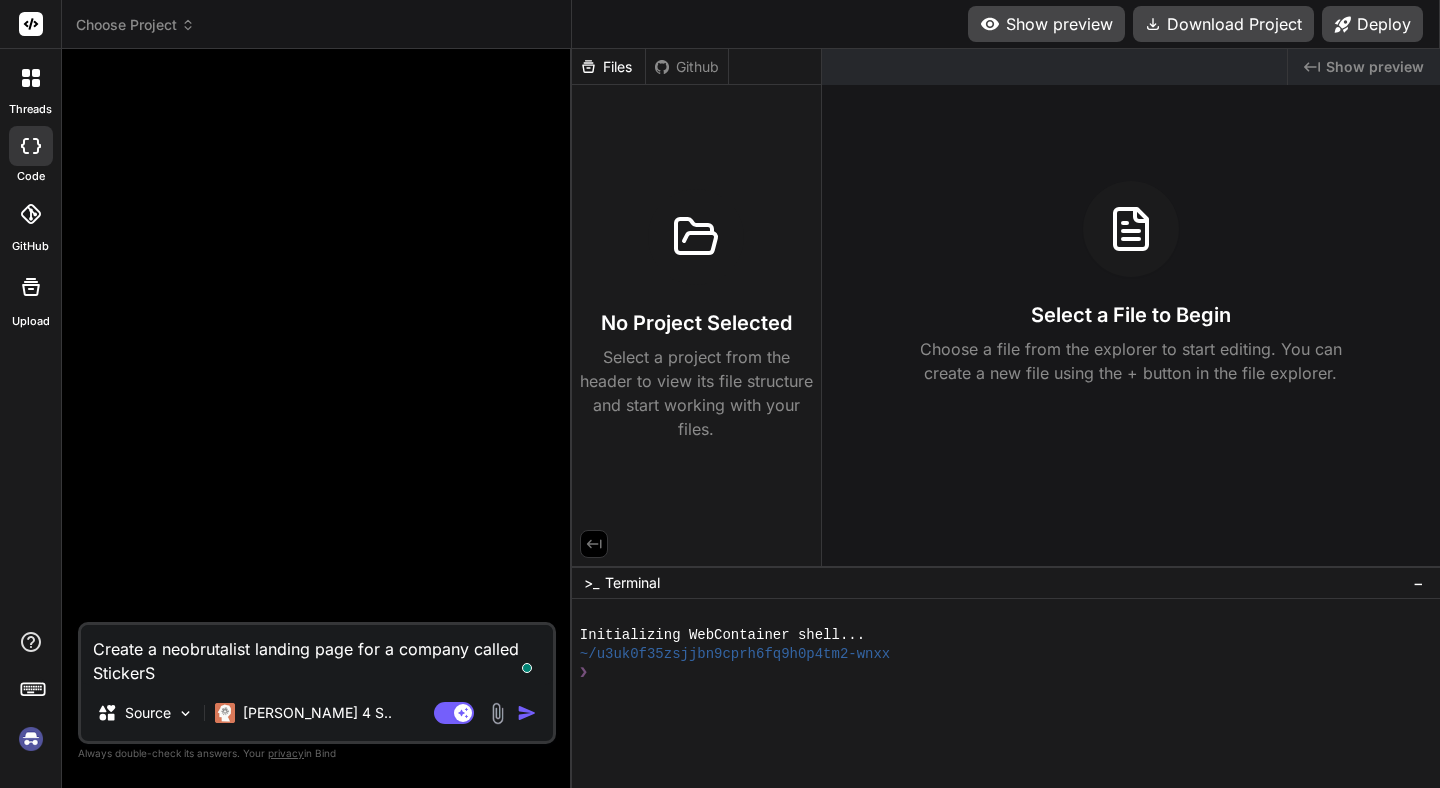 type on "Create a neobrutalist landing page for a company called StickerSP" 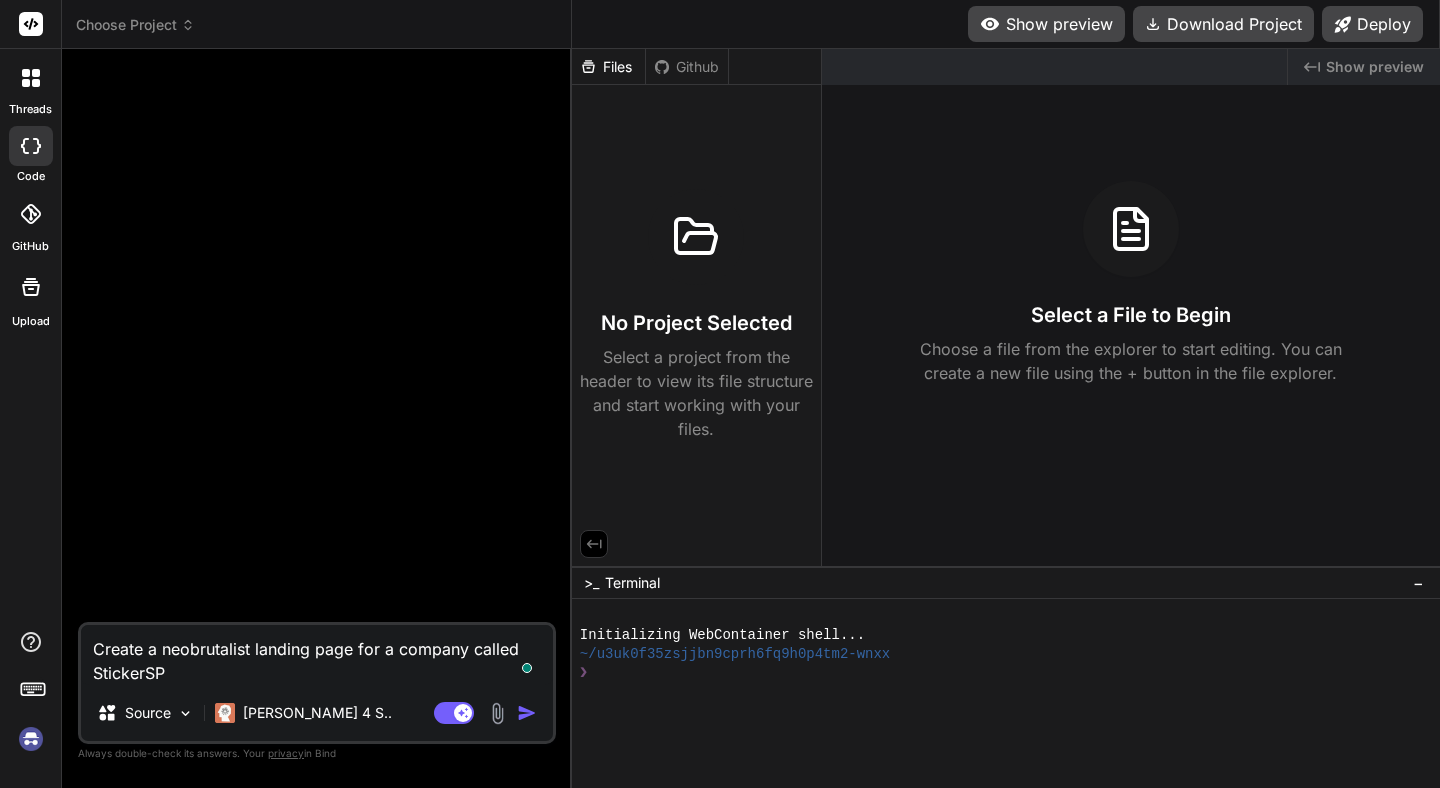 type on "Create a neobrutalist landing page for a company called StickerSPI" 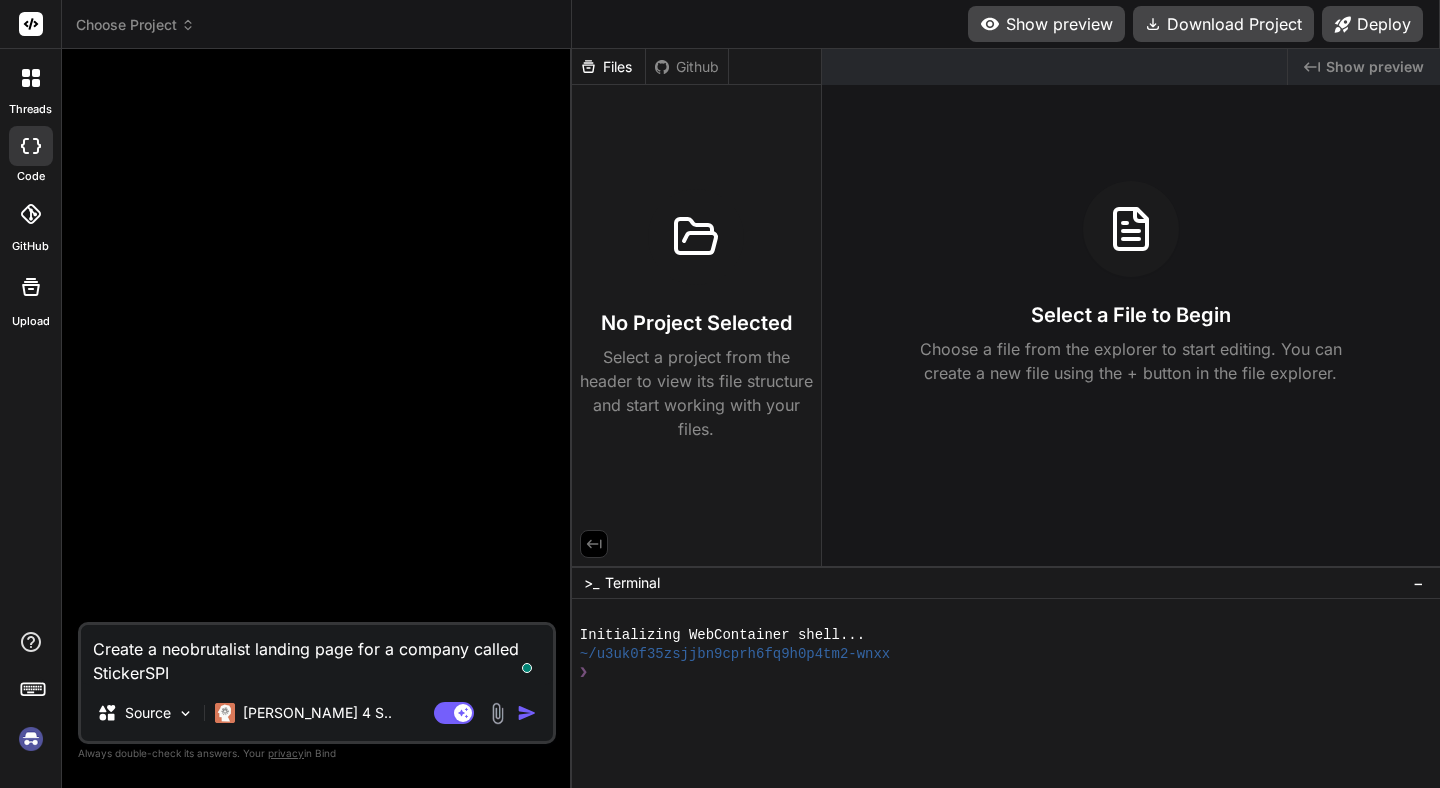 type on "Create a neobrutalist landing page for a company called StickerSPI" 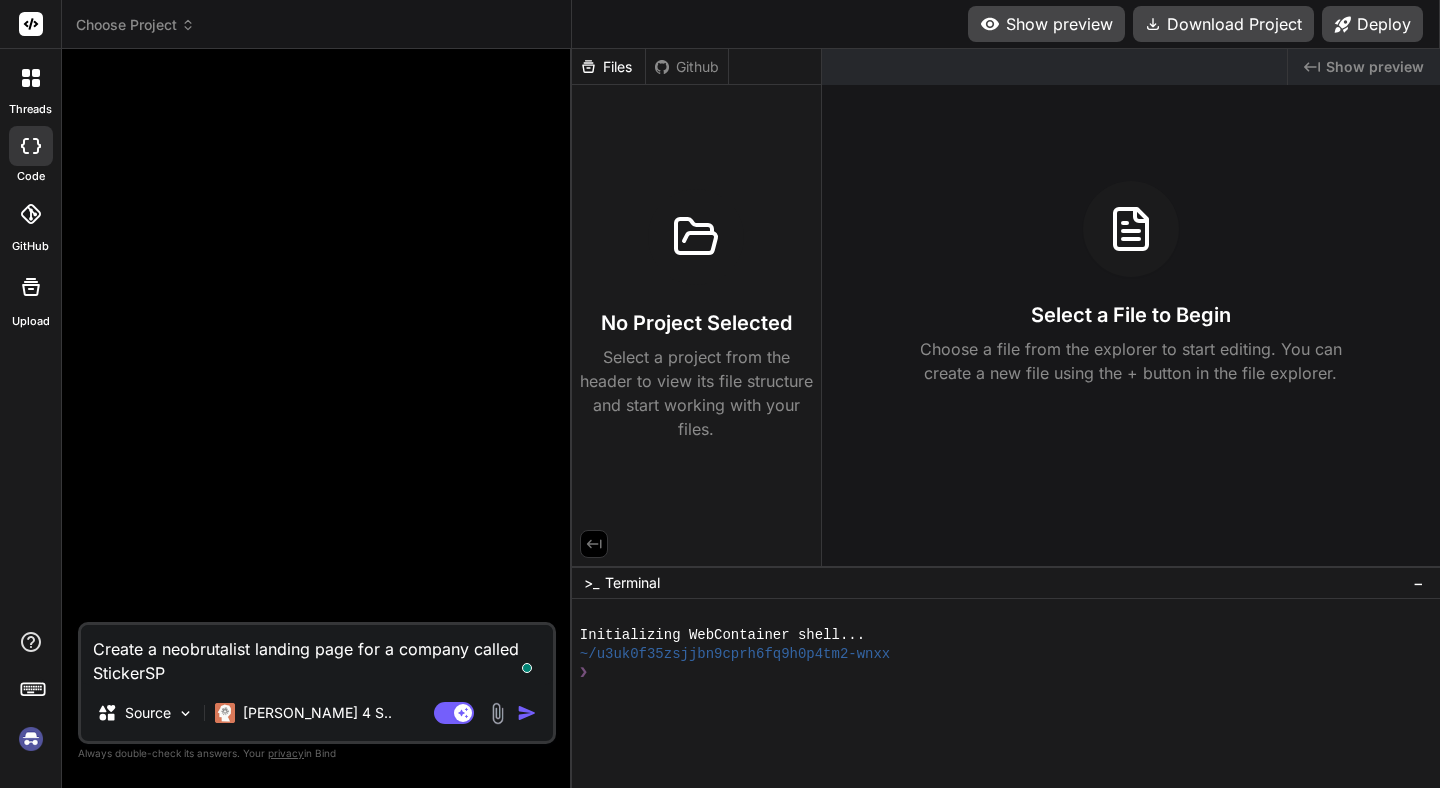 type on "Create a neobrutalist landing page for a company called StickerS" 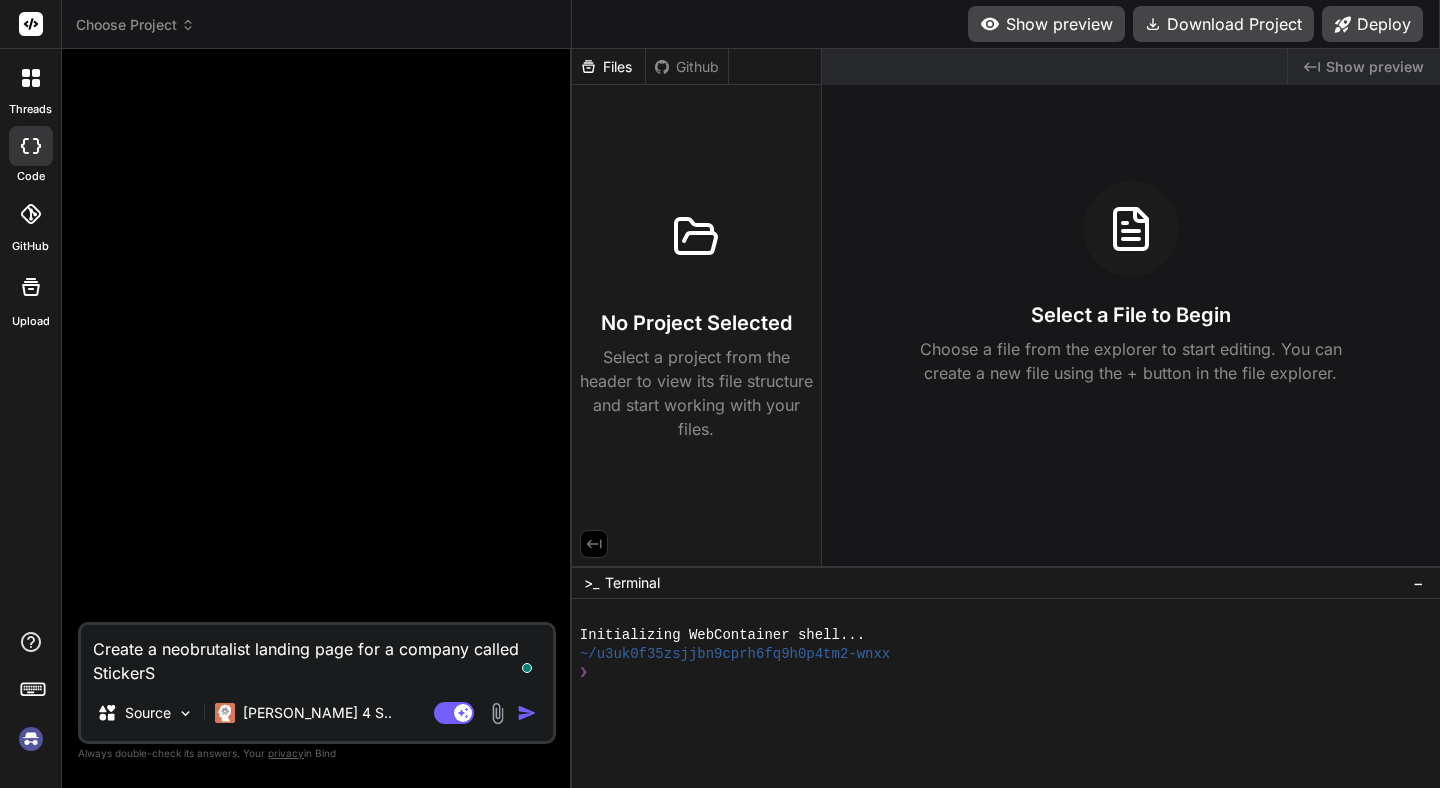 type on "Create a neobrutalist landing page for a company called Sticker" 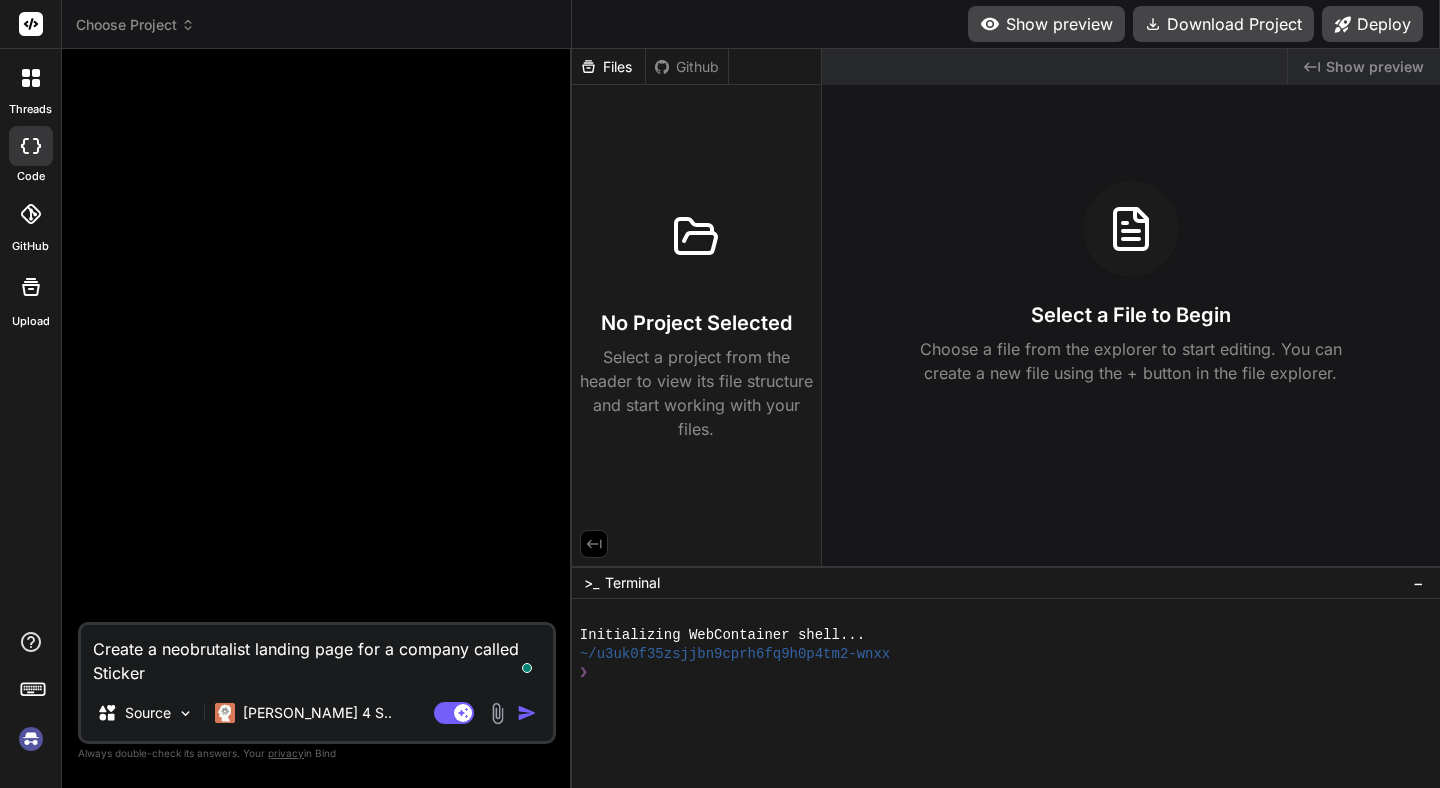 type on "Create a neobrutalist landing page for a company called StickerA" 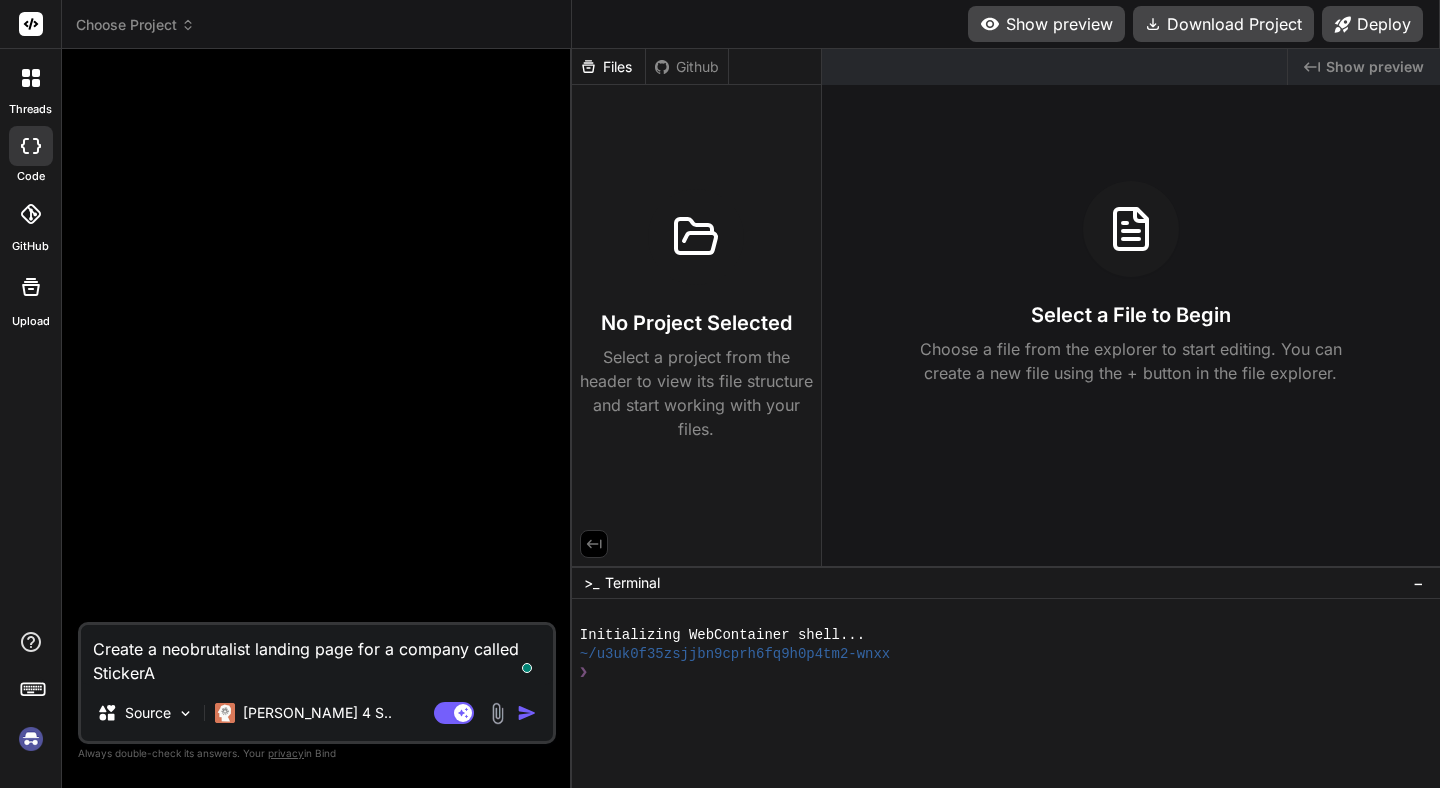 type on "Create a neobrutalist landing page for a company called StickerAP" 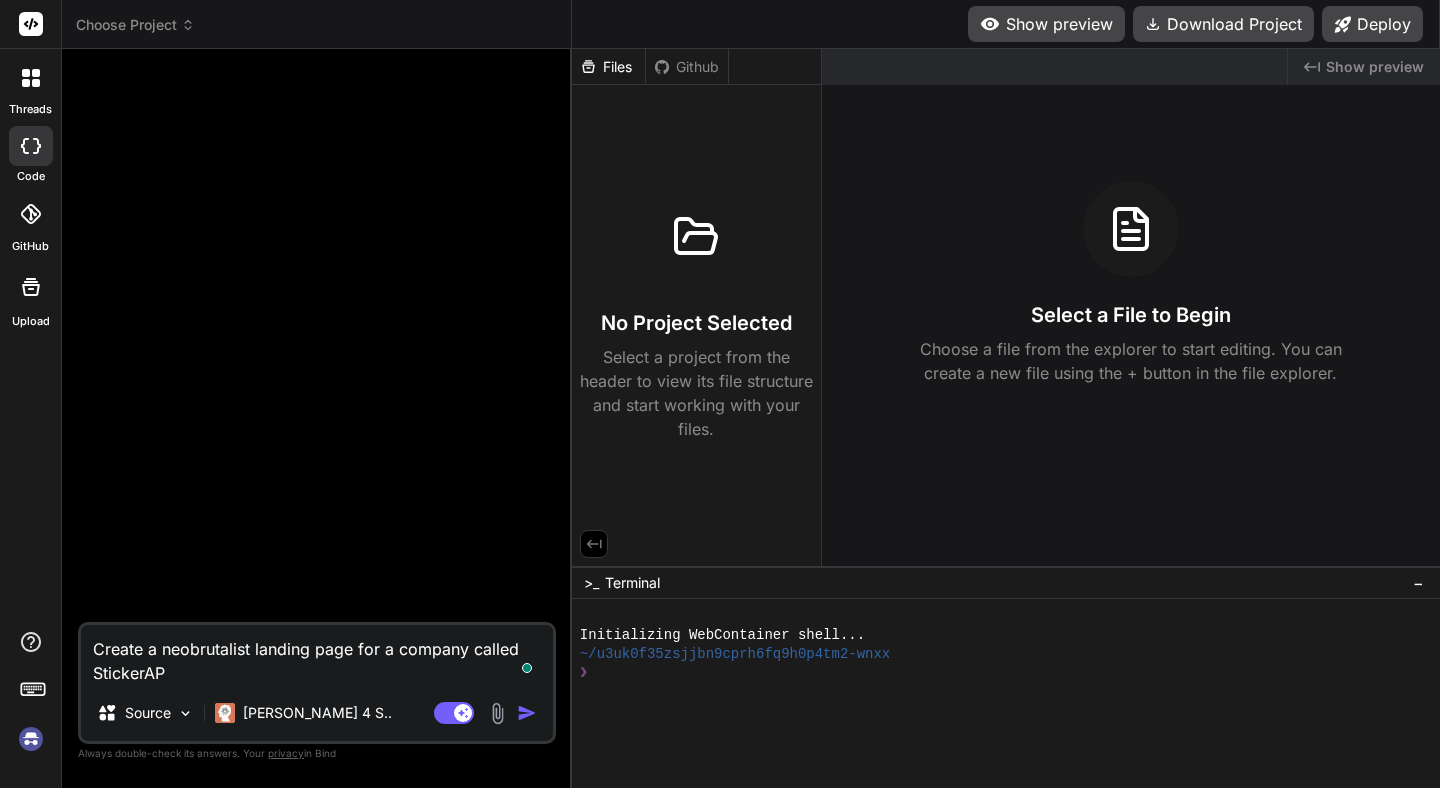 type on "Create a neobrutalist landing page for a company called StickerAPI" 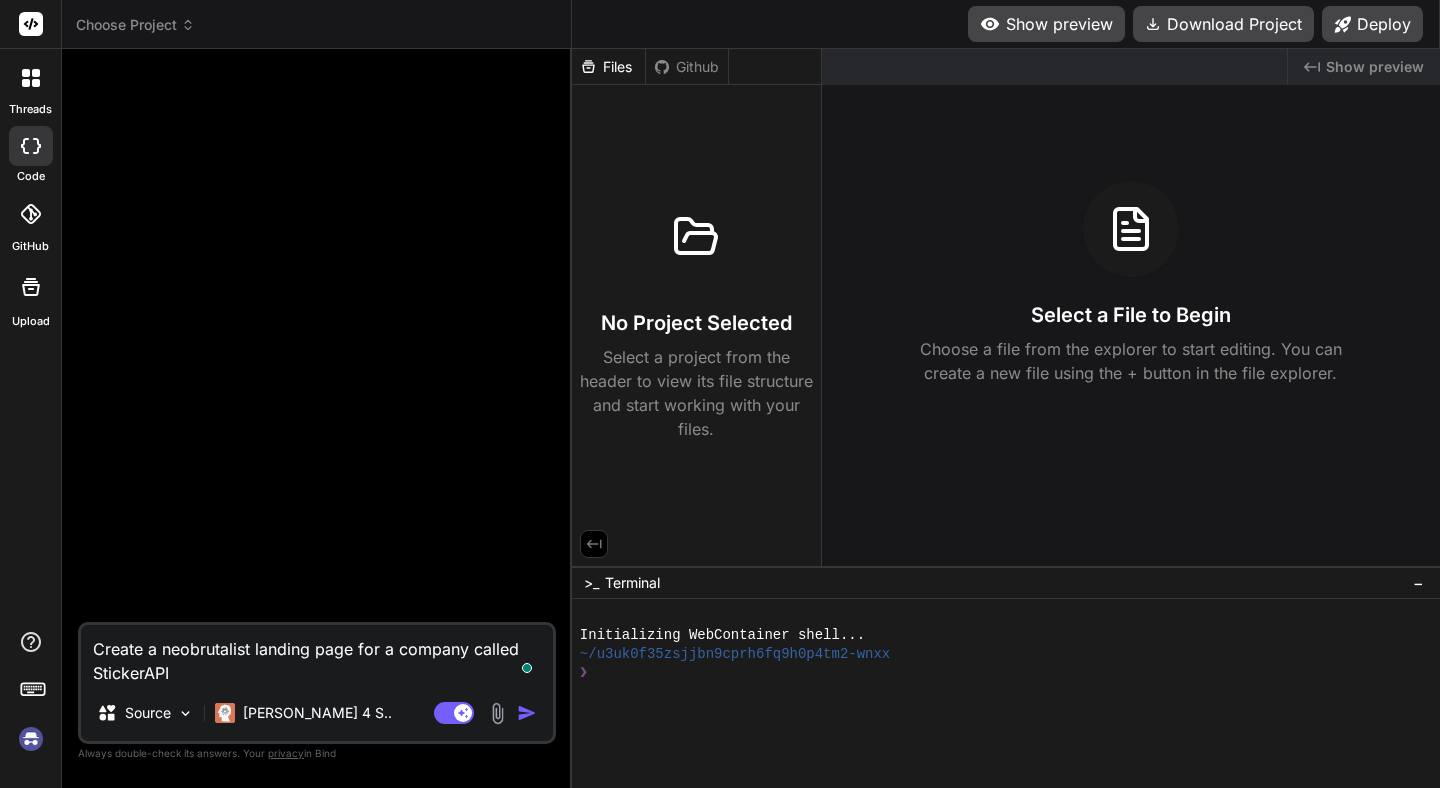 type on "Create a neobrutalist landing page for a company called StickerAPI" 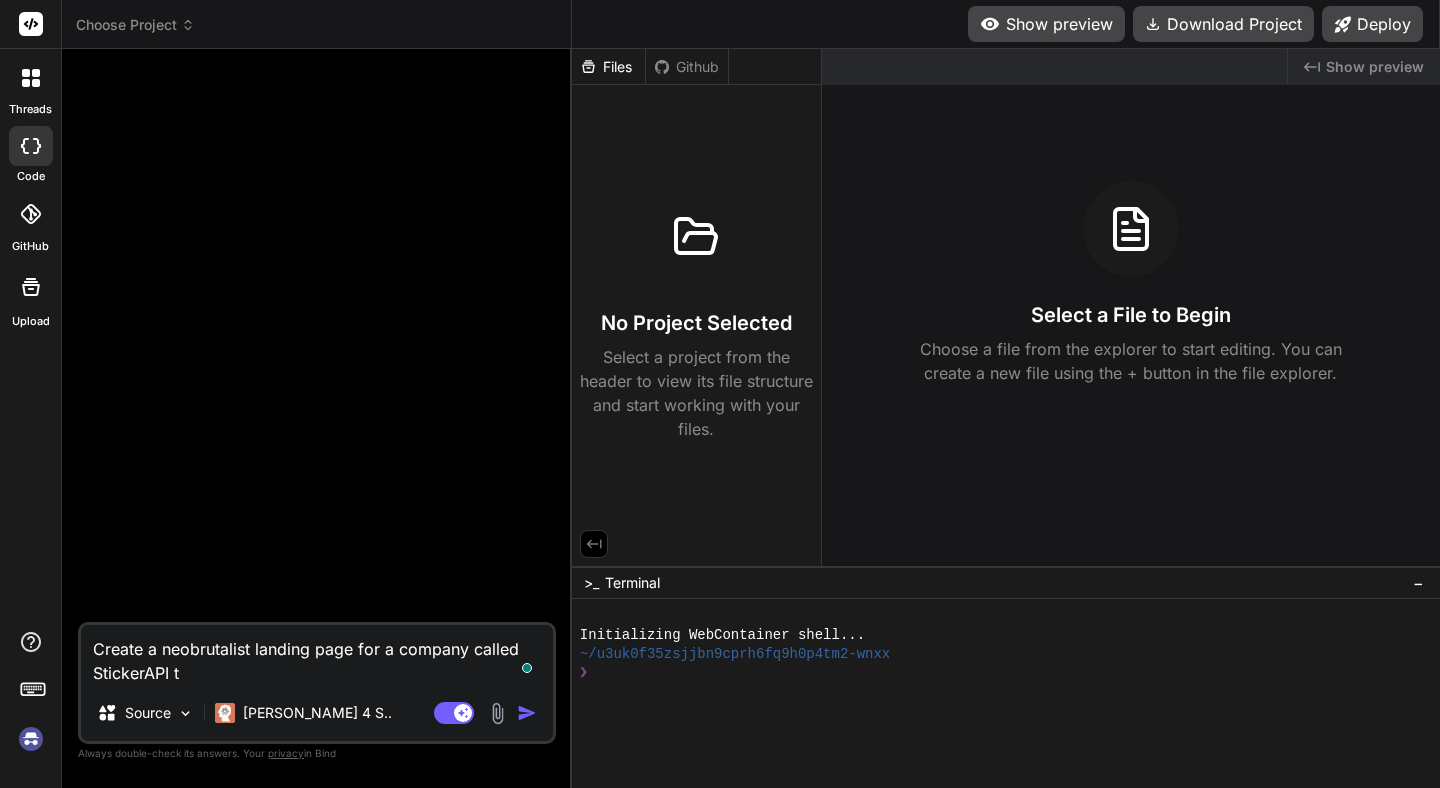 type on "Create a neobrutalist landing page for a company called StickerAPI th" 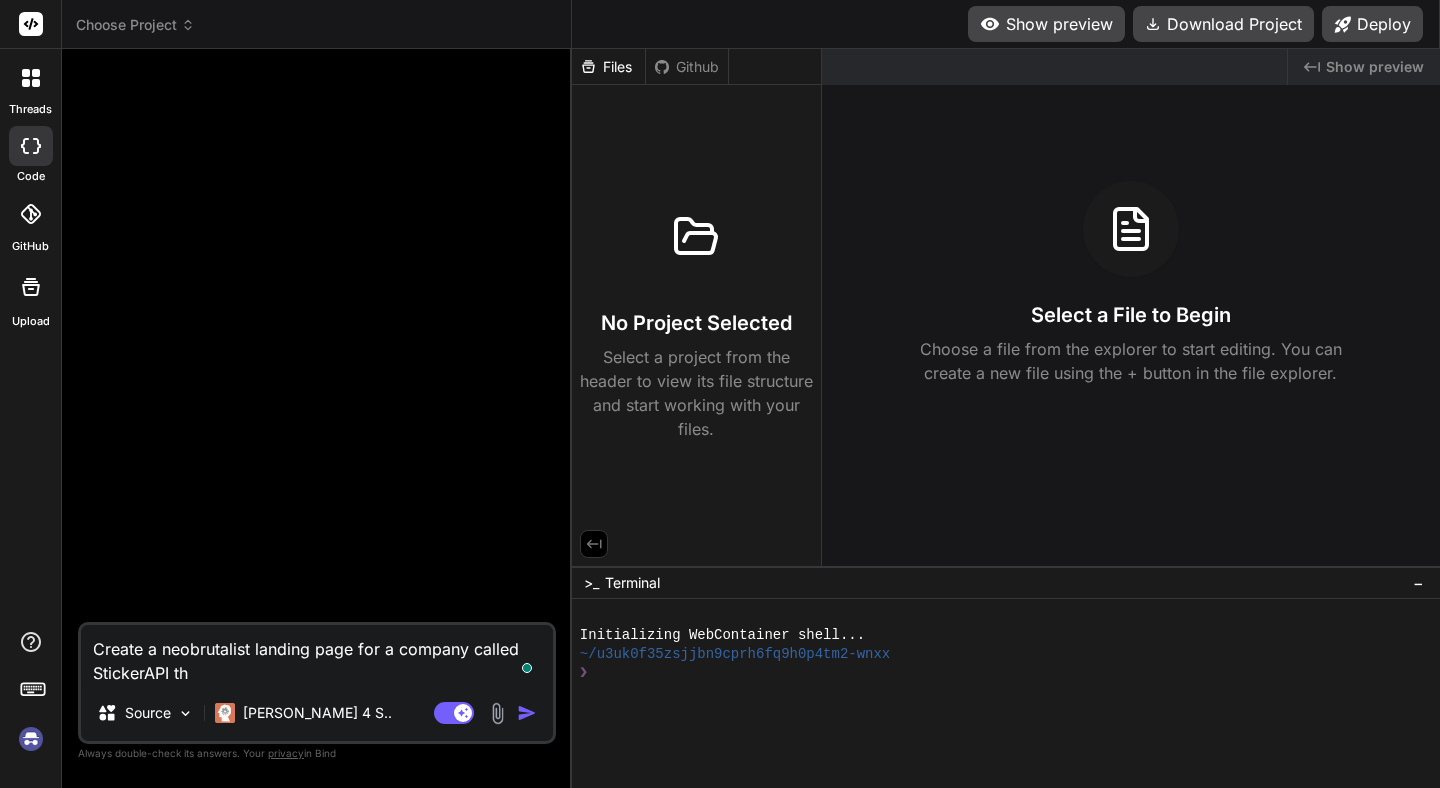 type on "Create a neobrutalist landing page for a company called StickerAPI tha" 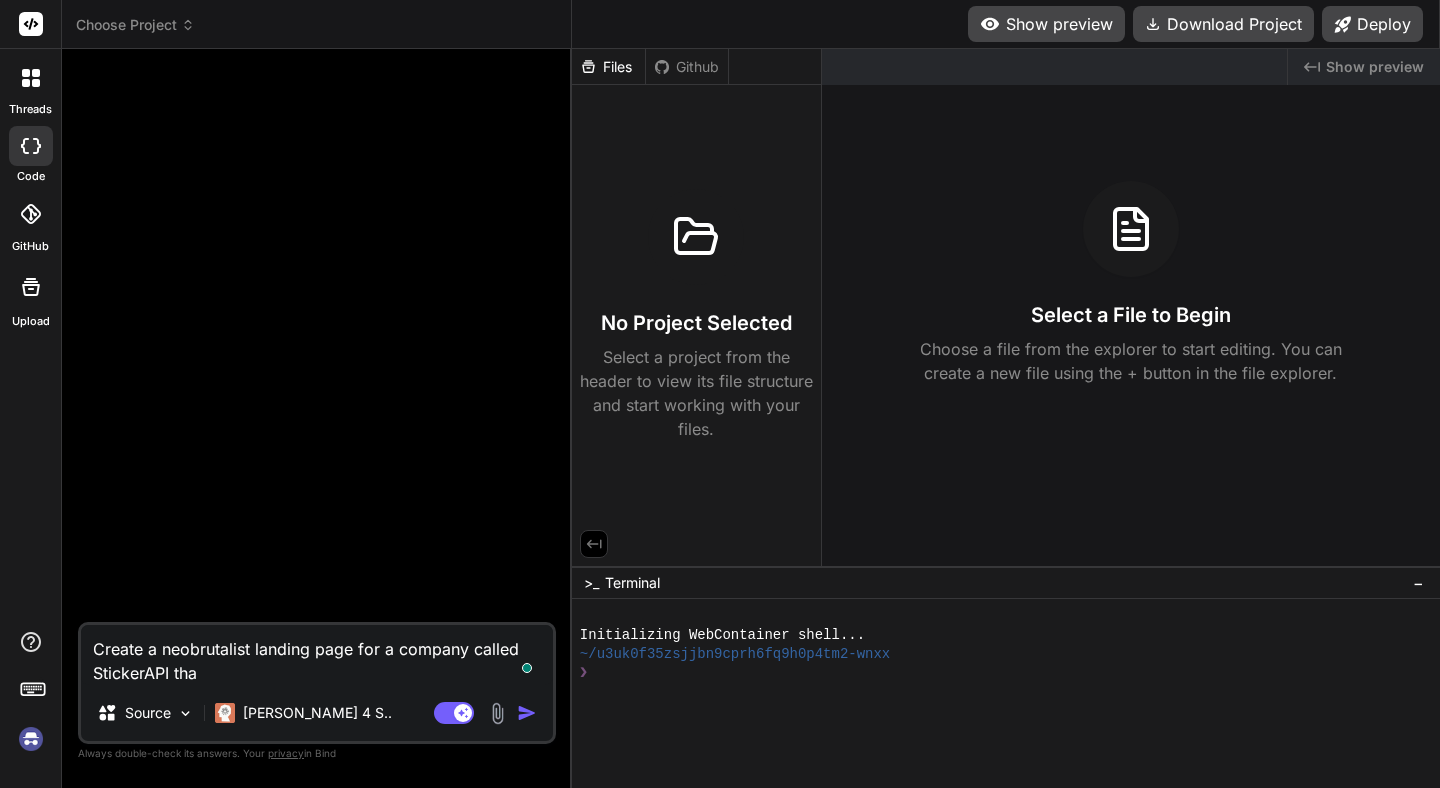 type on "x" 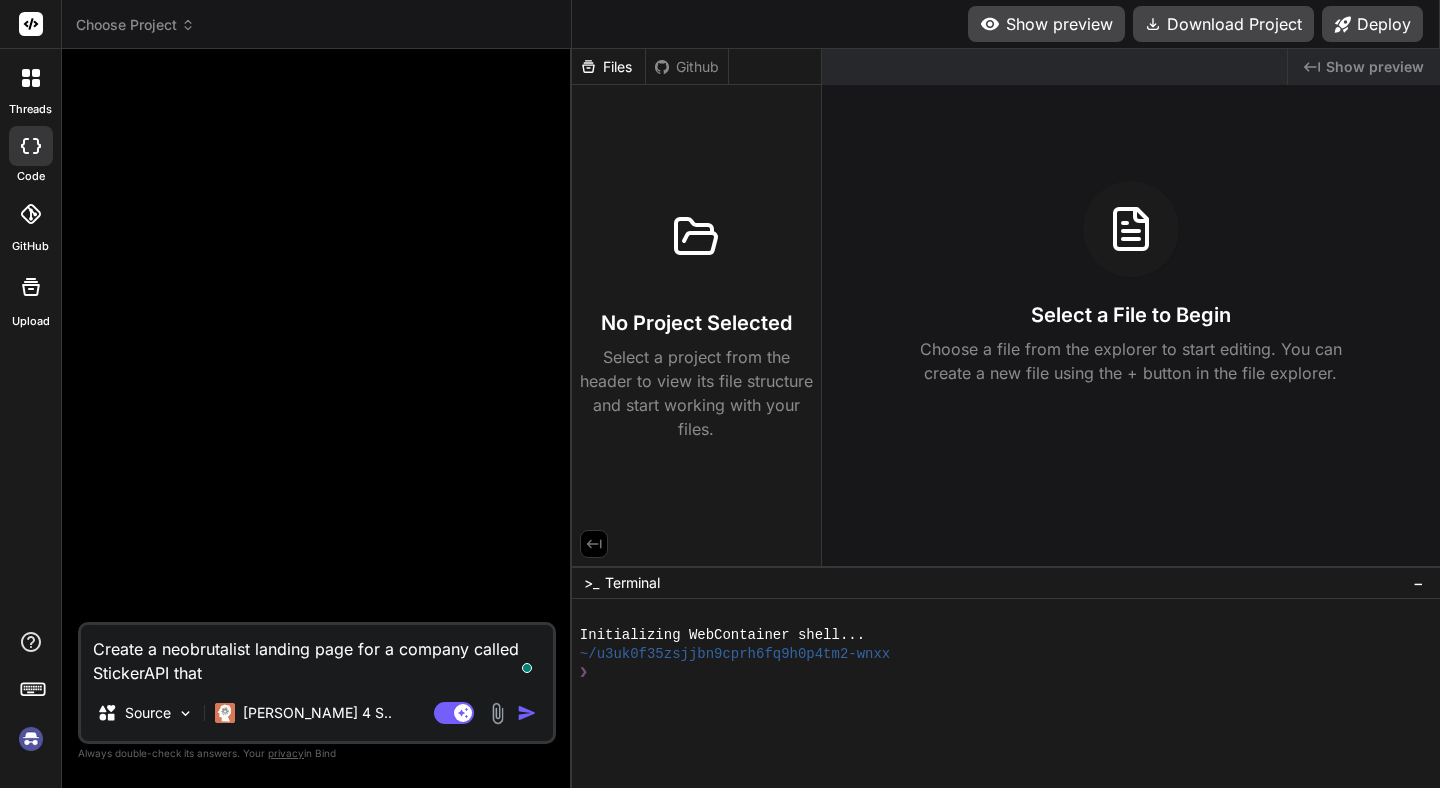 type on "Create a neobrutalist landing page for a company called StickerAPI that" 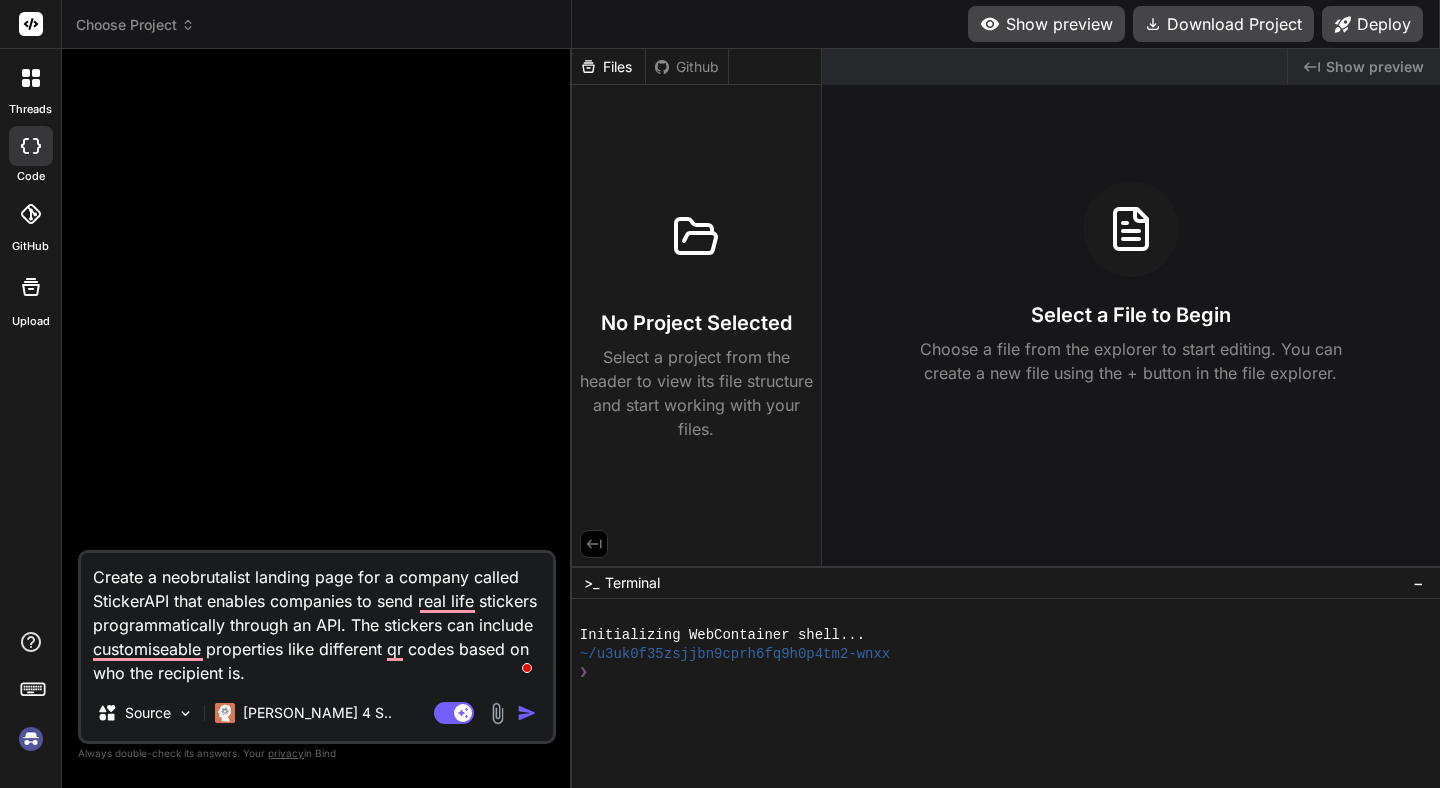 click at bounding box center (527, 713) 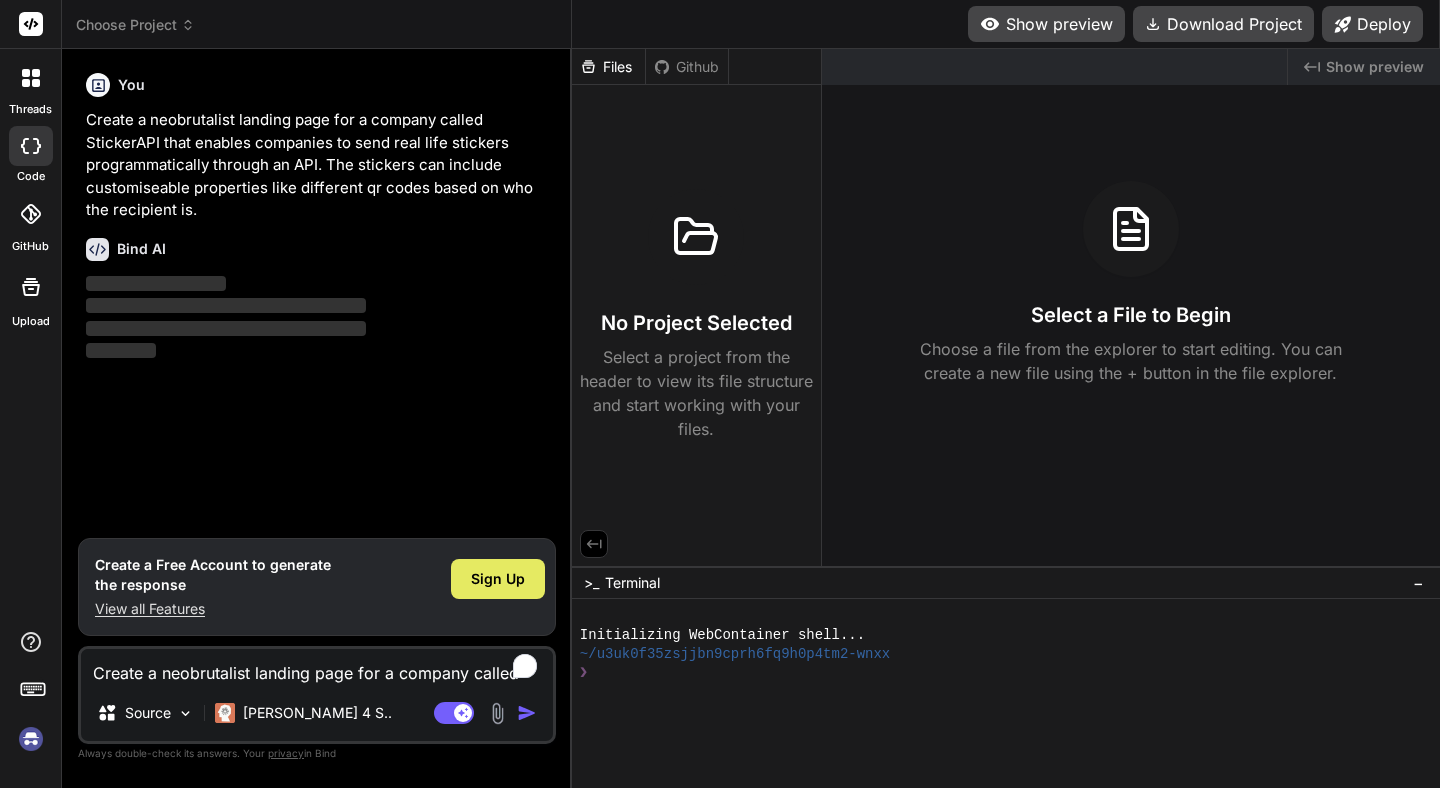 click on "Sign Up" at bounding box center [498, 579] 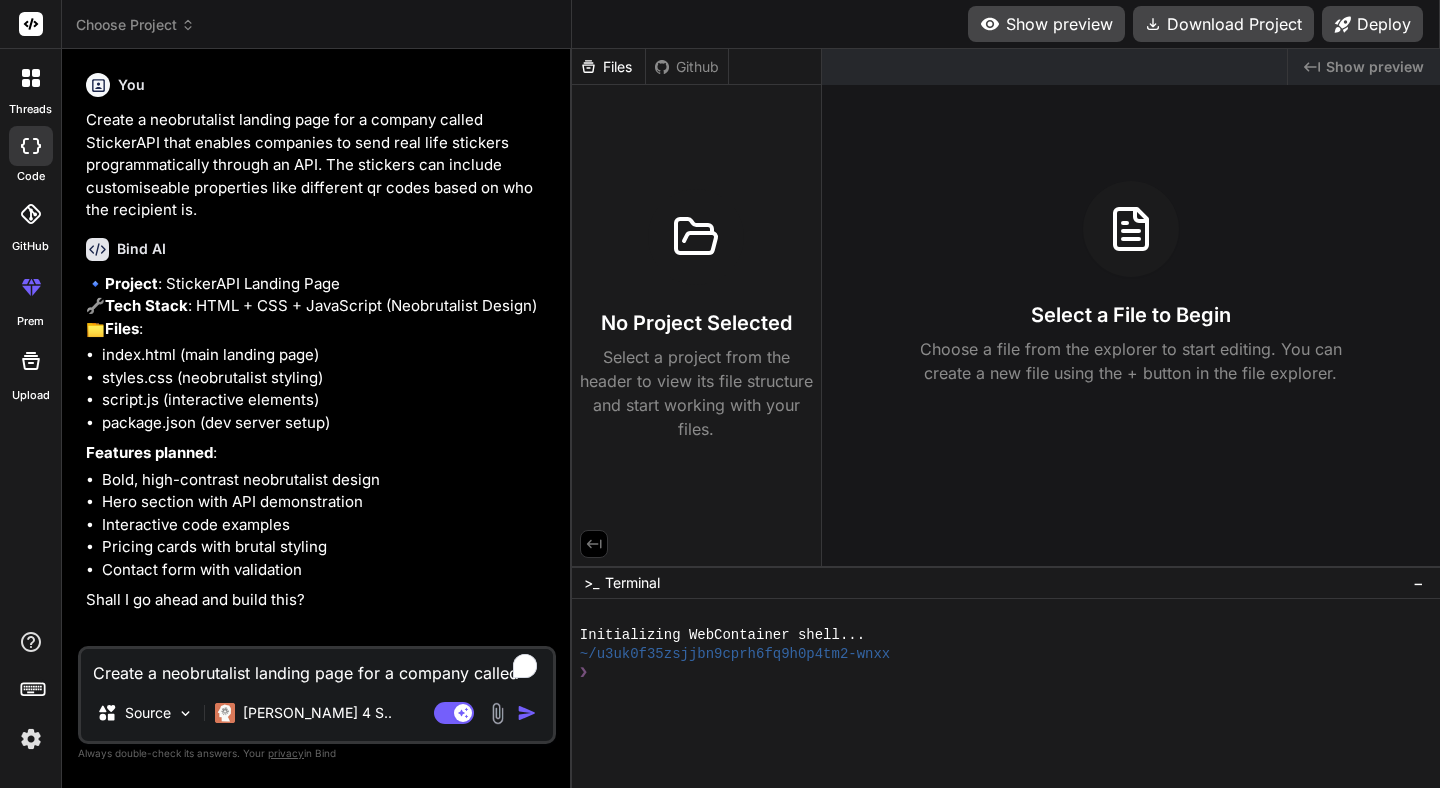 scroll, scrollTop: 14, scrollLeft: 0, axis: vertical 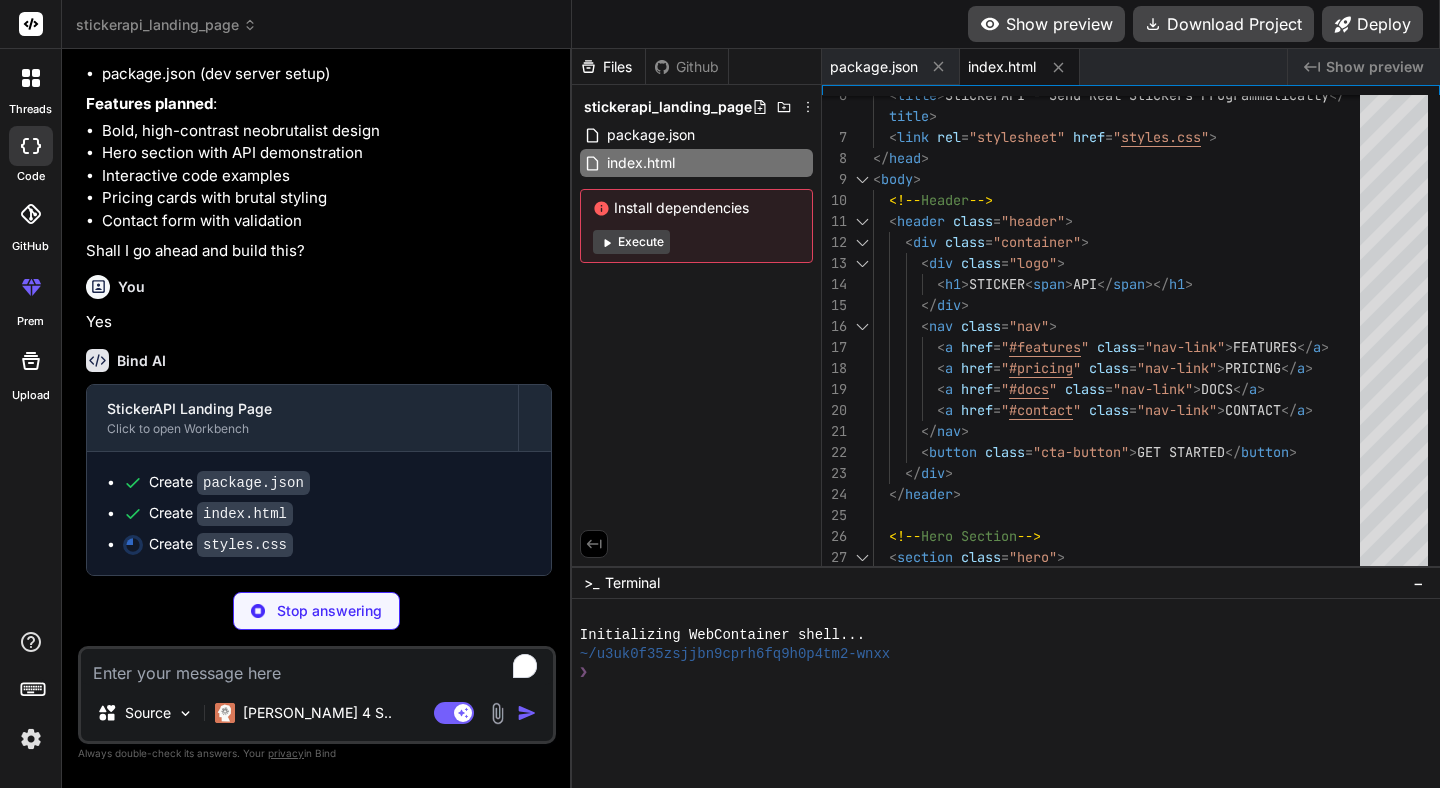 click on "Execute" at bounding box center (631, 242) 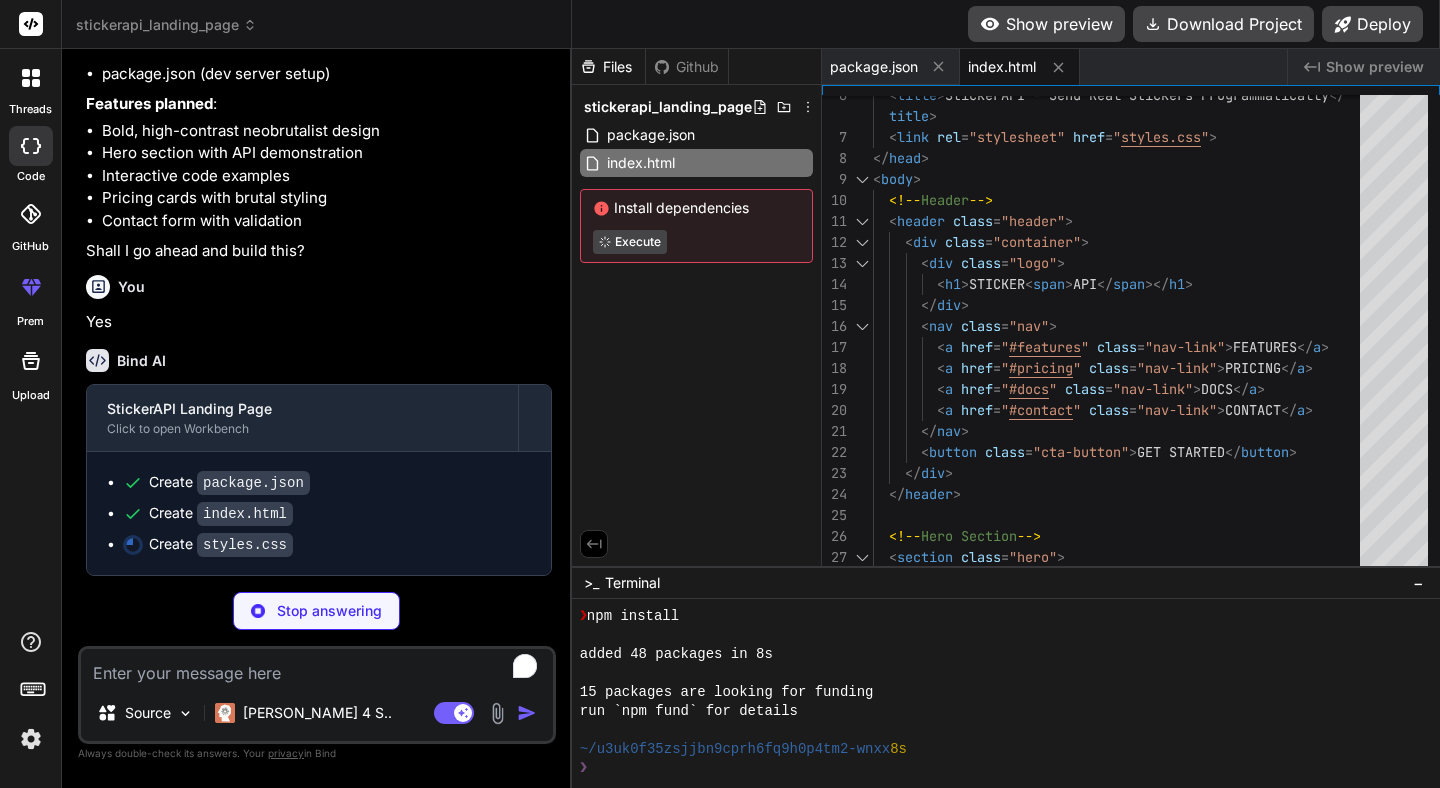 scroll, scrollTop: 190, scrollLeft: 0, axis: vertical 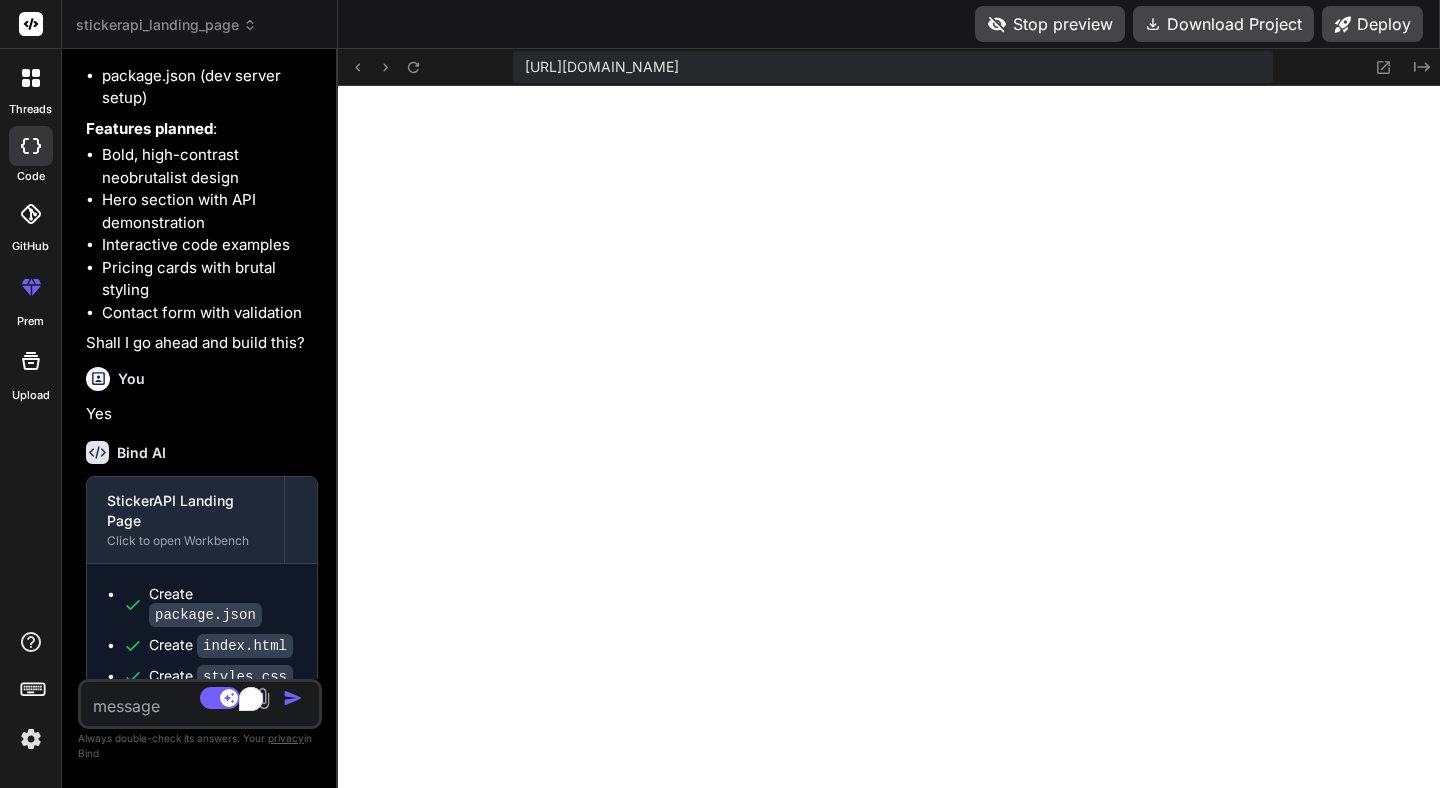 drag, startPoint x: 571, startPoint y: 232, endPoint x: 359, endPoint y: 344, distance: 239.76656 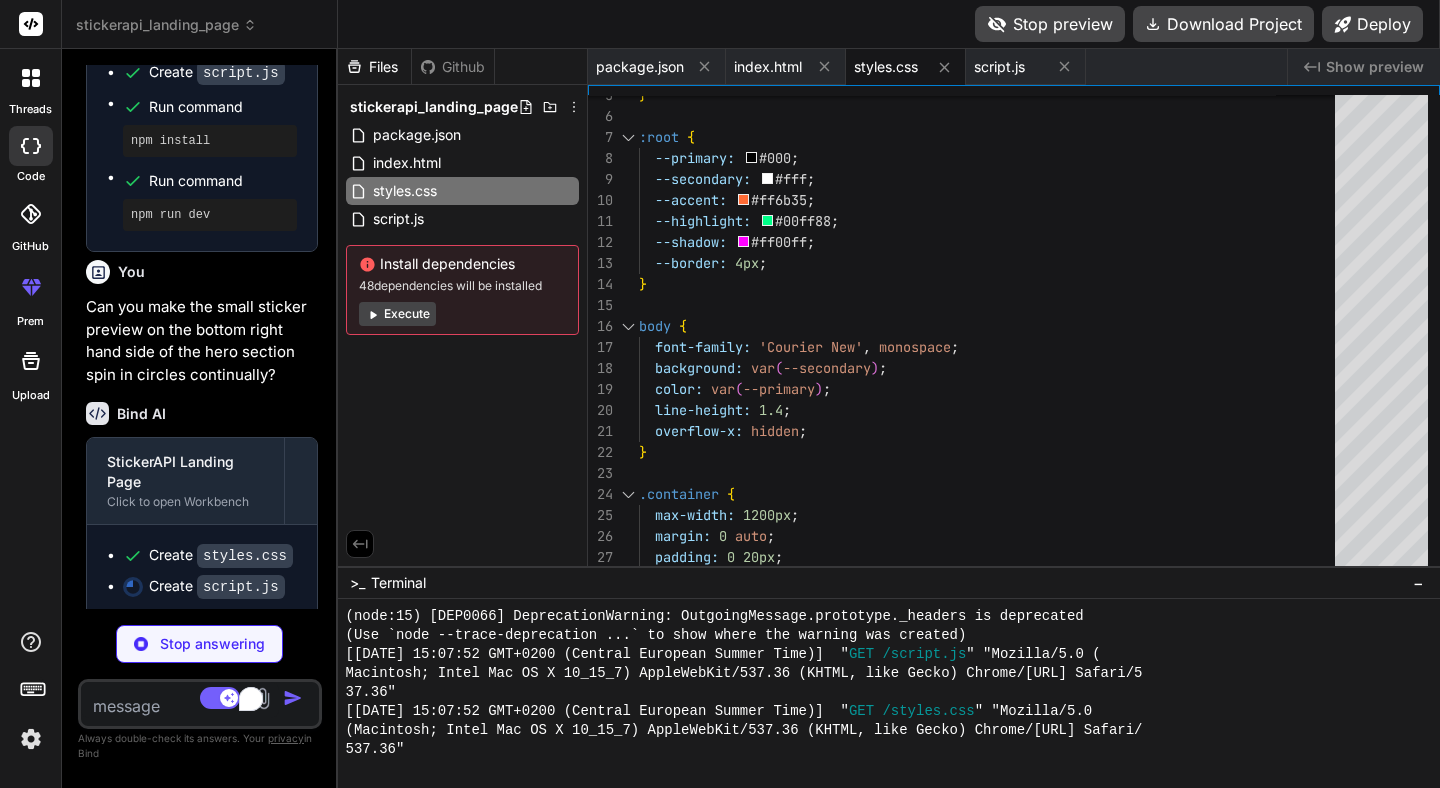 scroll, scrollTop: 1213, scrollLeft: 0, axis: vertical 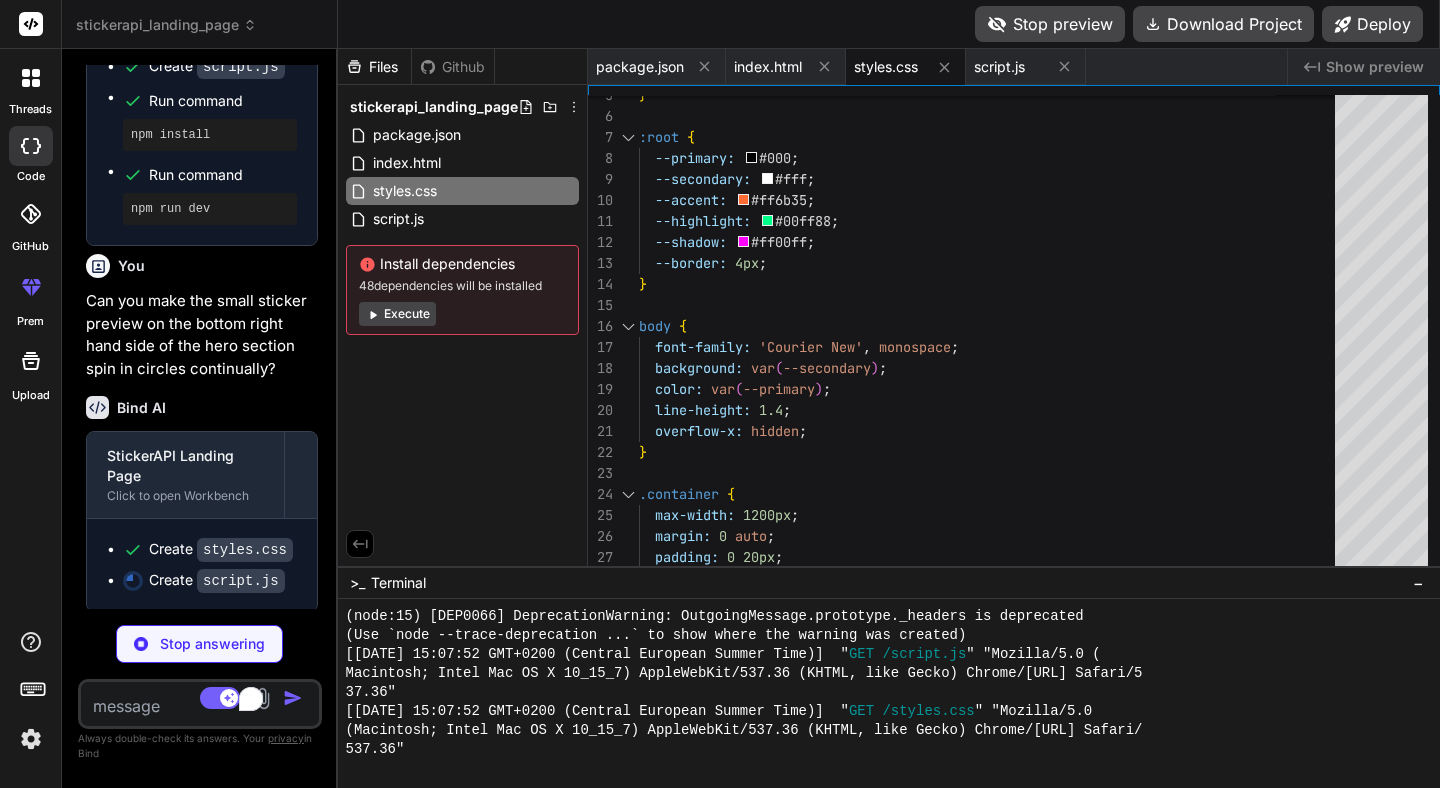 click on "Execute" at bounding box center (397, 314) 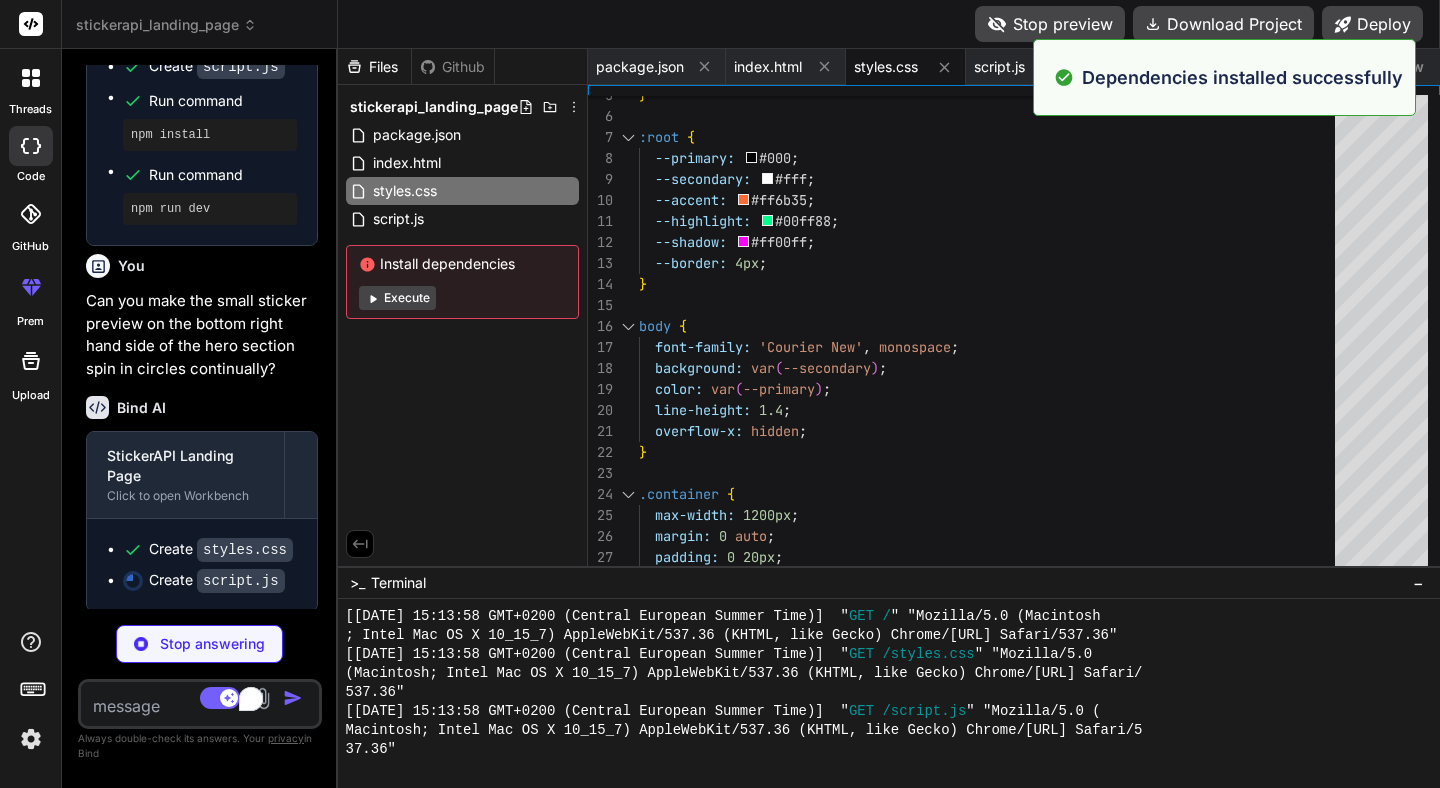 scroll, scrollTop: 2318, scrollLeft: 0, axis: vertical 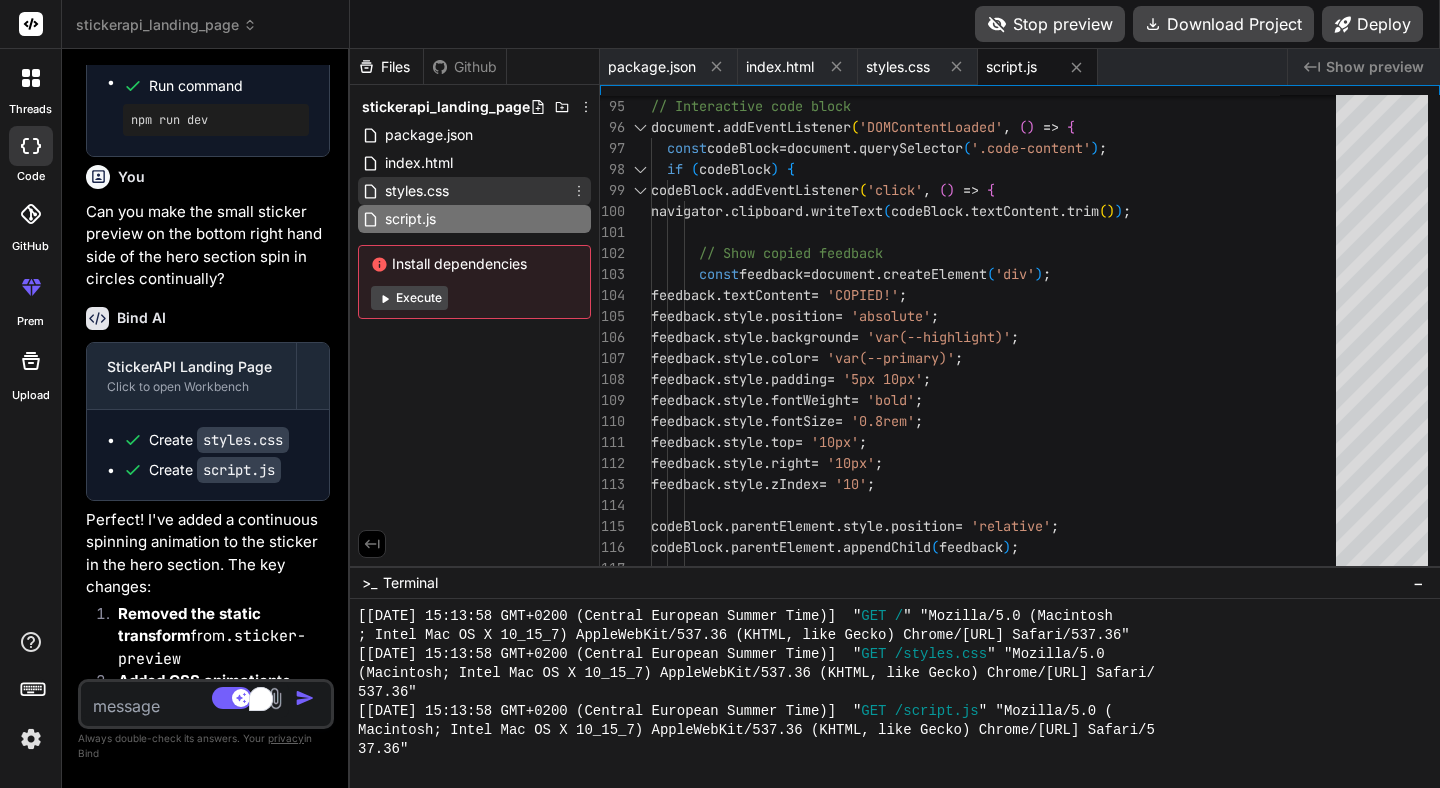 click on "styles.css" at bounding box center (417, 191) 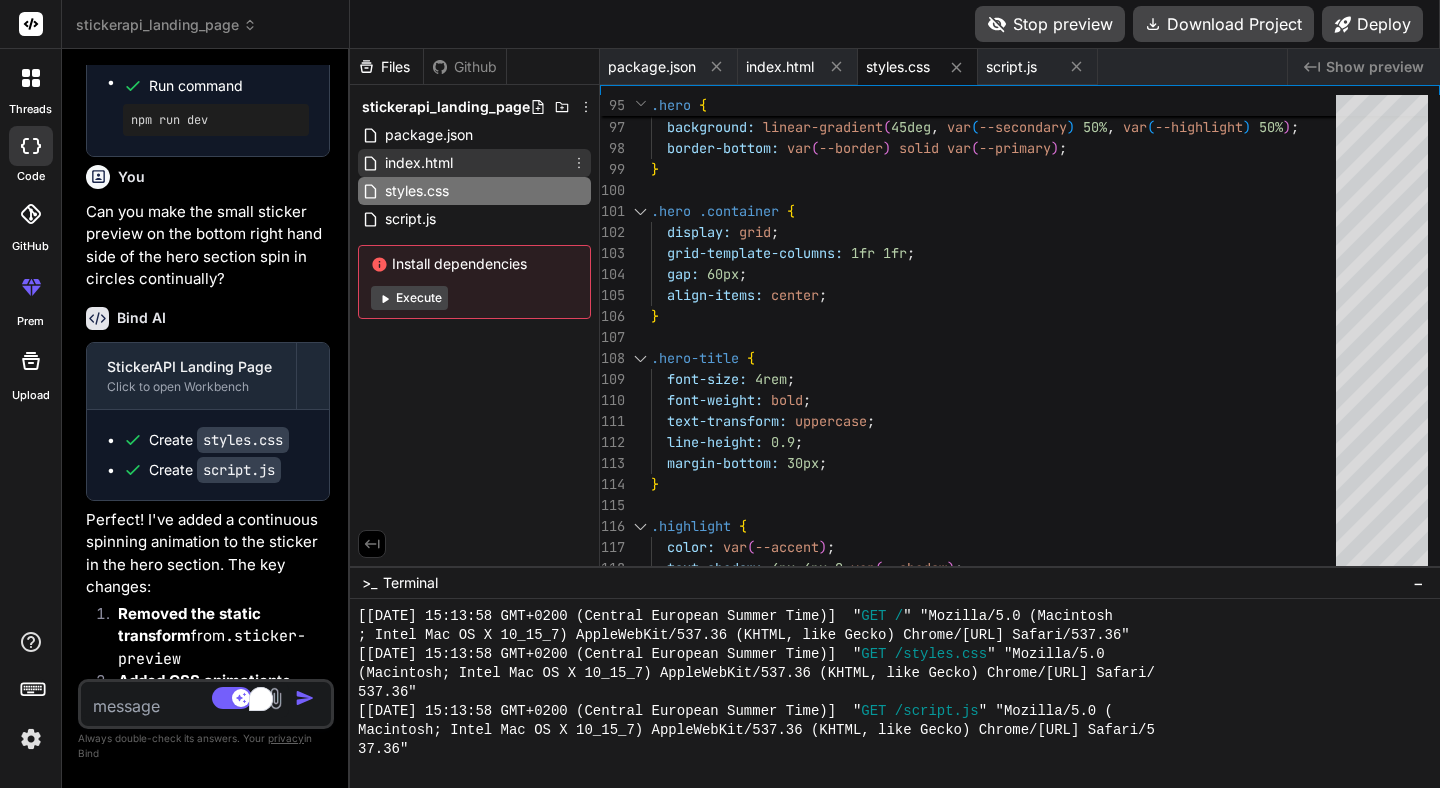 click on "index.html" at bounding box center [474, 163] 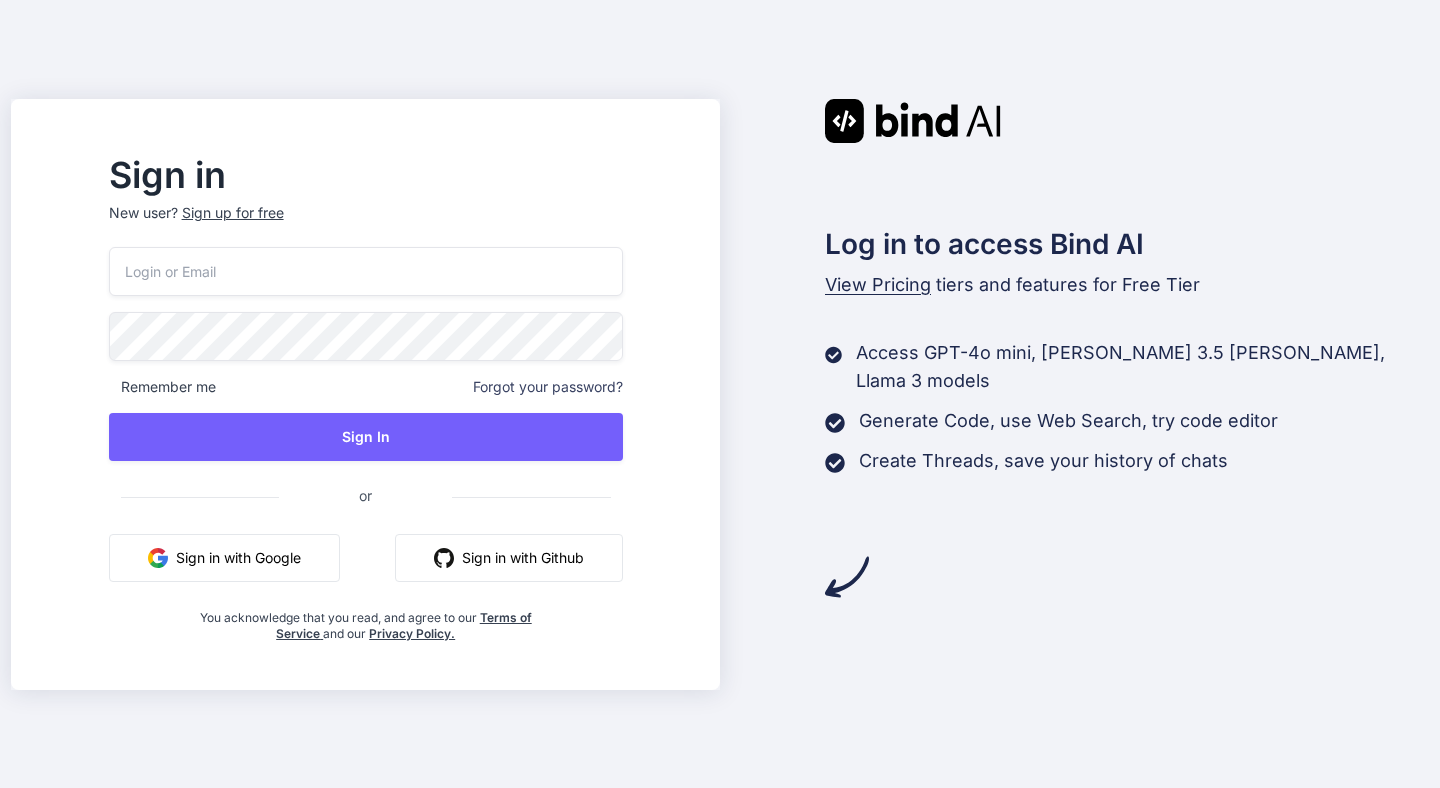 scroll, scrollTop: 0, scrollLeft: 0, axis: both 